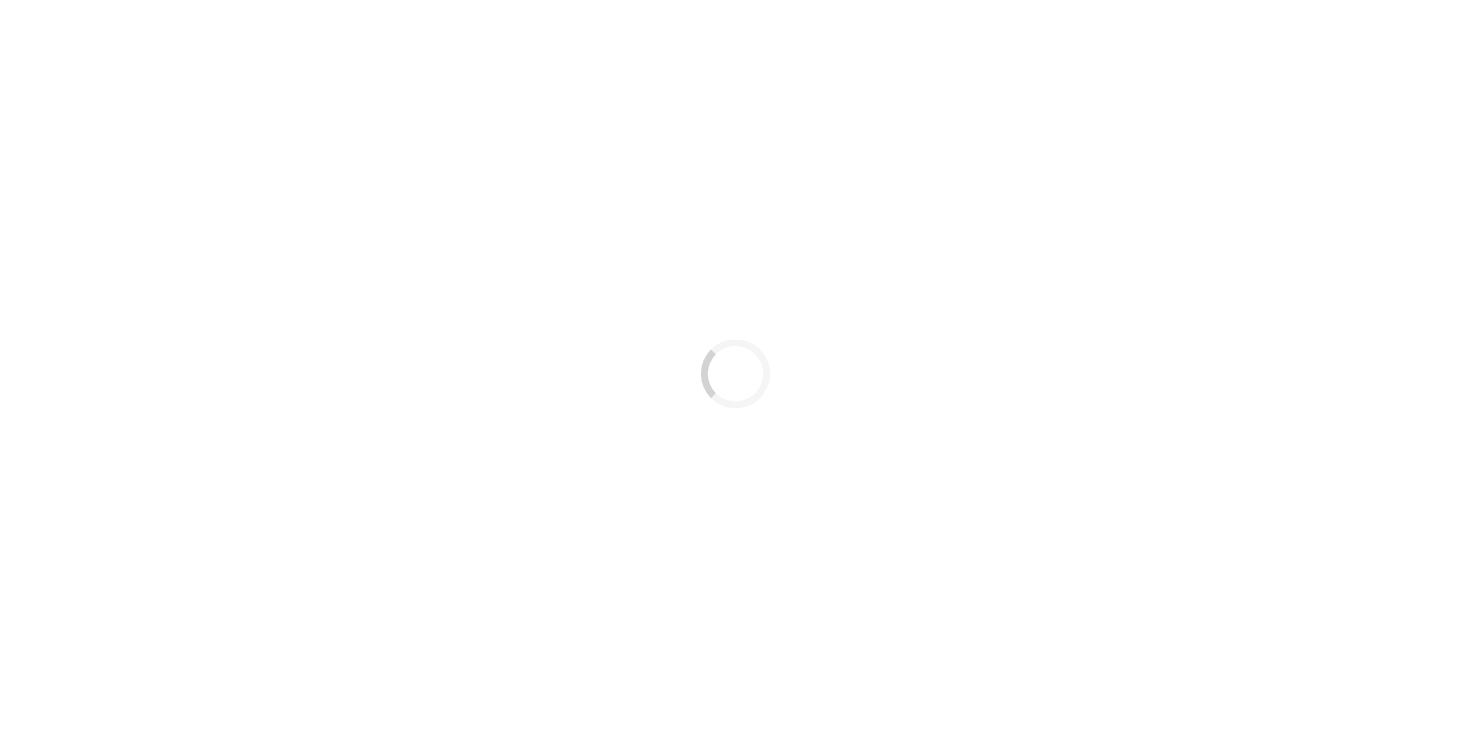 scroll, scrollTop: 0, scrollLeft: 0, axis: both 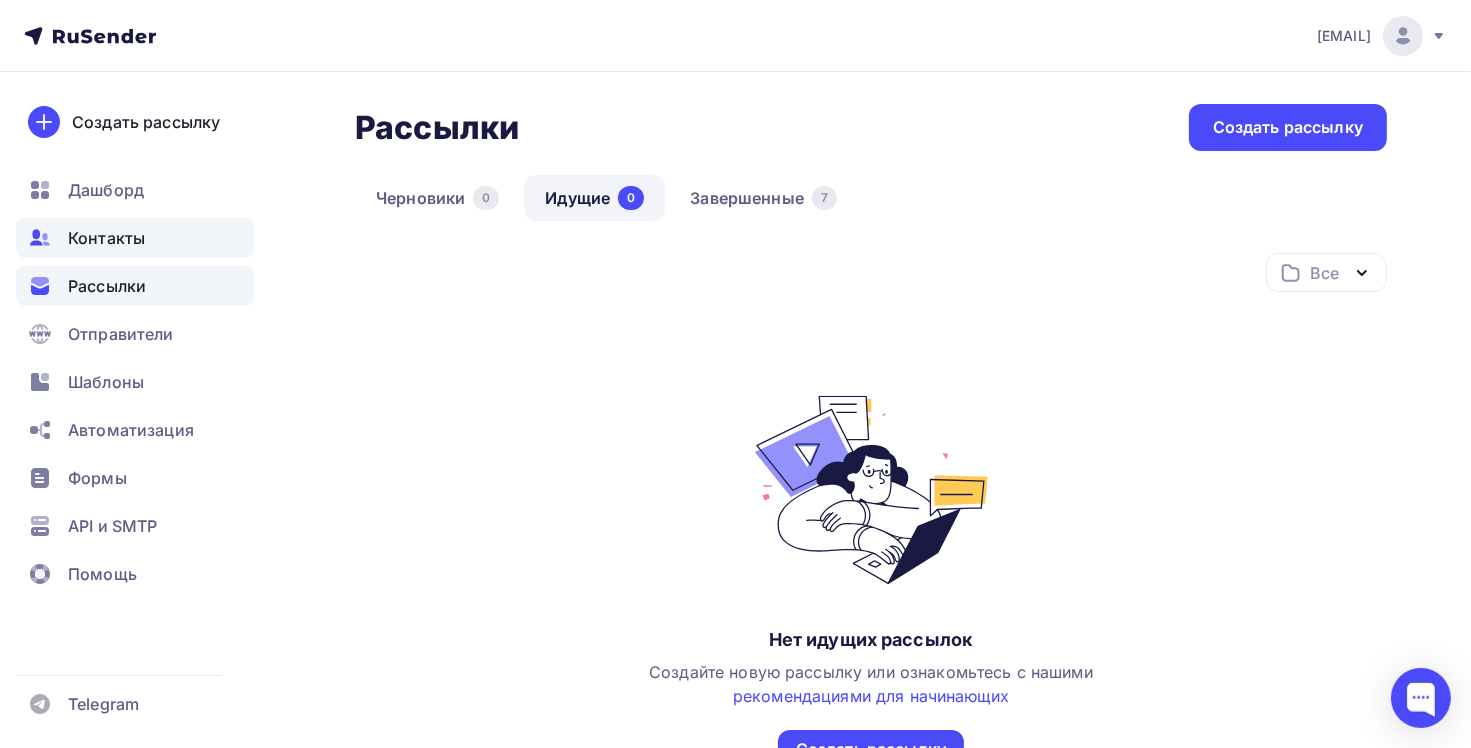 click on "Контакты" at bounding box center [135, 238] 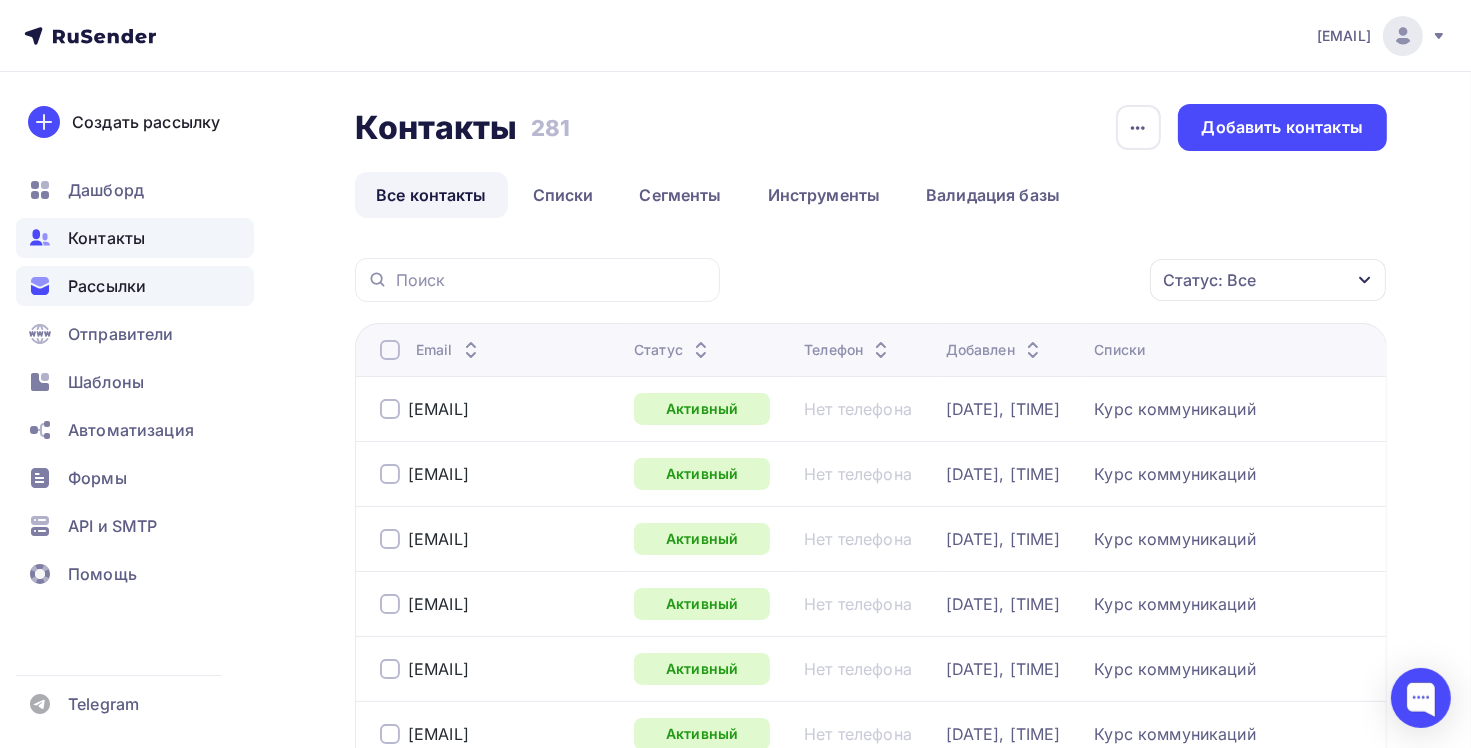 click on "Рассылки" at bounding box center [107, 286] 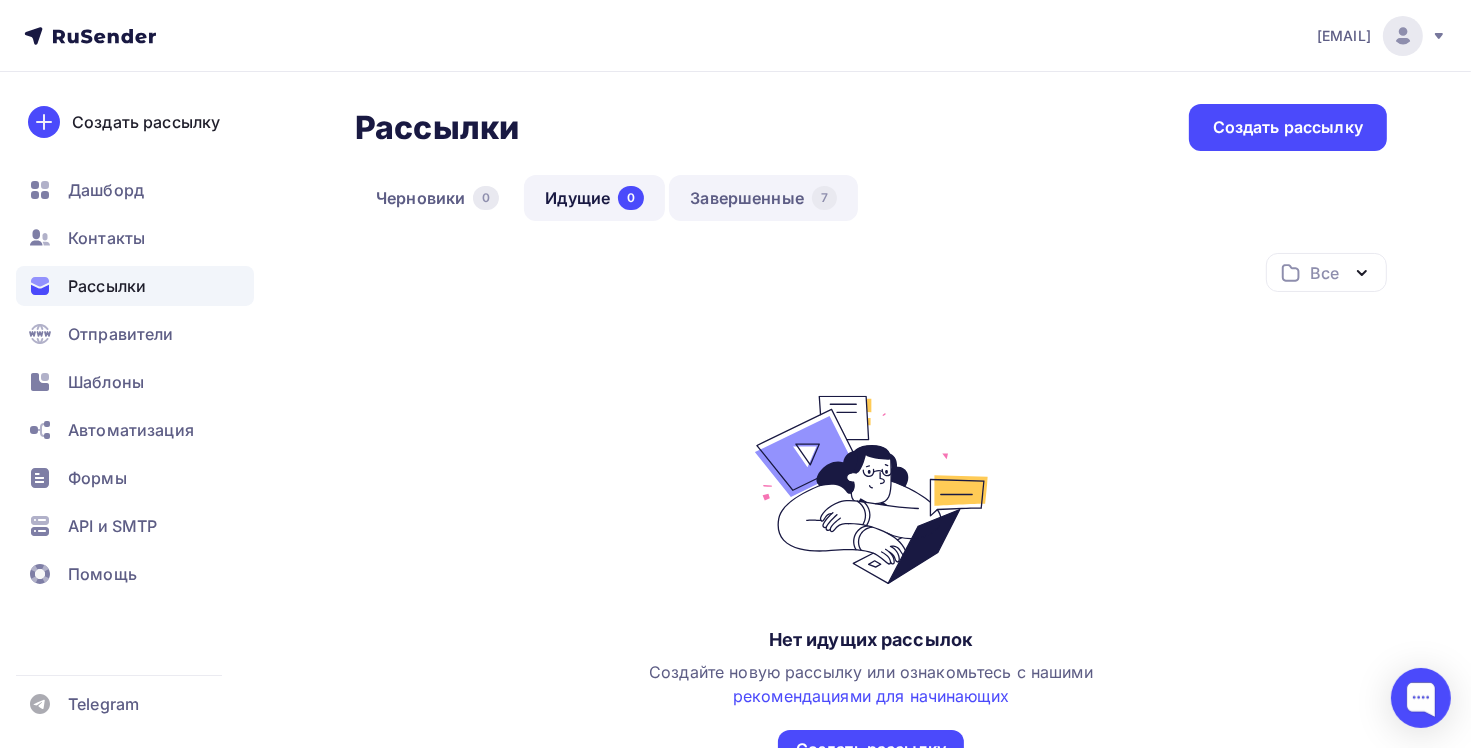 click on "Завершенные
7" at bounding box center [763, 198] 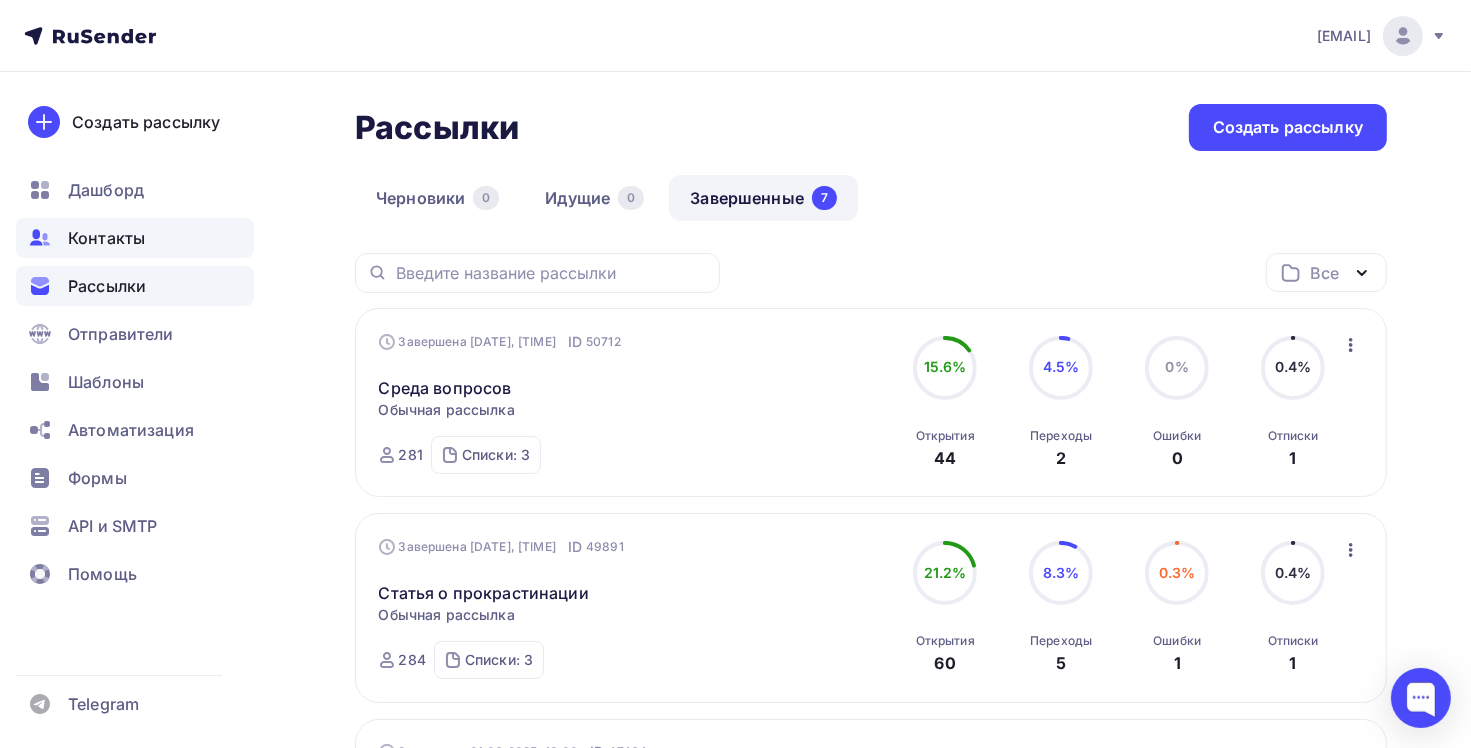 click on "Контакты" at bounding box center (106, 238) 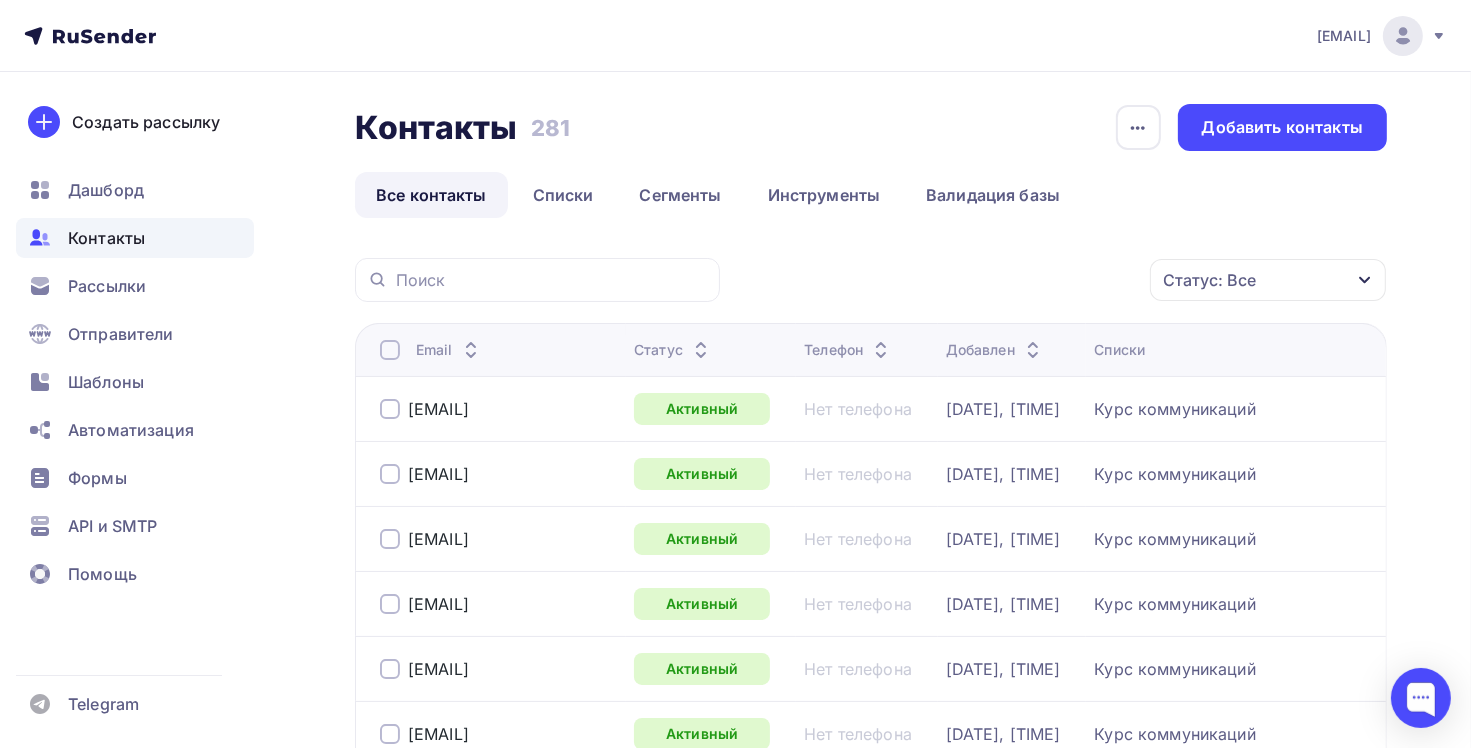 click at bounding box center (1365, 280) 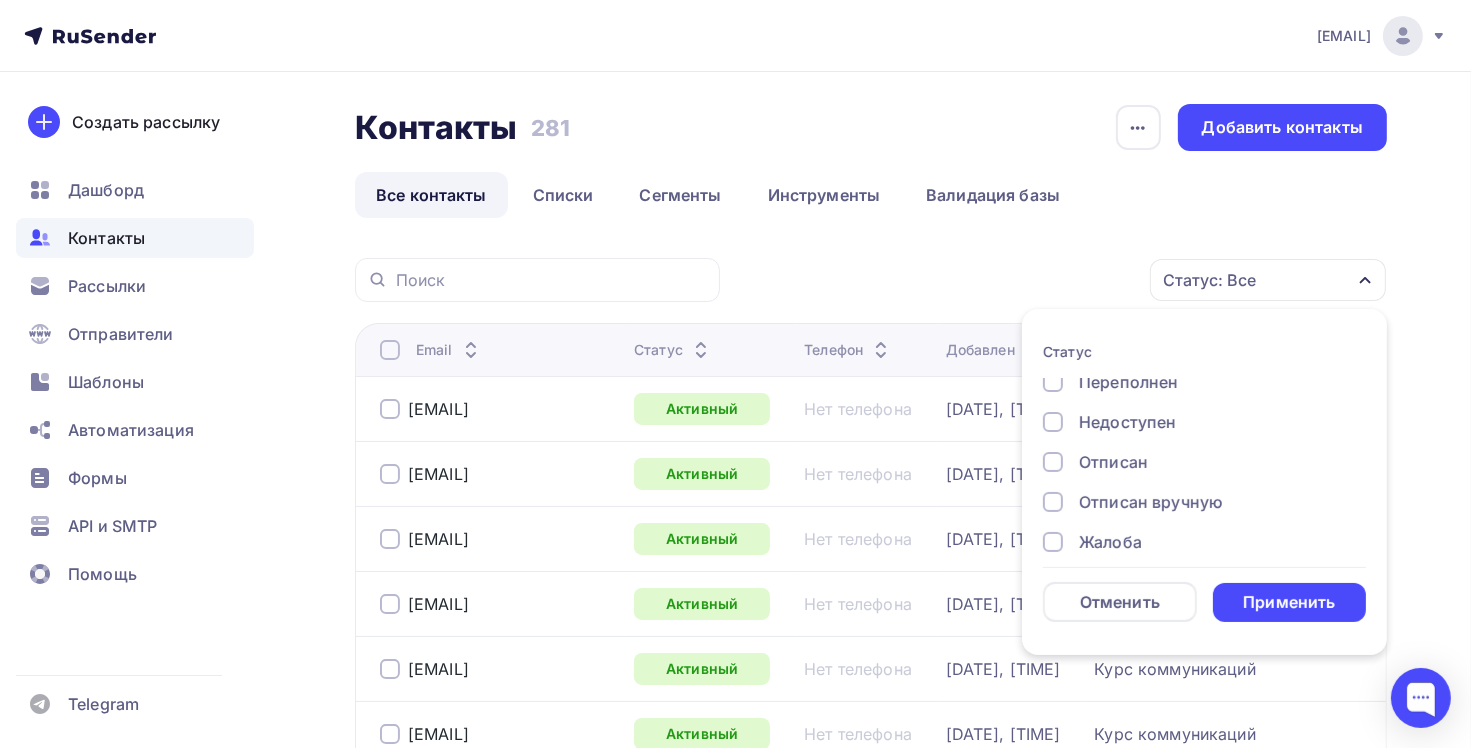 scroll, scrollTop: 144, scrollLeft: 0, axis: vertical 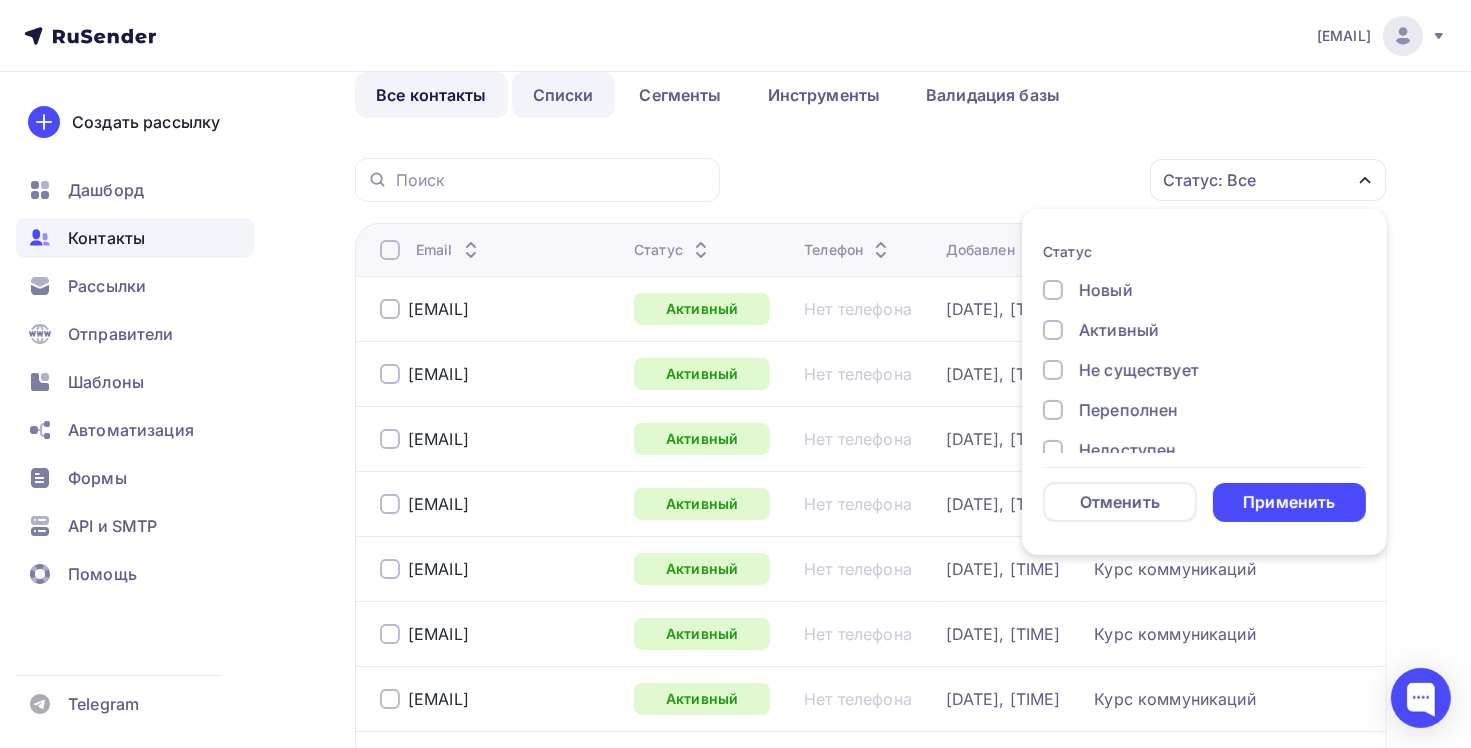 click on "Списки" at bounding box center (563, 95) 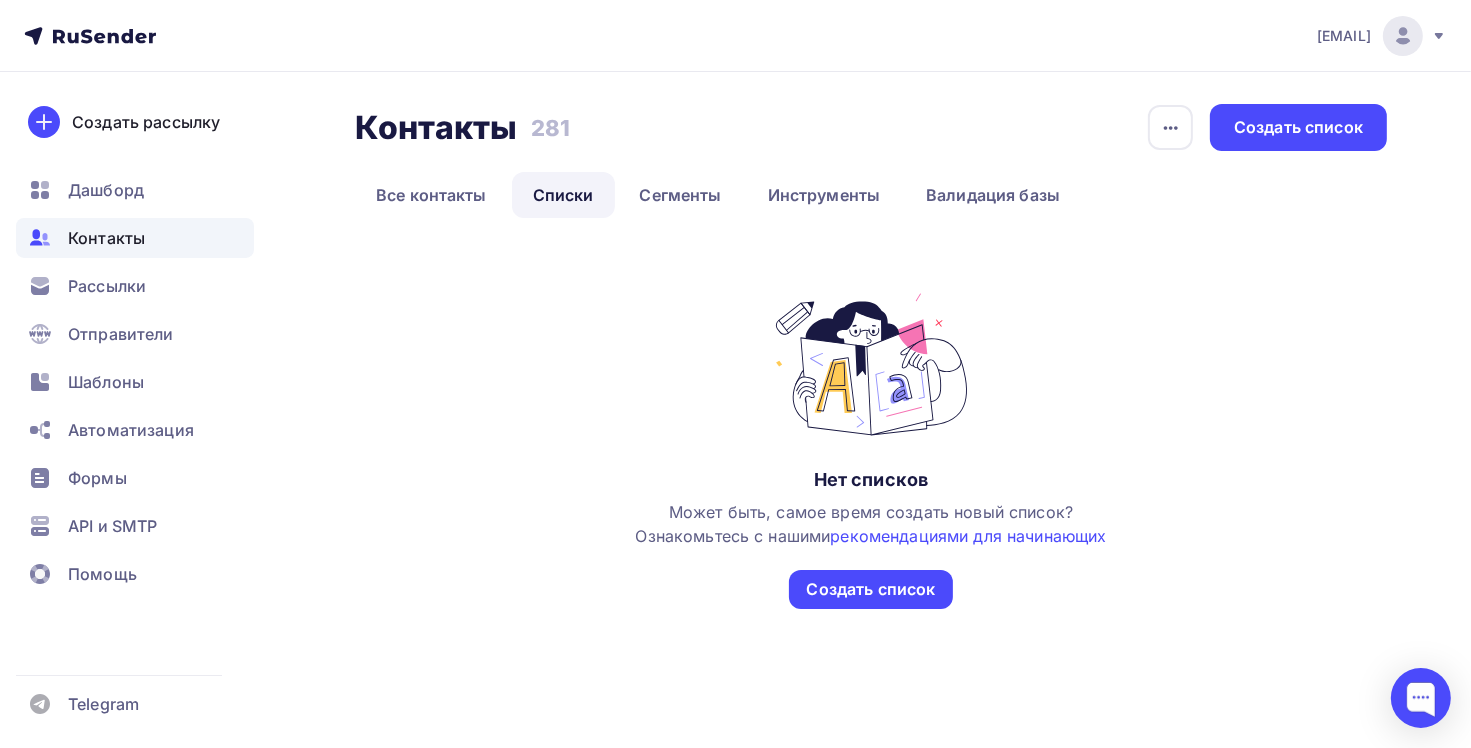 scroll, scrollTop: 0, scrollLeft: 0, axis: both 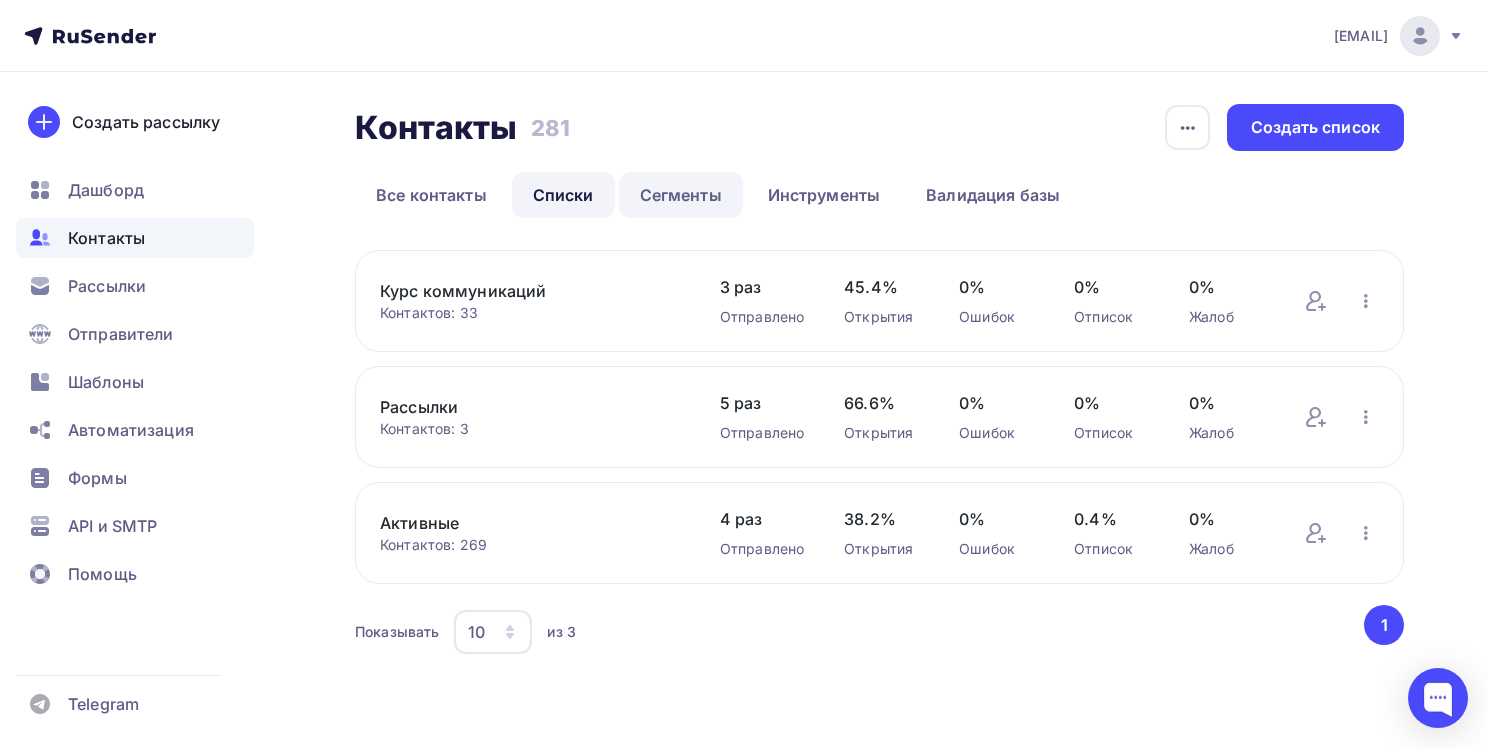 click on "Сегменты" at bounding box center [681, 195] 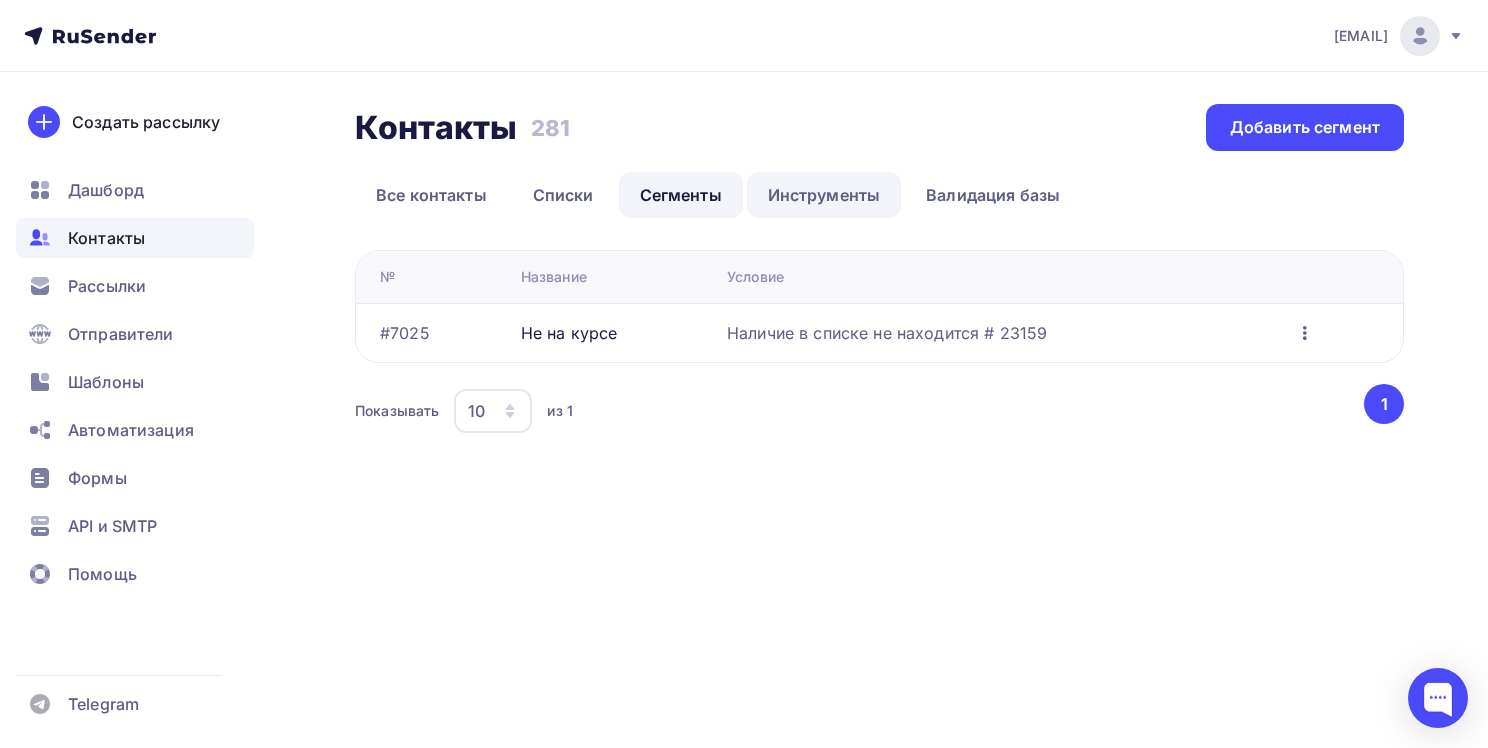 click on "Инструменты" at bounding box center (824, 195) 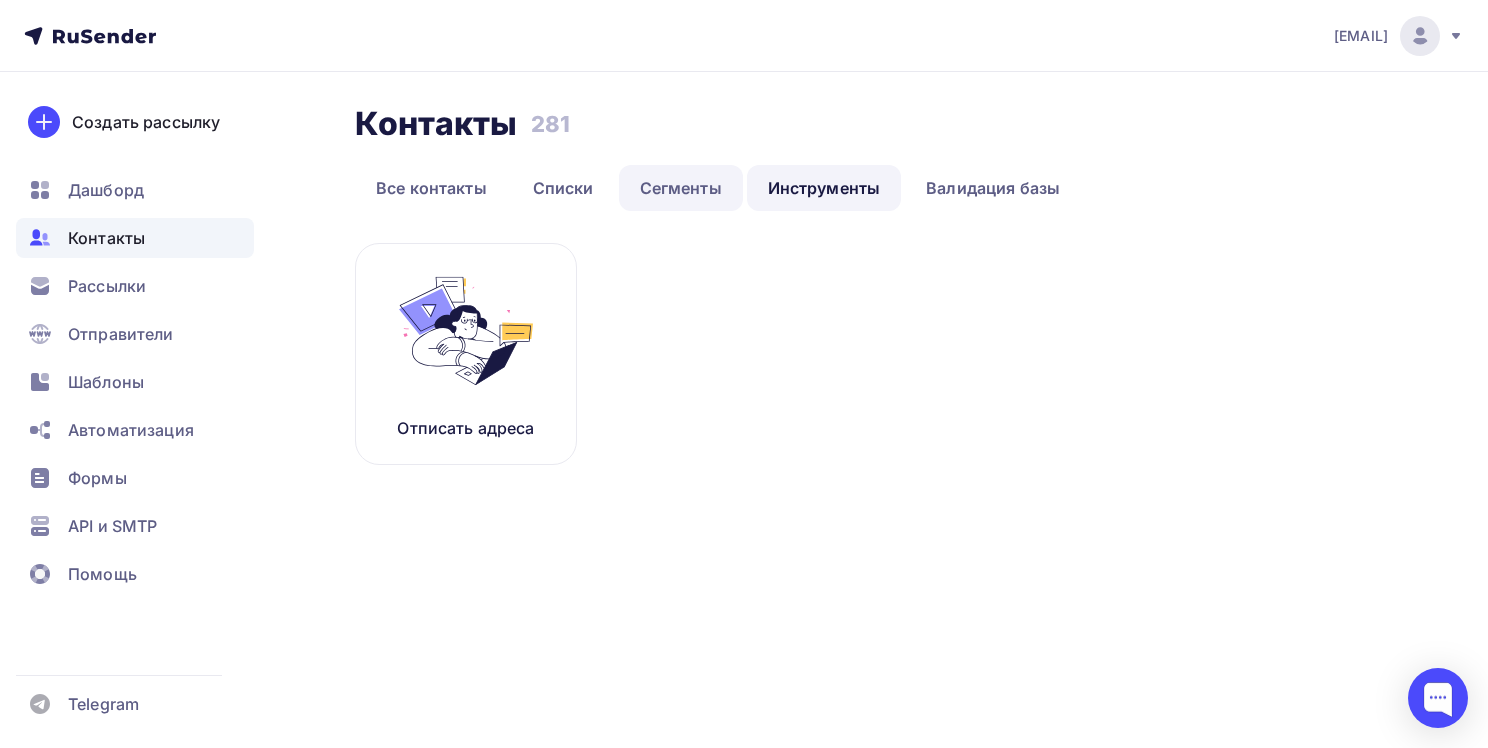 click on "Сегменты" at bounding box center [681, 188] 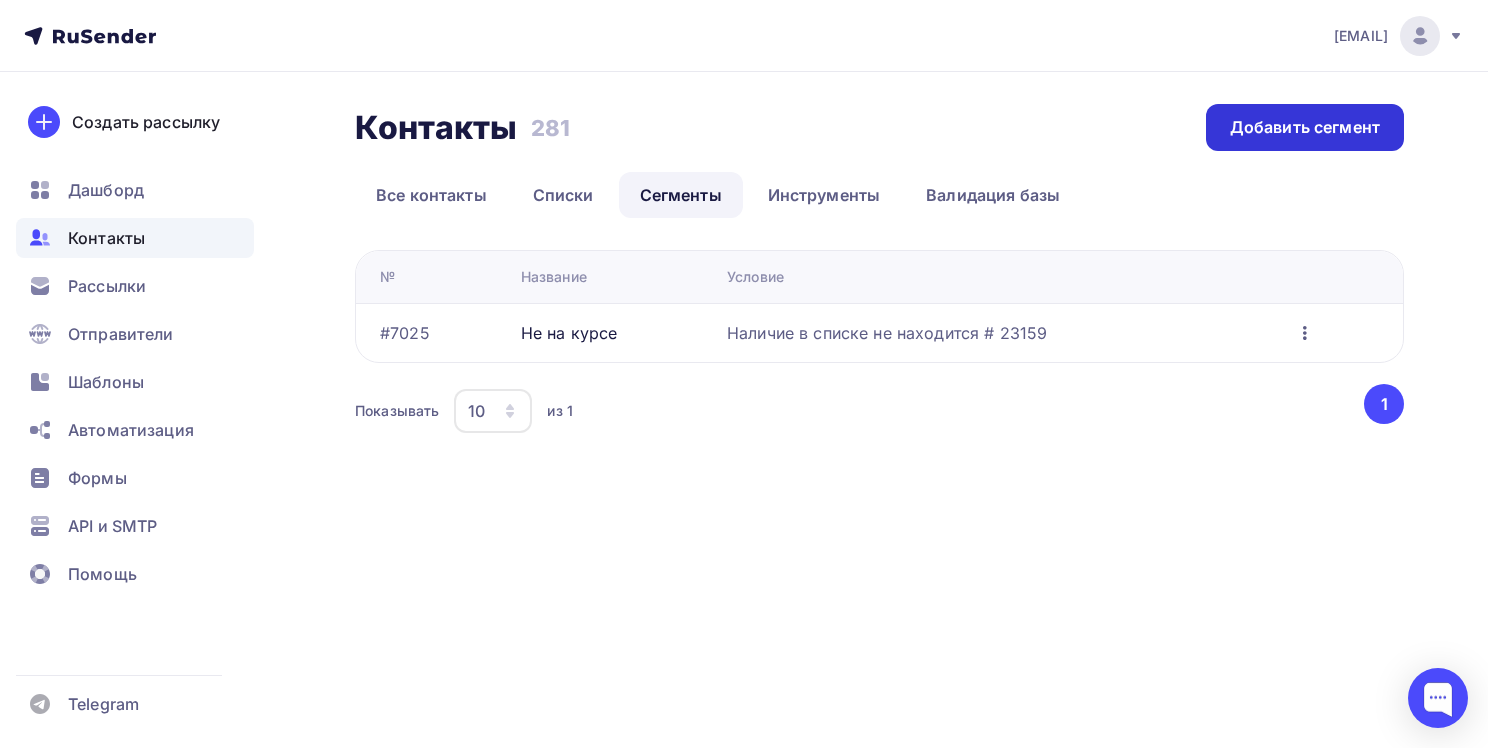 click on "Добавить сегмент" at bounding box center [1305, 127] 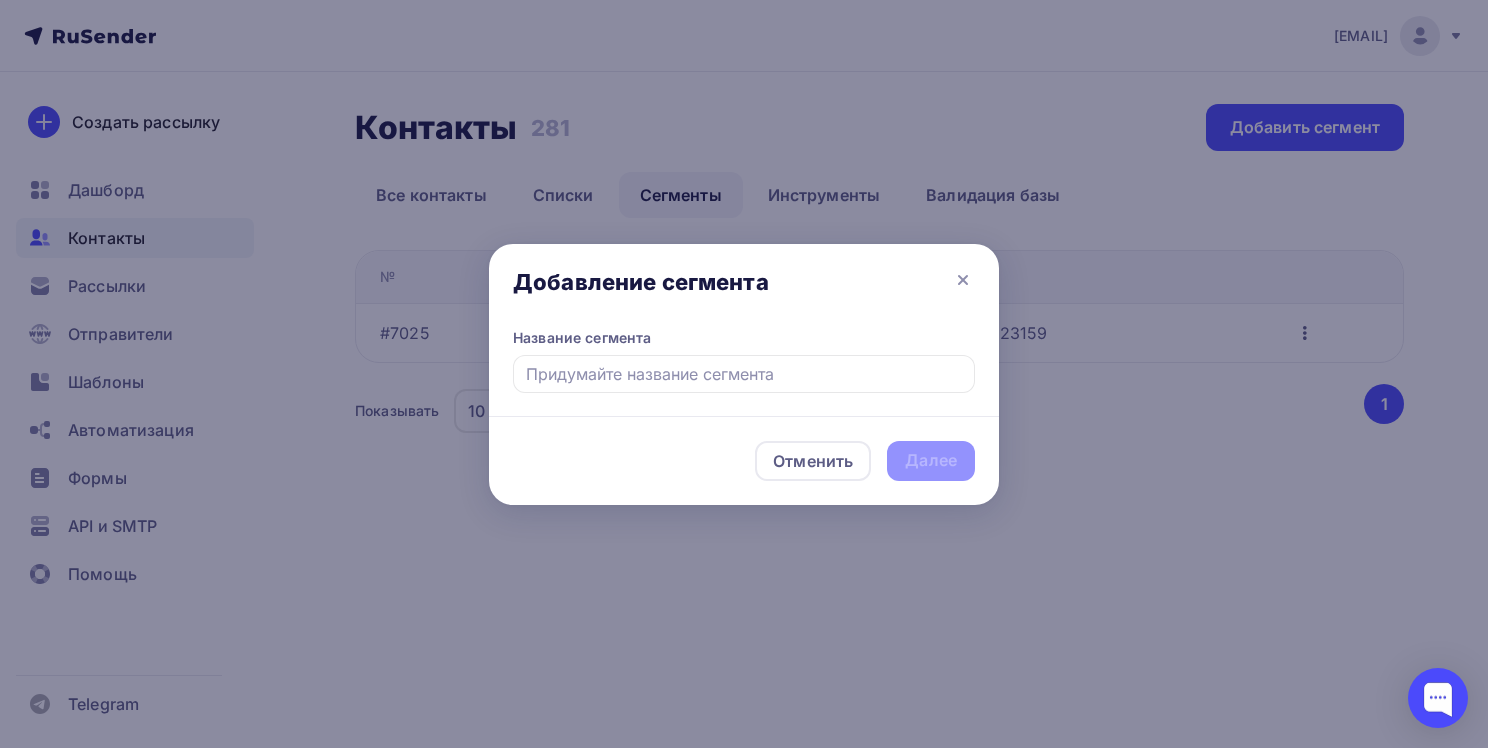click at bounding box center [744, 374] 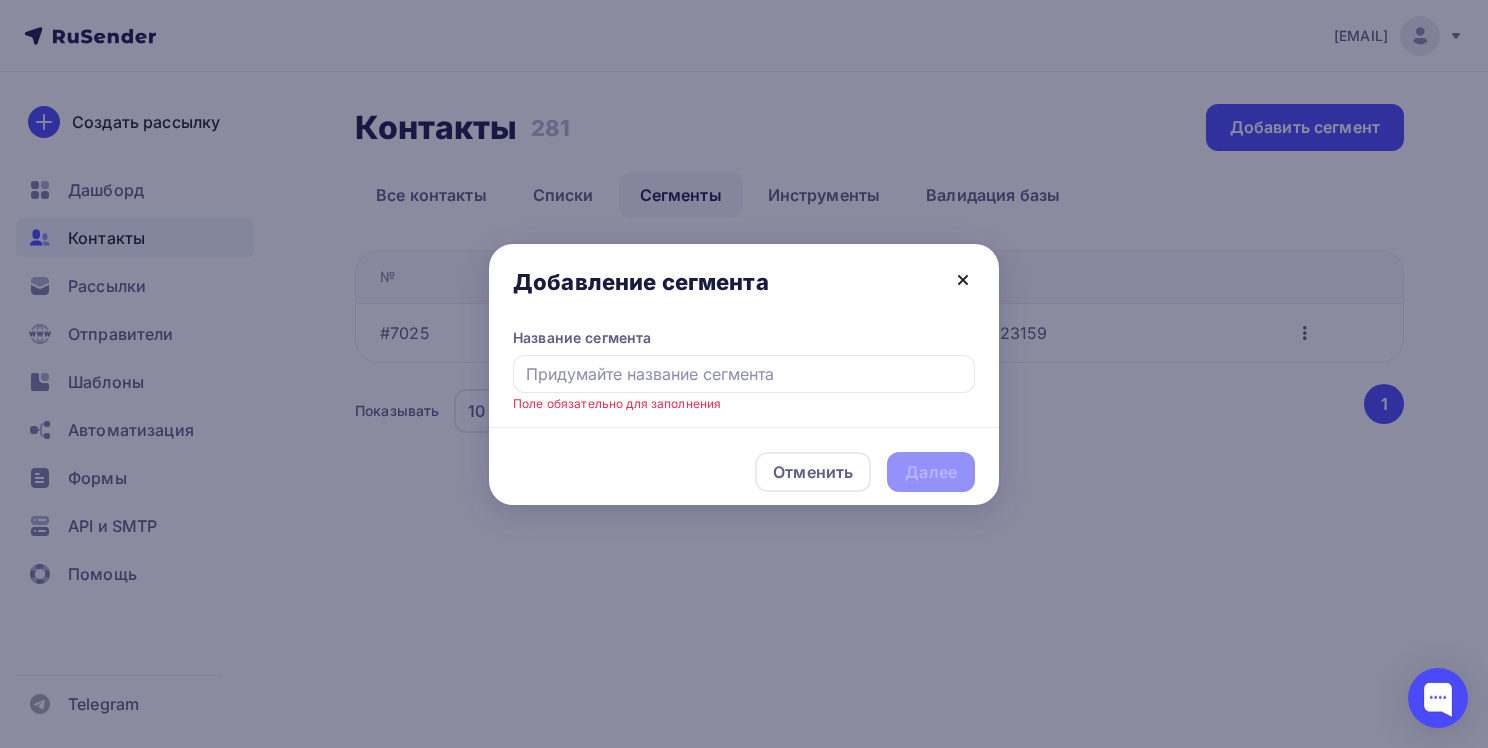 click at bounding box center [963, 280] 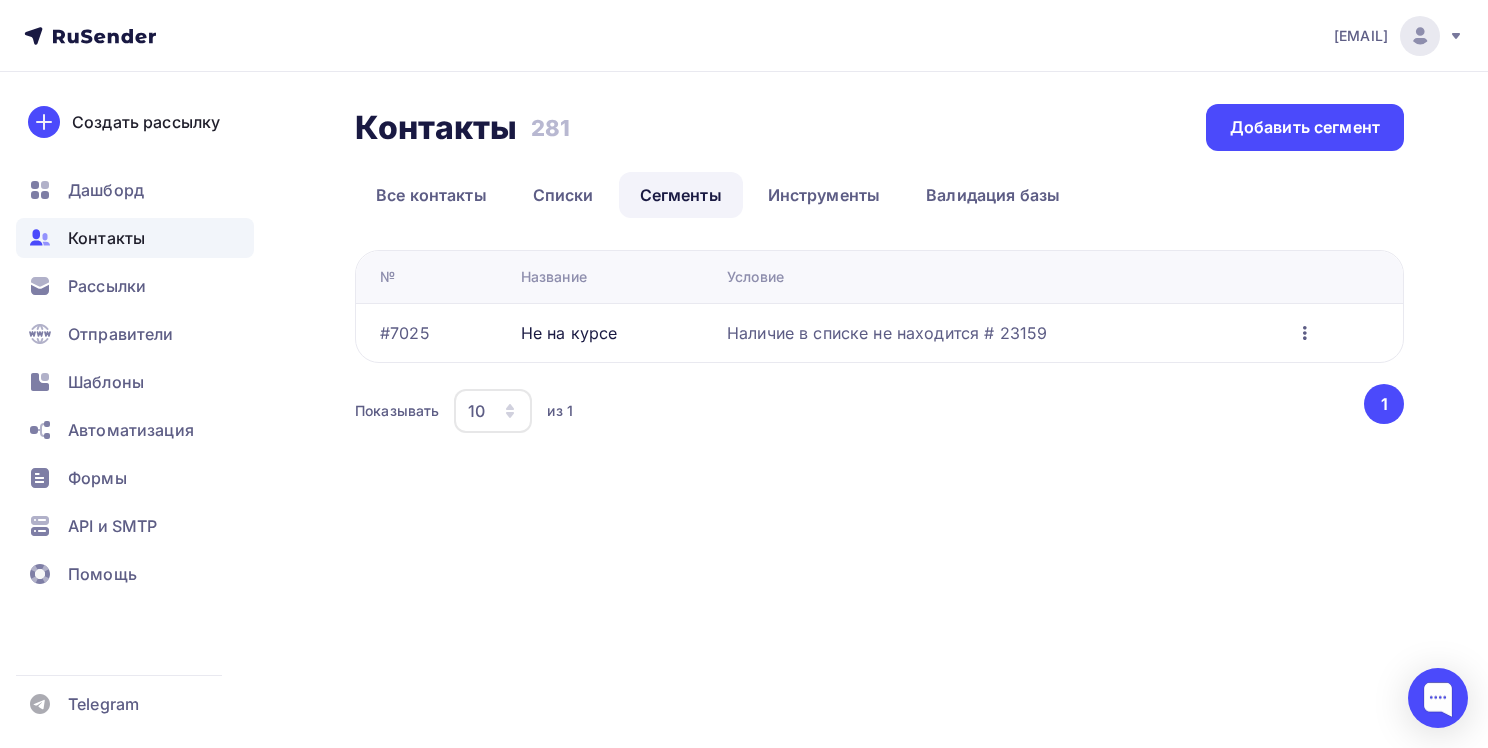 click on "Контакты" at bounding box center (106, 238) 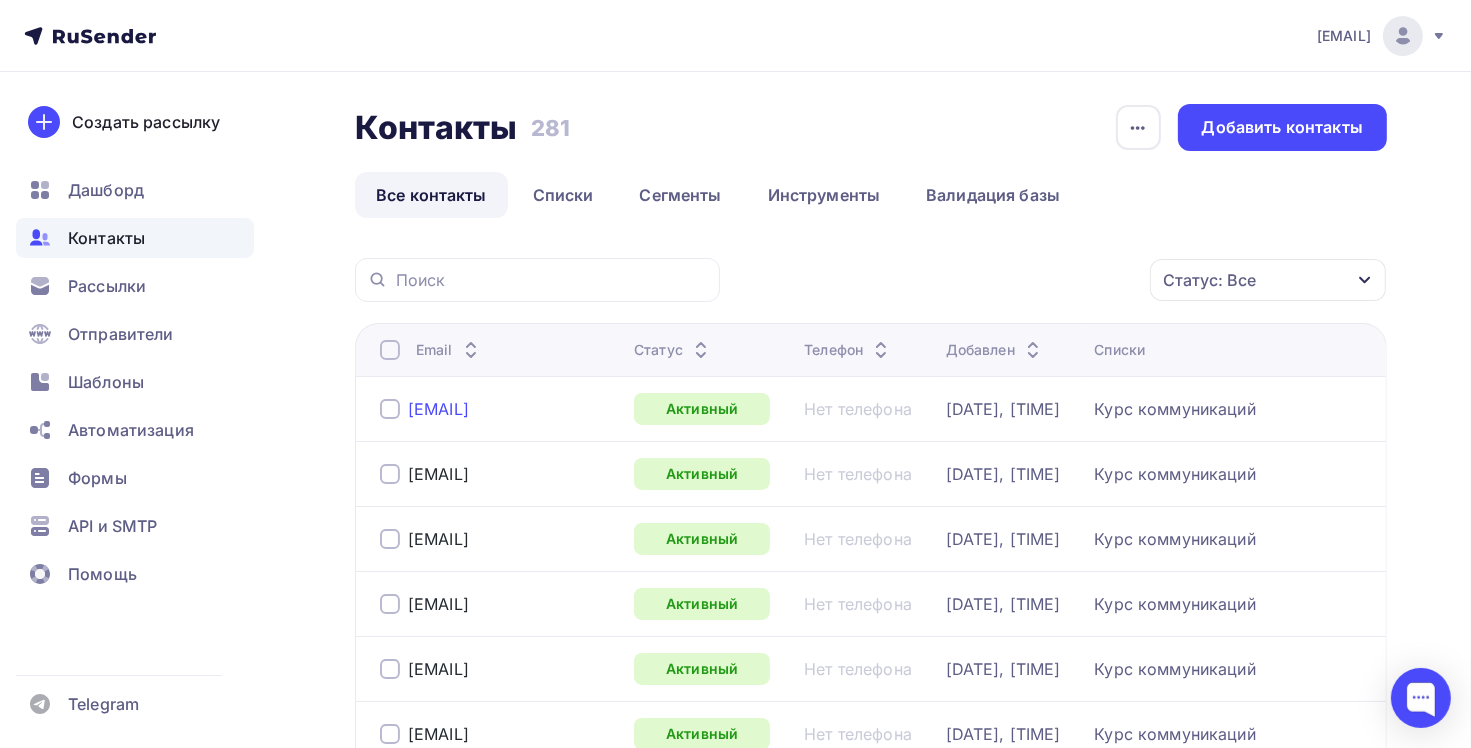 click on "[EMAIL]" at bounding box center (438, 409) 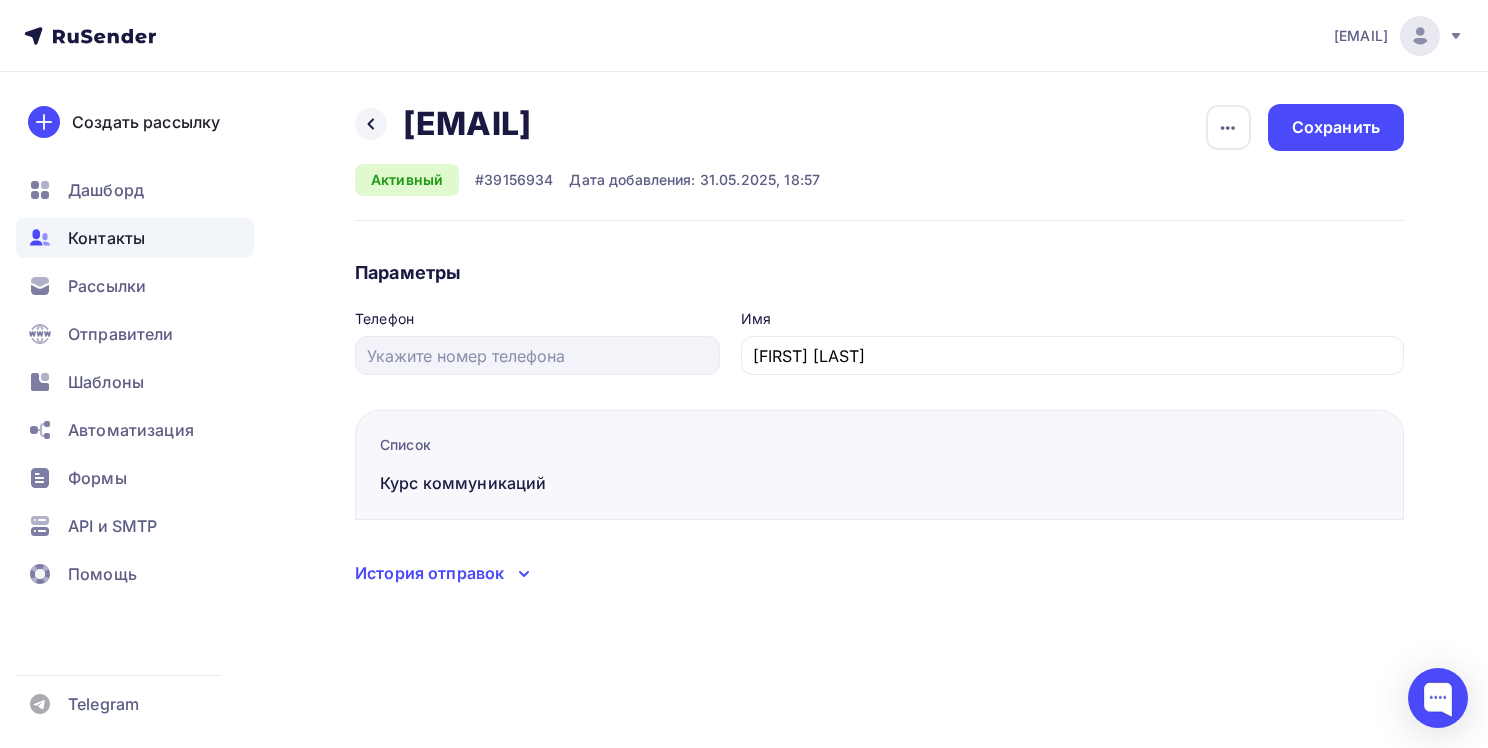 click at bounding box center [524, 574] 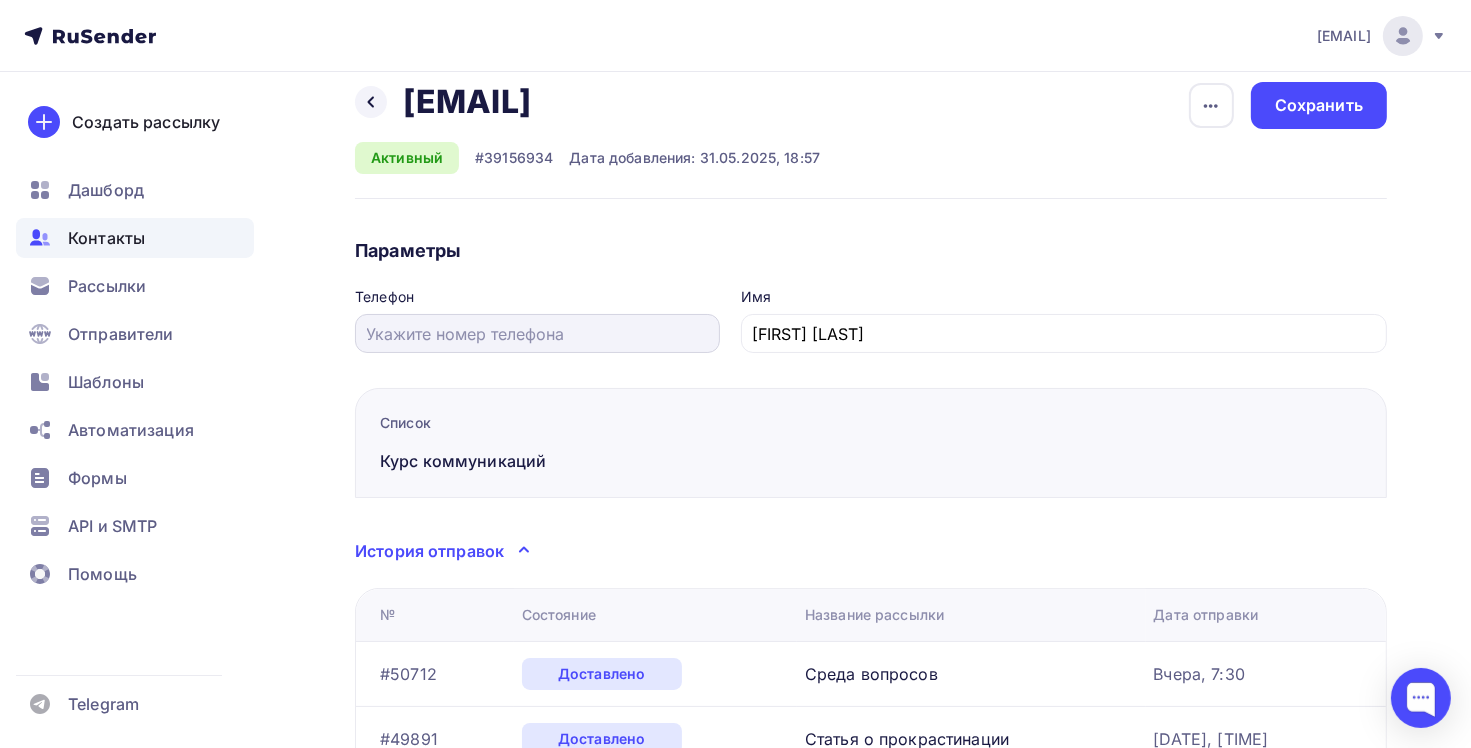 scroll, scrollTop: 0, scrollLeft: 0, axis: both 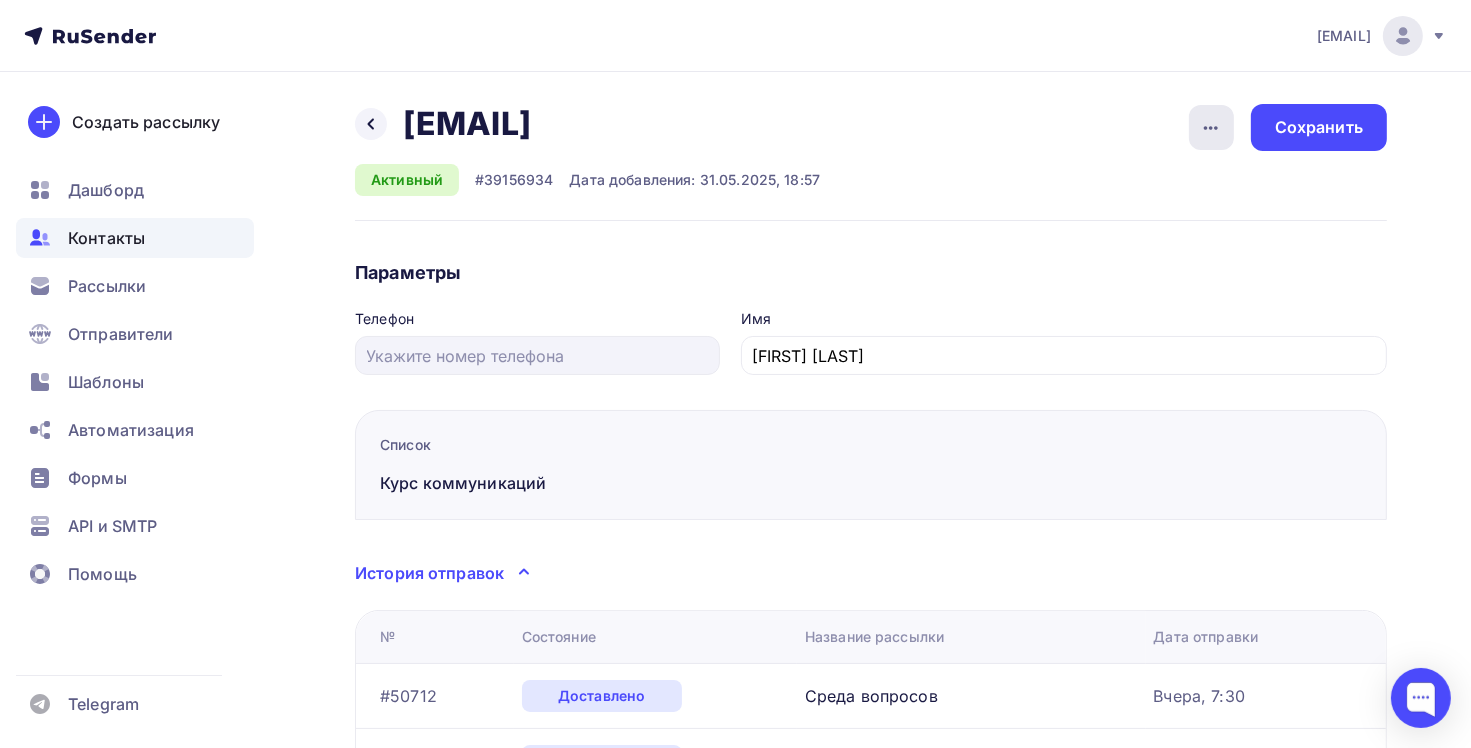 click at bounding box center [1211, 128] 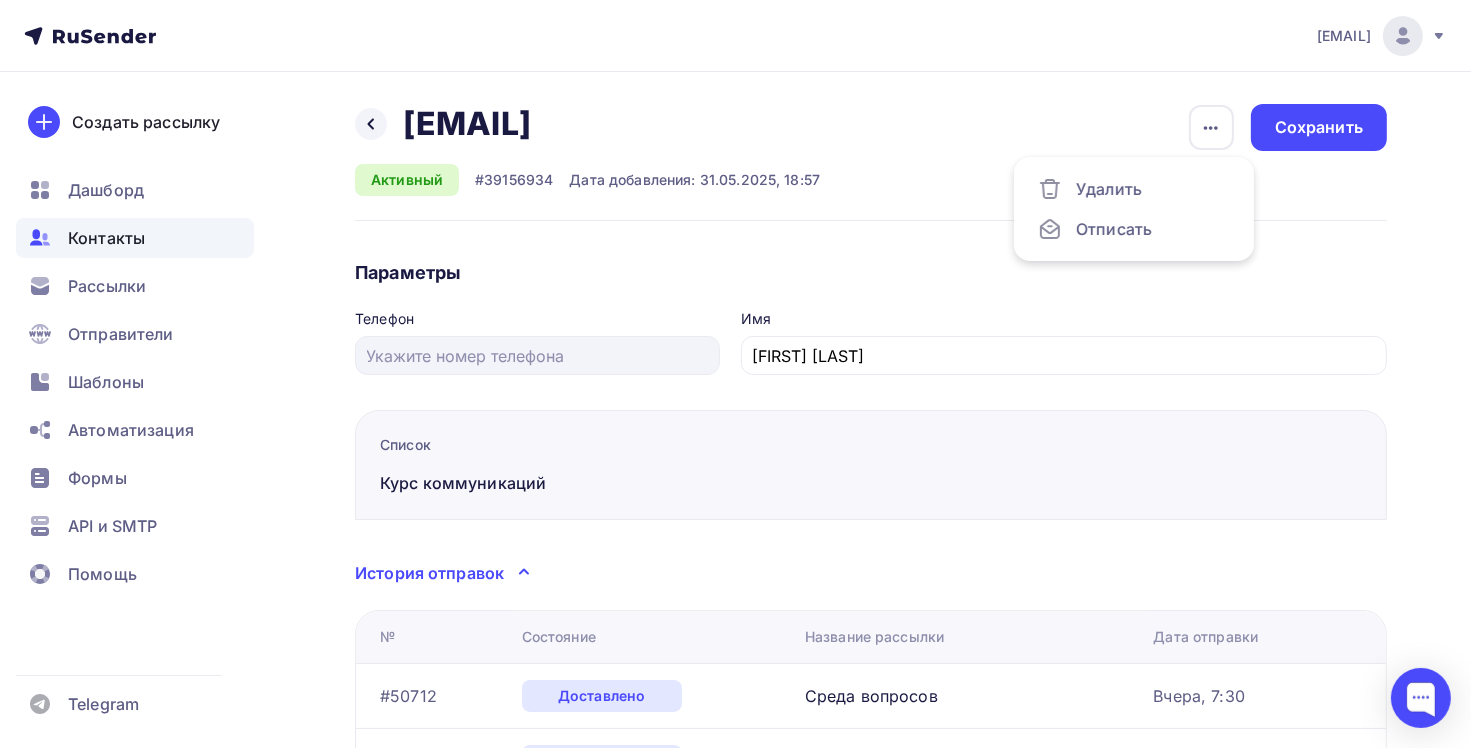 click on "Ольга Медведь" at bounding box center (871, 519) 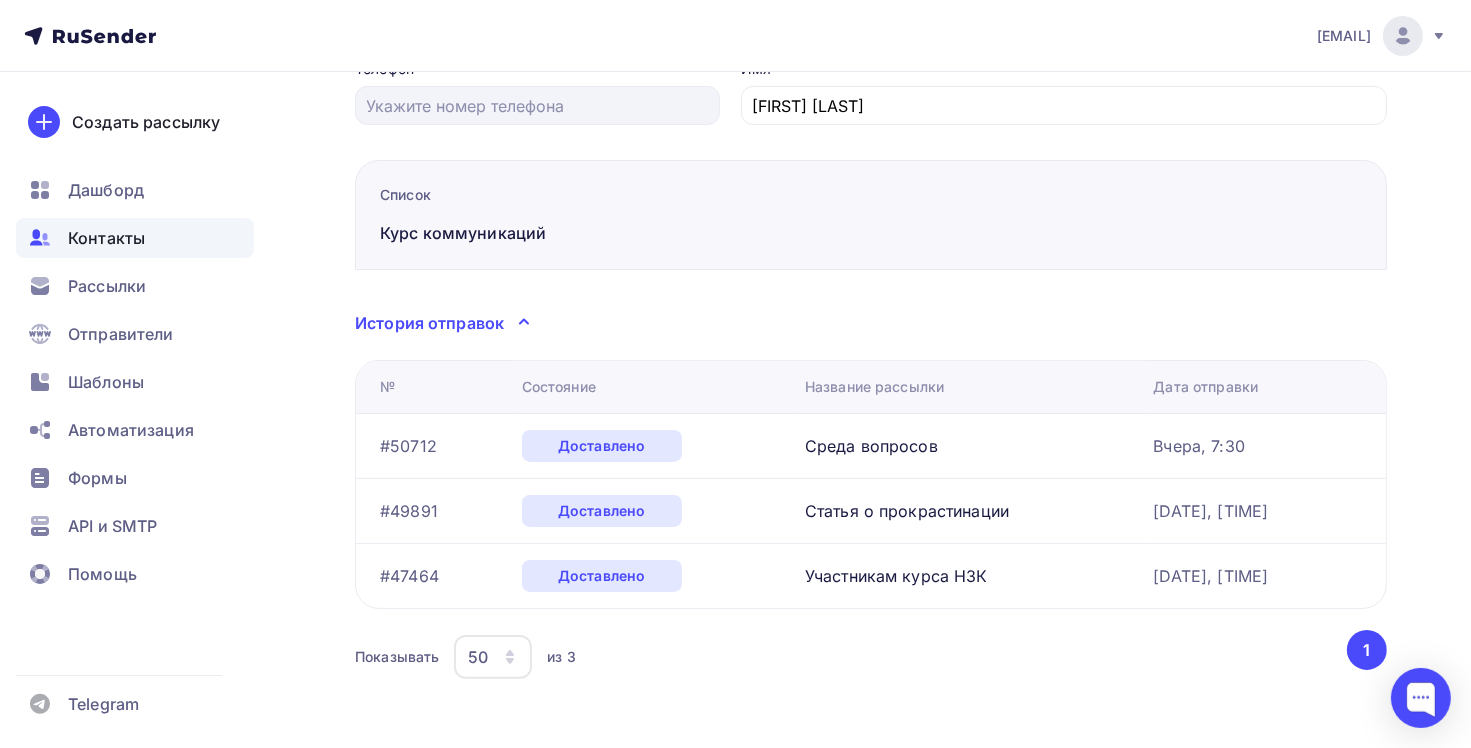 scroll, scrollTop: 264, scrollLeft: 0, axis: vertical 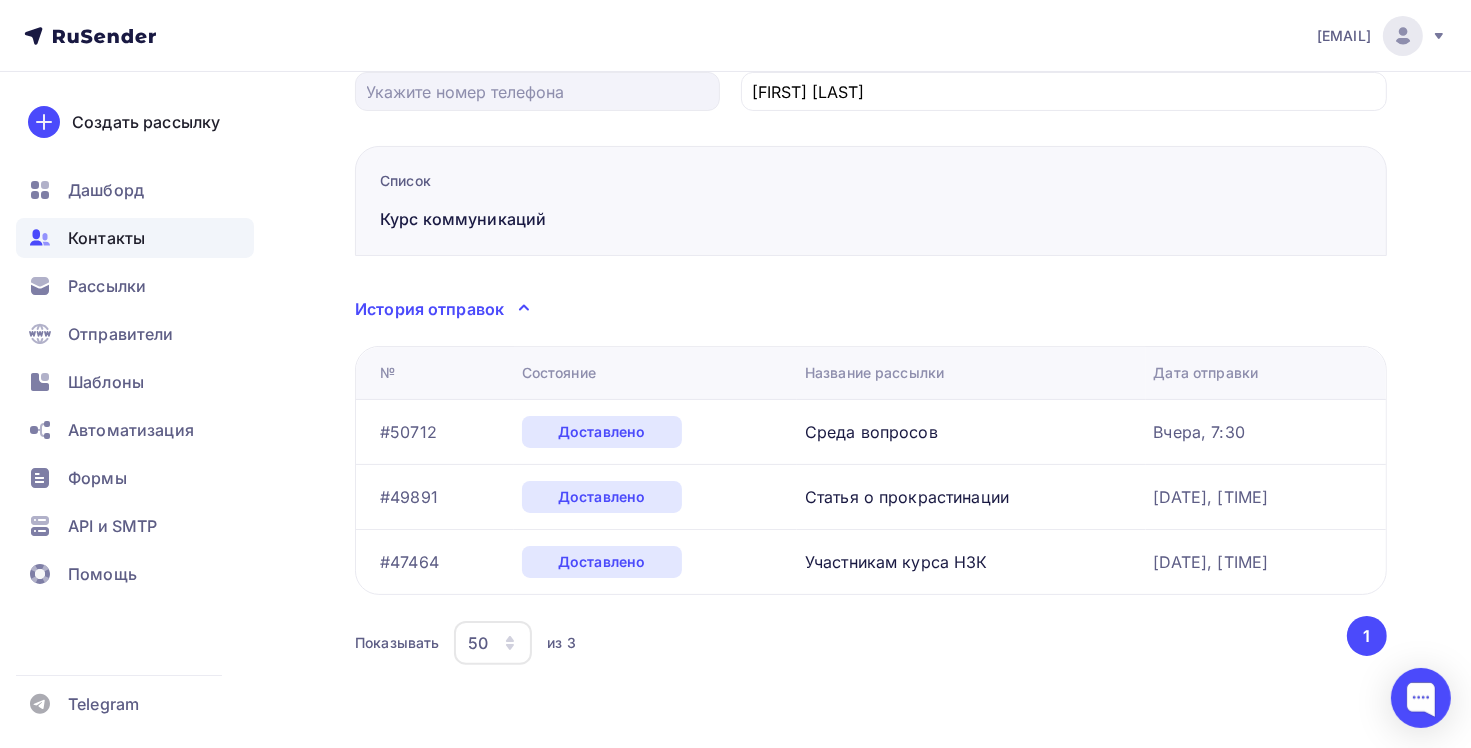 click on "Контакты" at bounding box center [106, 238] 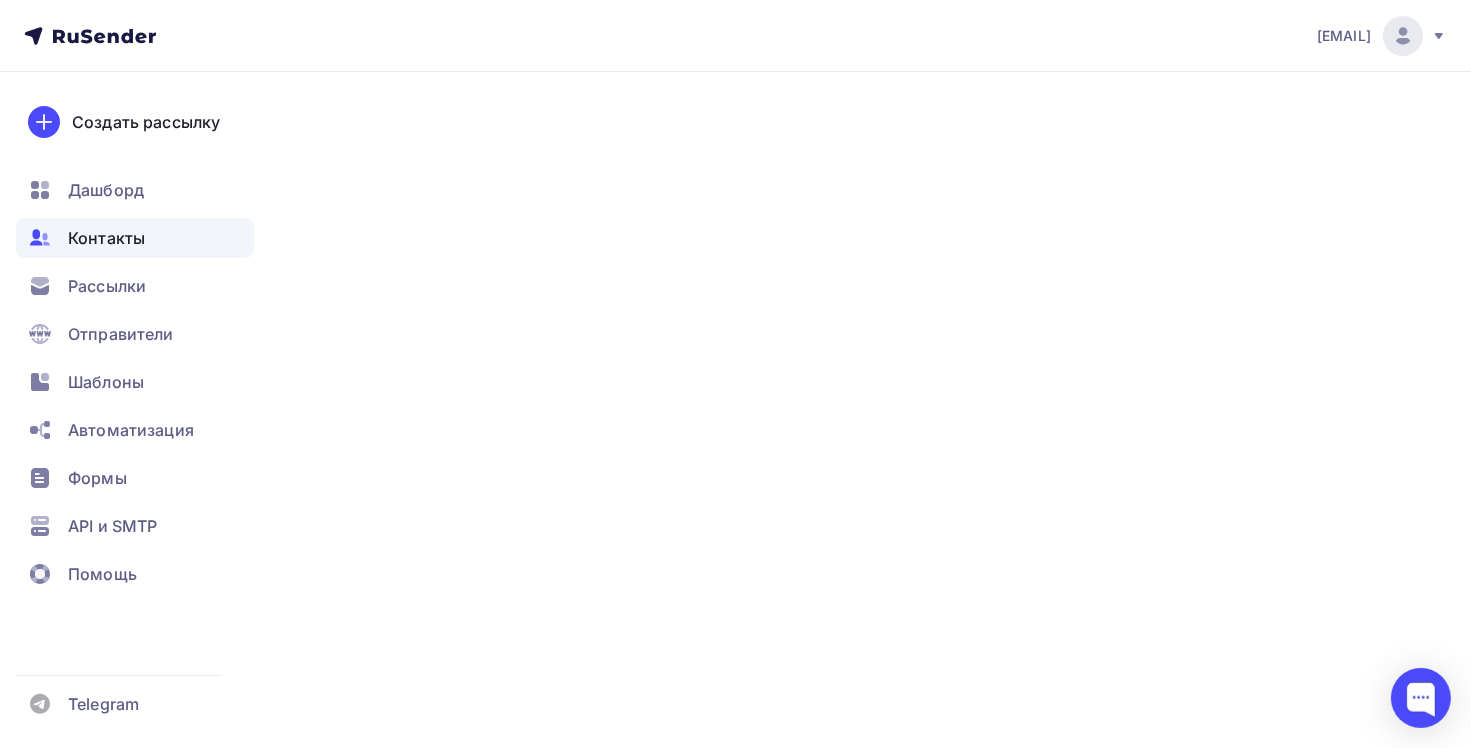 scroll, scrollTop: 0, scrollLeft: 0, axis: both 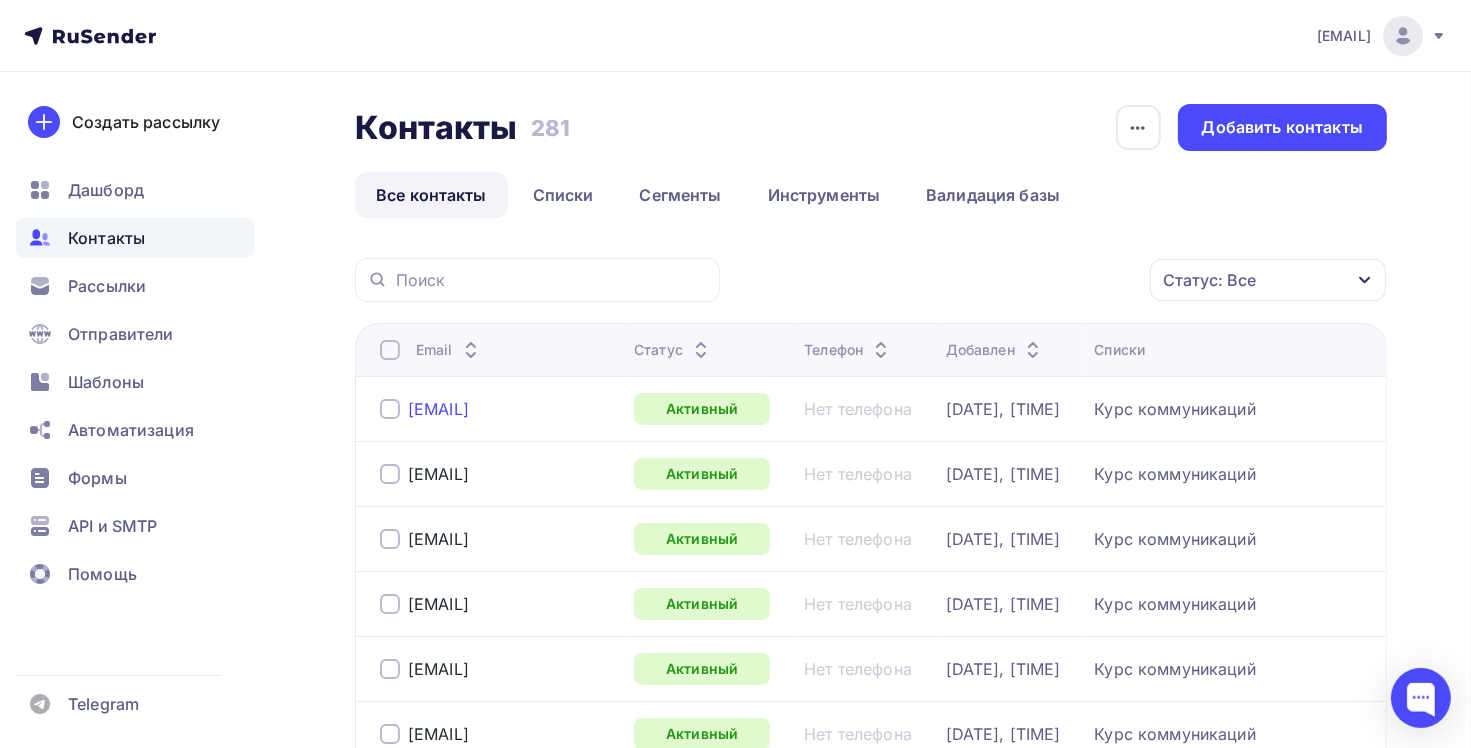 click on "[EMAIL]" at bounding box center [438, 409] 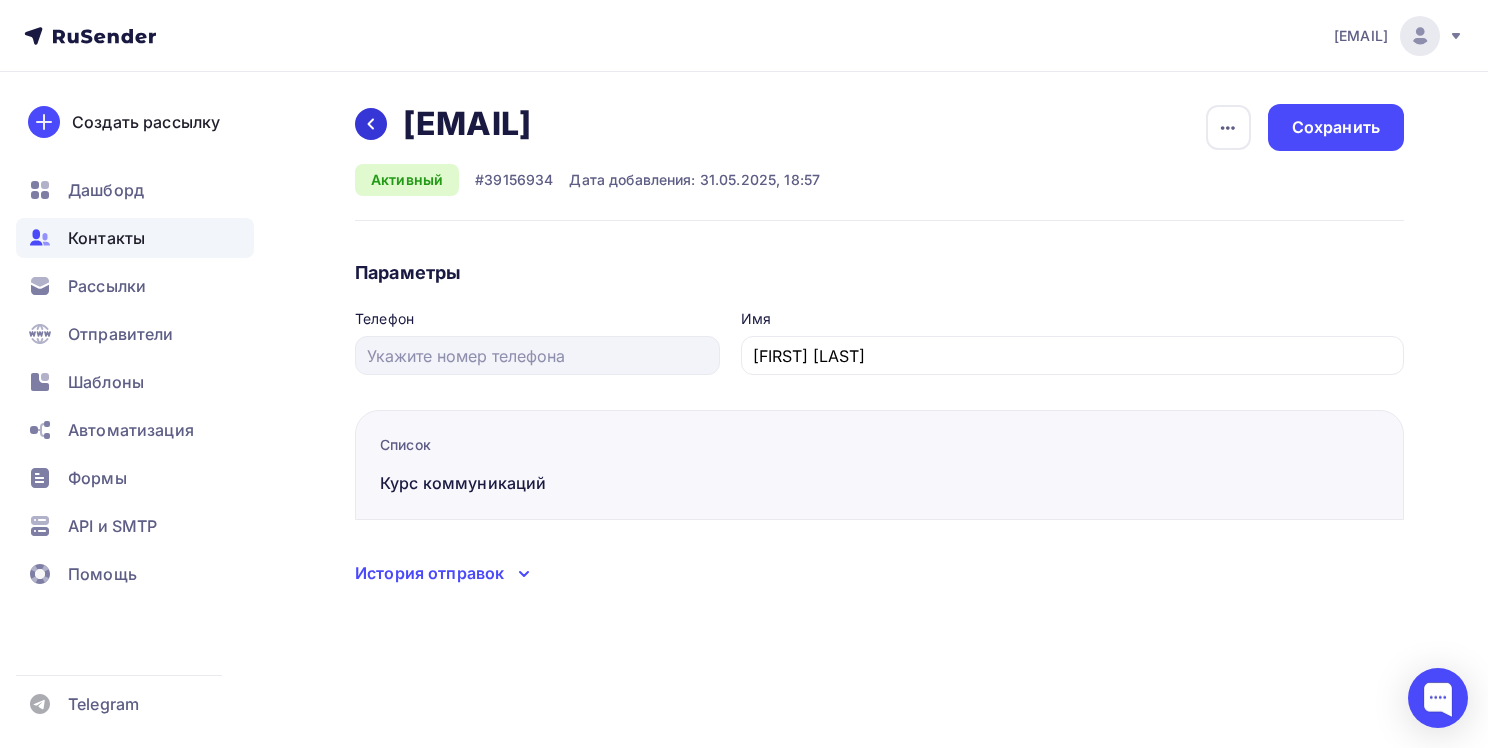 drag, startPoint x: 372, startPoint y: 119, endPoint x: 386, endPoint y: 117, distance: 14.142136 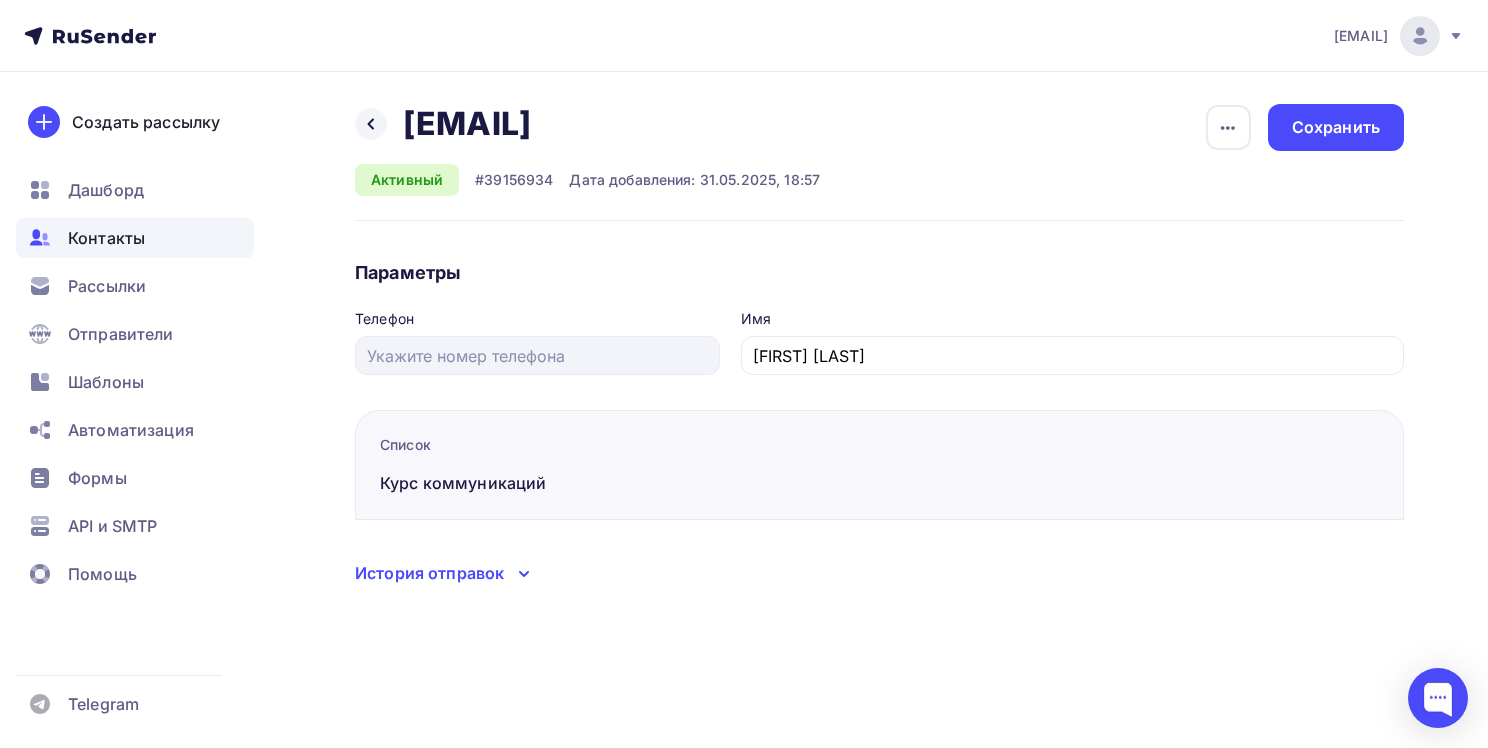 click at bounding box center [371, 124] 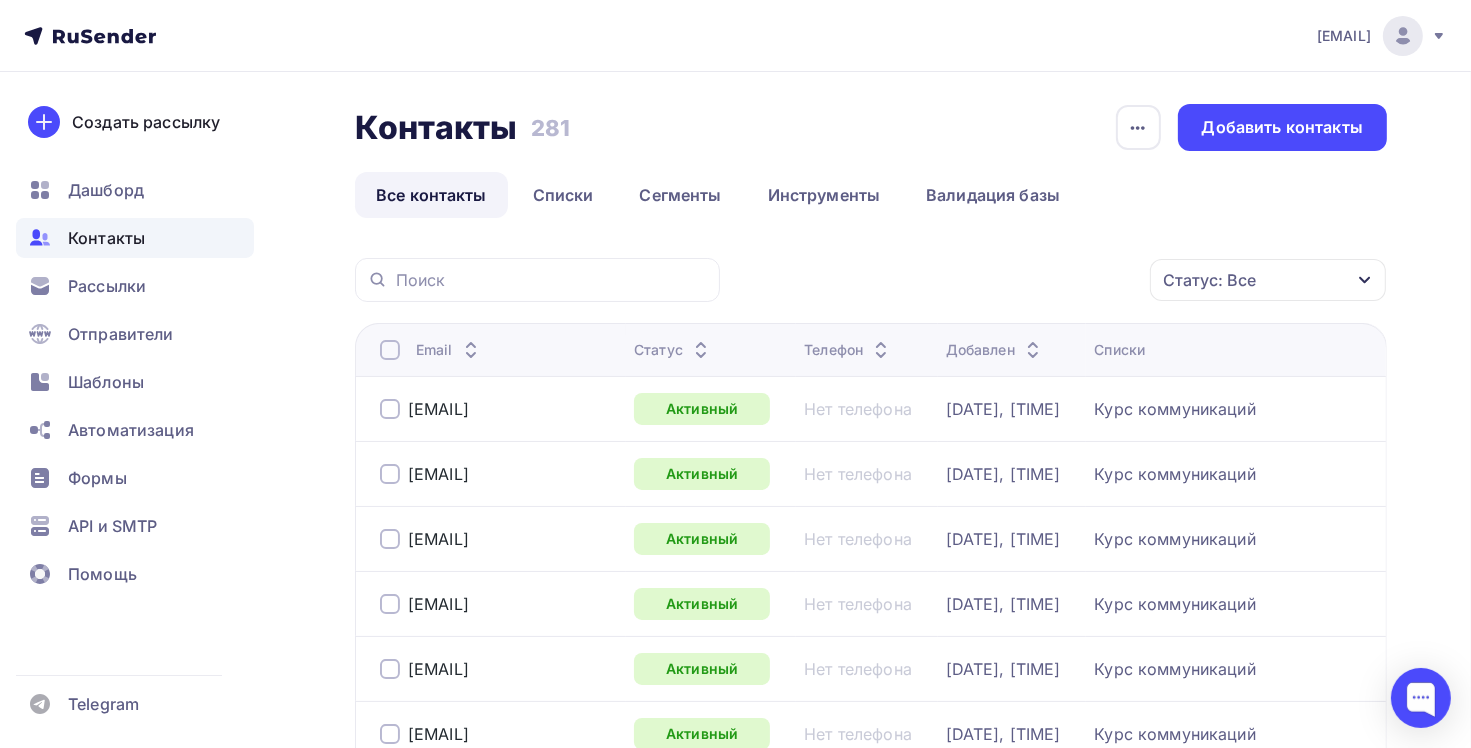 click at bounding box center [390, 409] 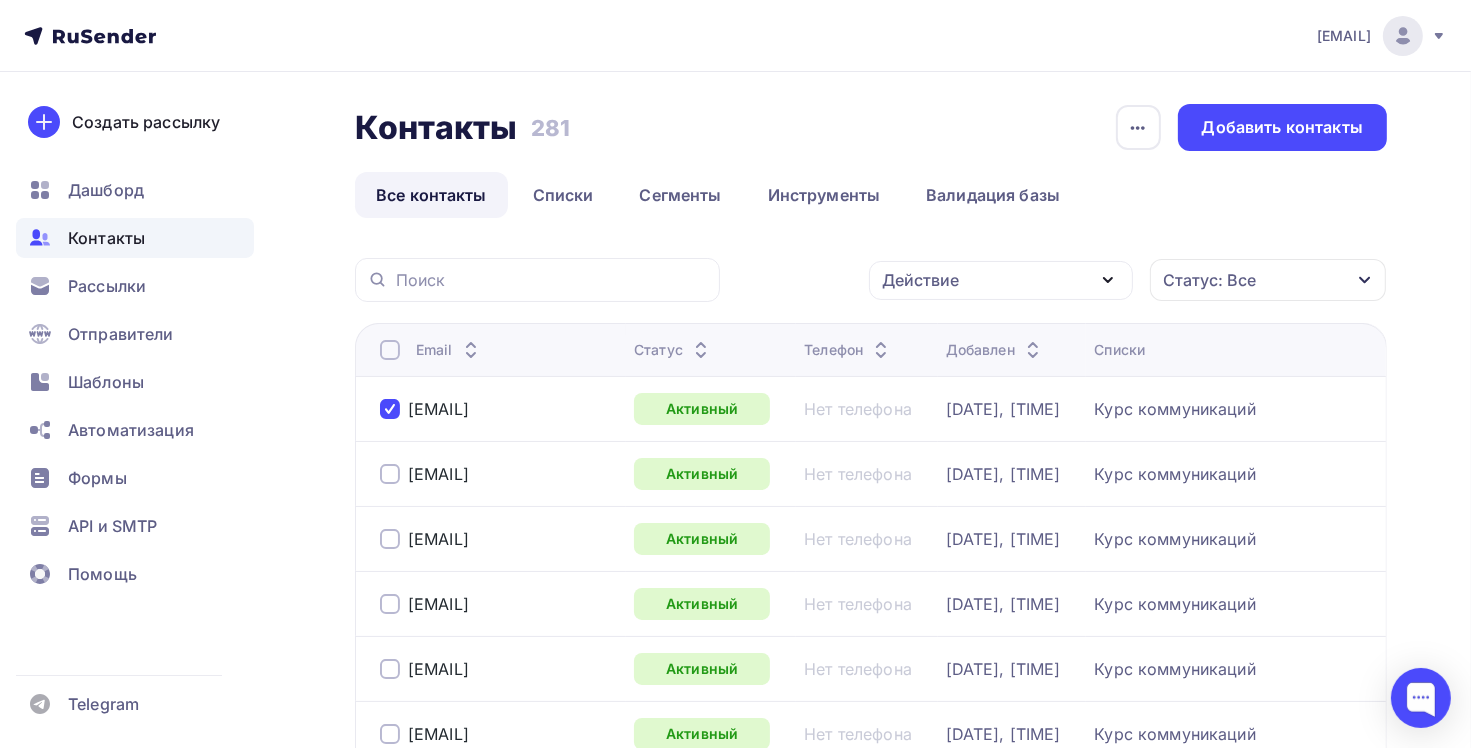click at bounding box center [1108, 280] 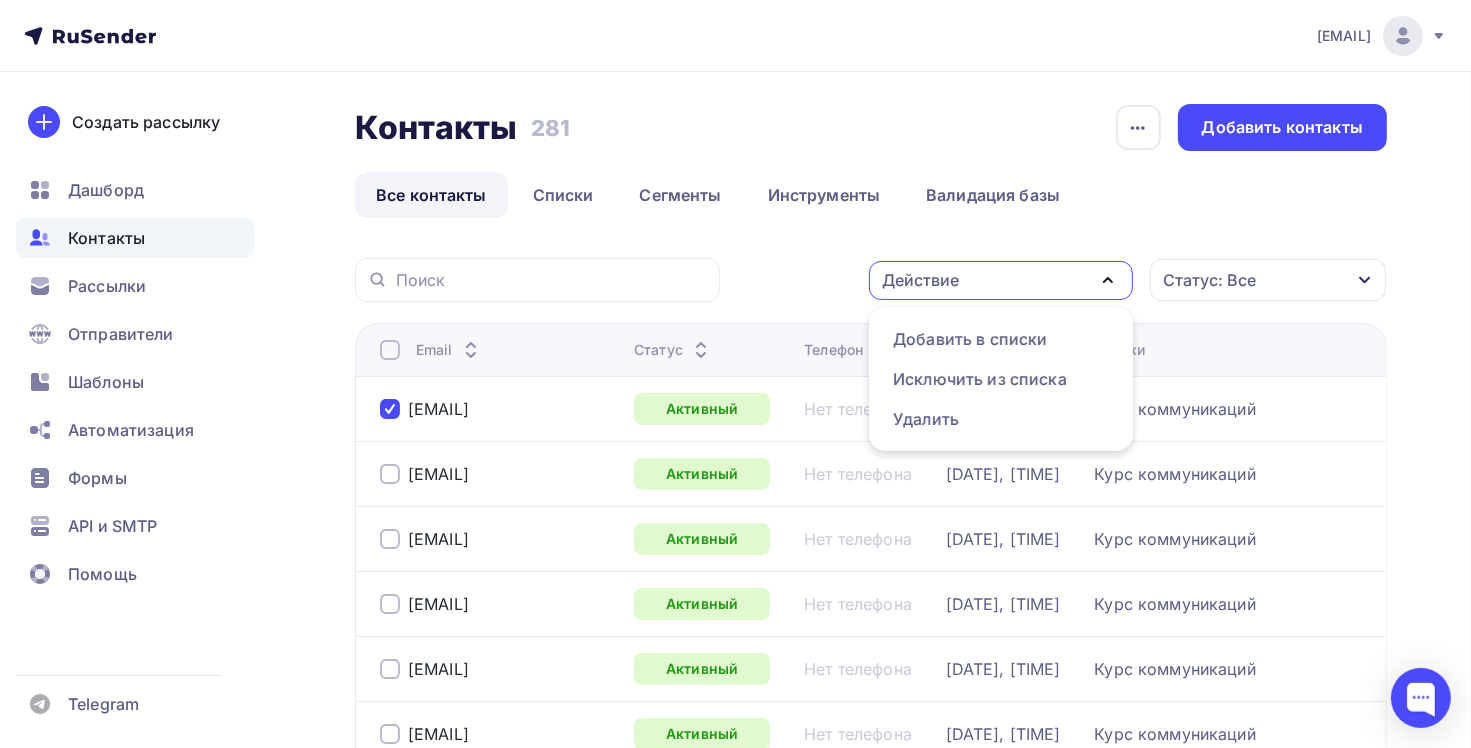 drag, startPoint x: 684, startPoint y: 264, endPoint x: 616, endPoint y: 292, distance: 73.53911 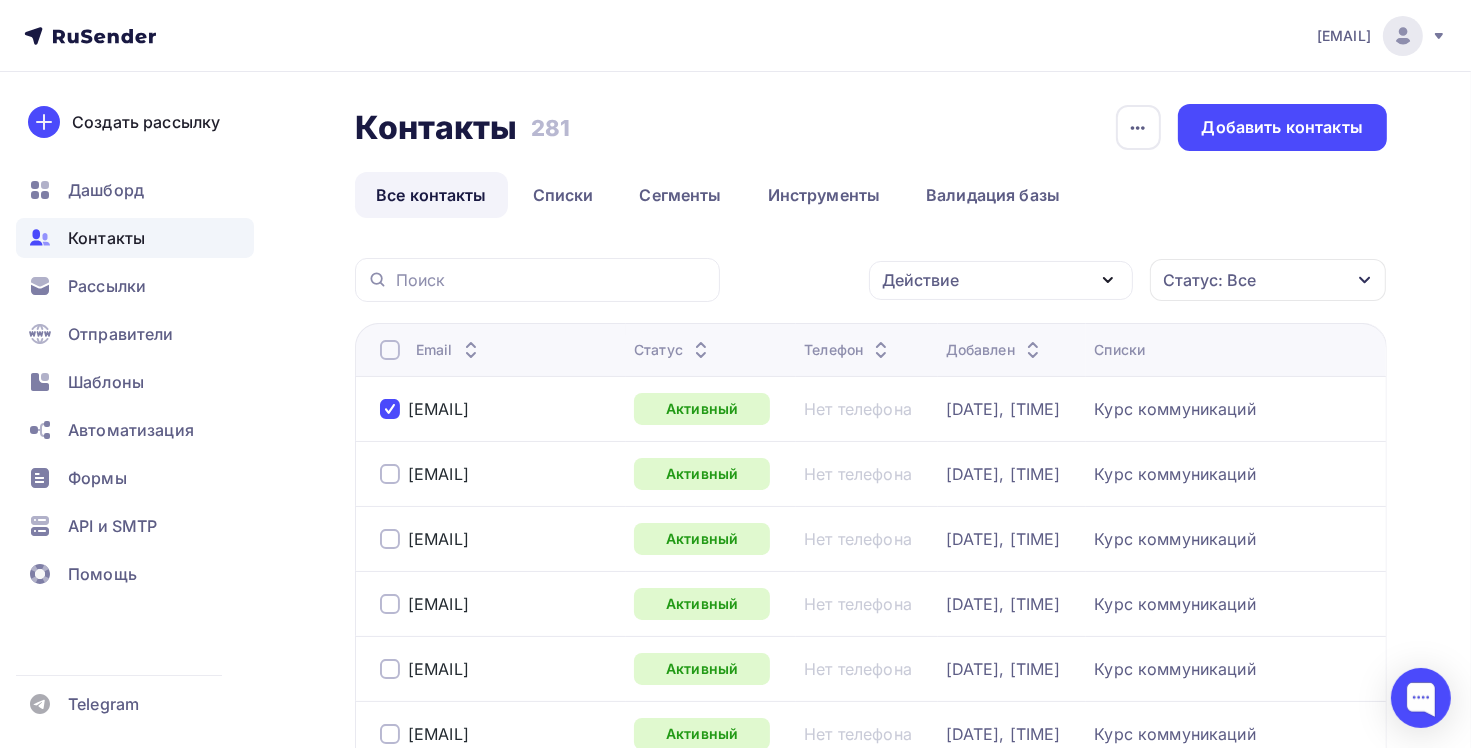 click at bounding box center (390, 409) 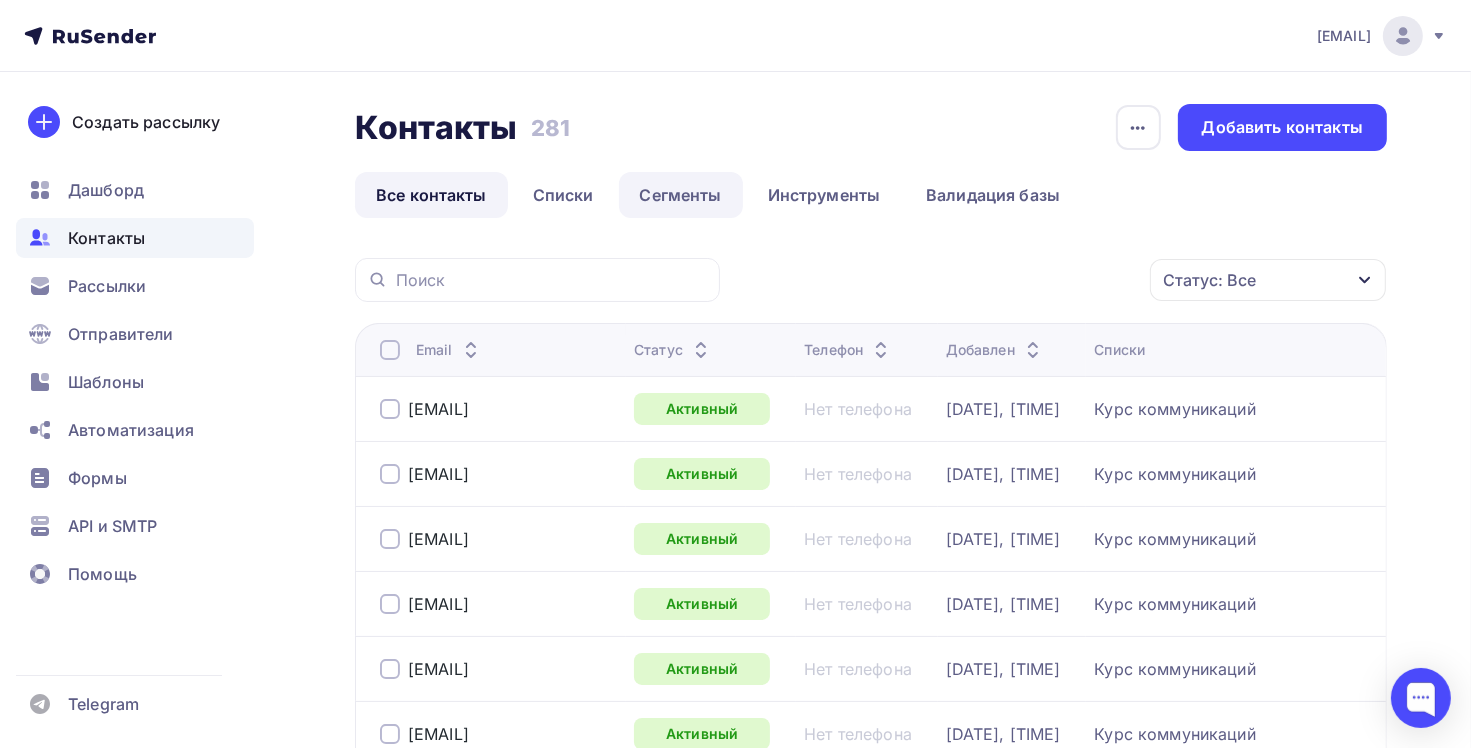 click on "Сегменты" at bounding box center (681, 195) 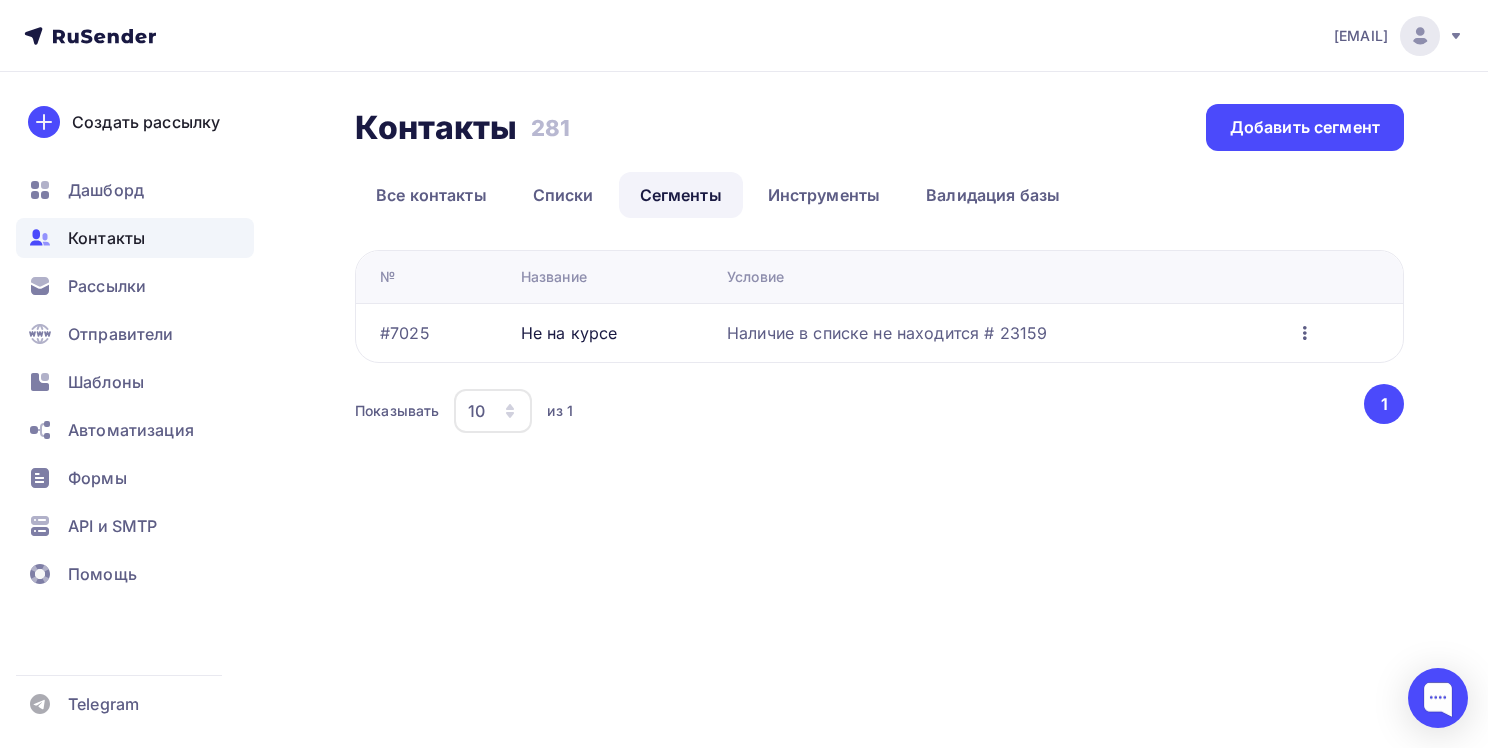 click at bounding box center [1305, 333] 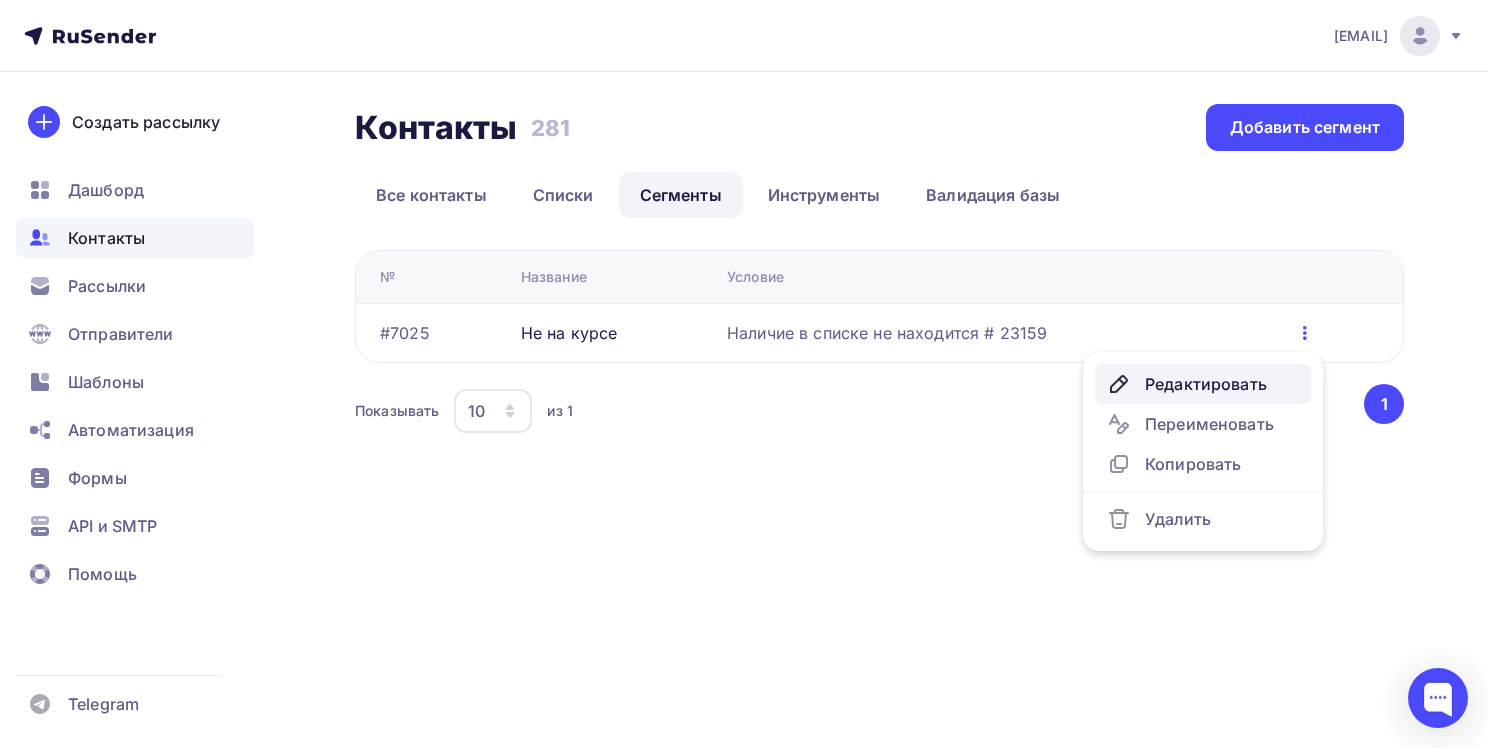 click on "Редактировать" at bounding box center (1203, 384) 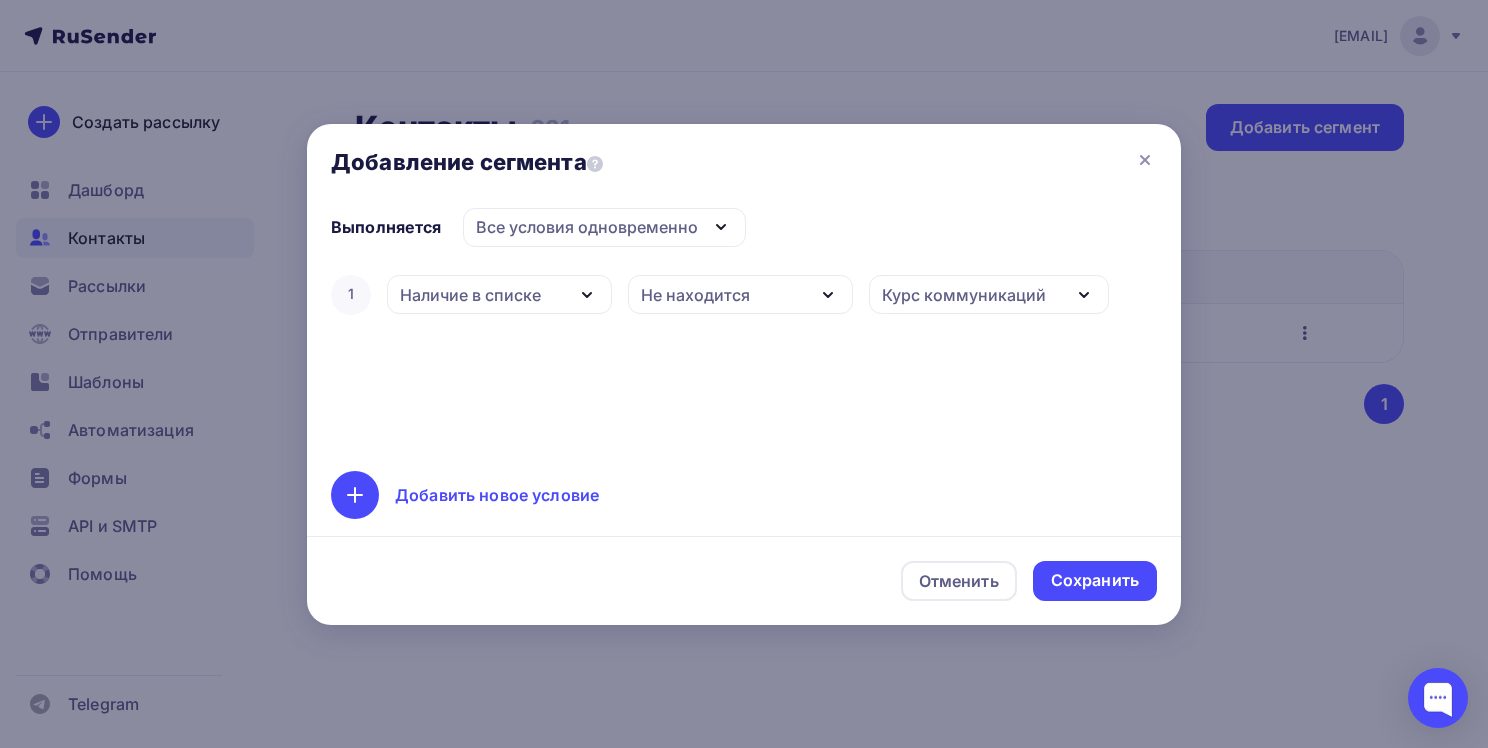 click at bounding box center [587, 295] 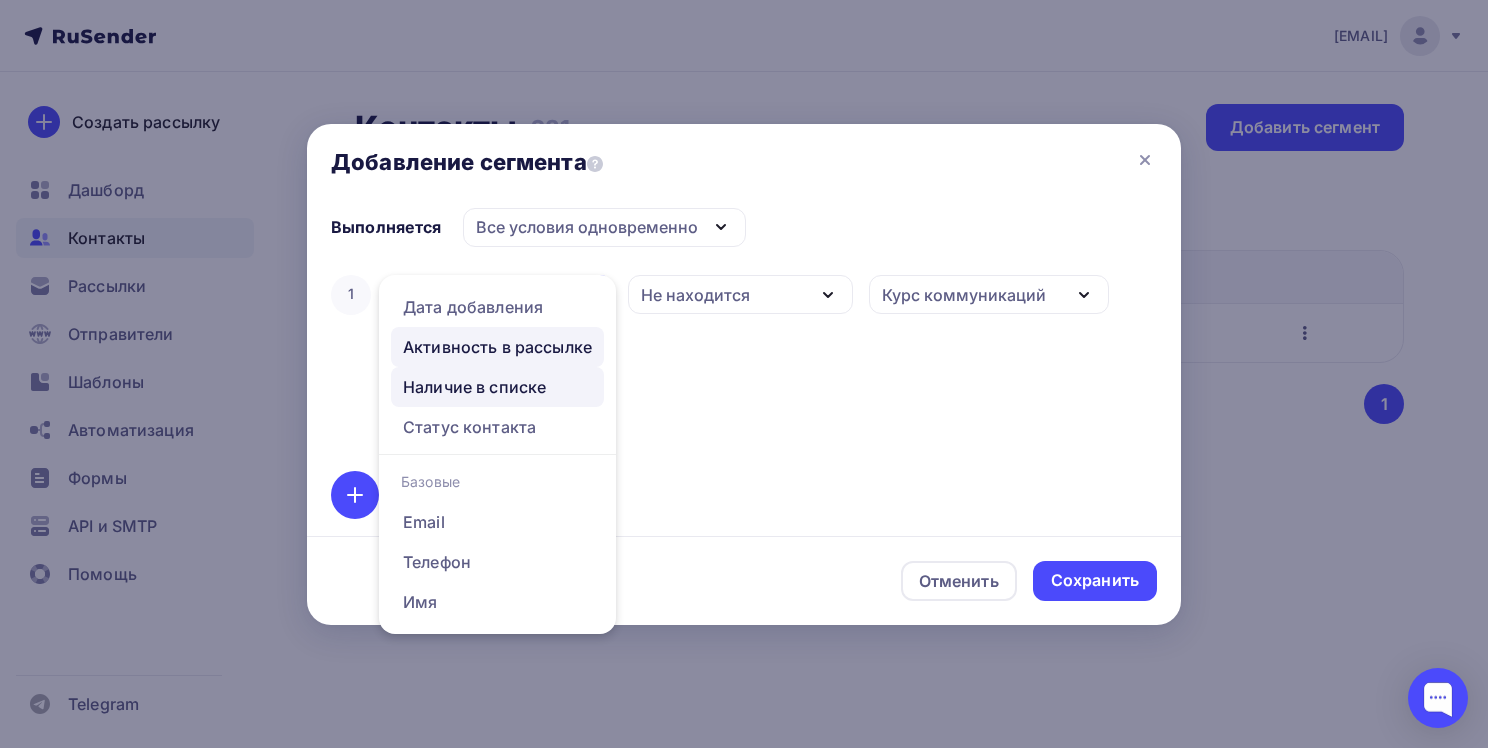 click on "Активность в рассылке" at bounding box center [473, 307] 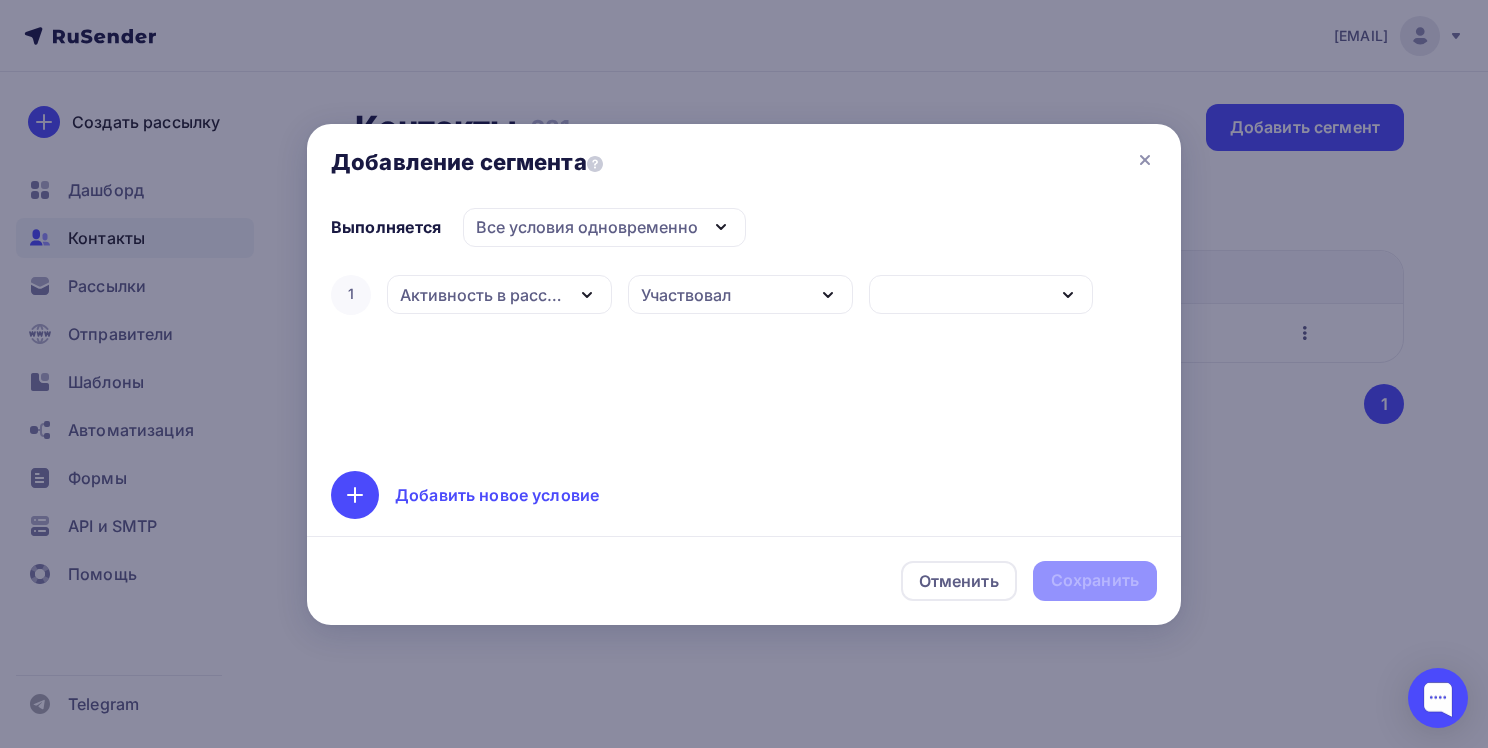 click at bounding box center [828, 295] 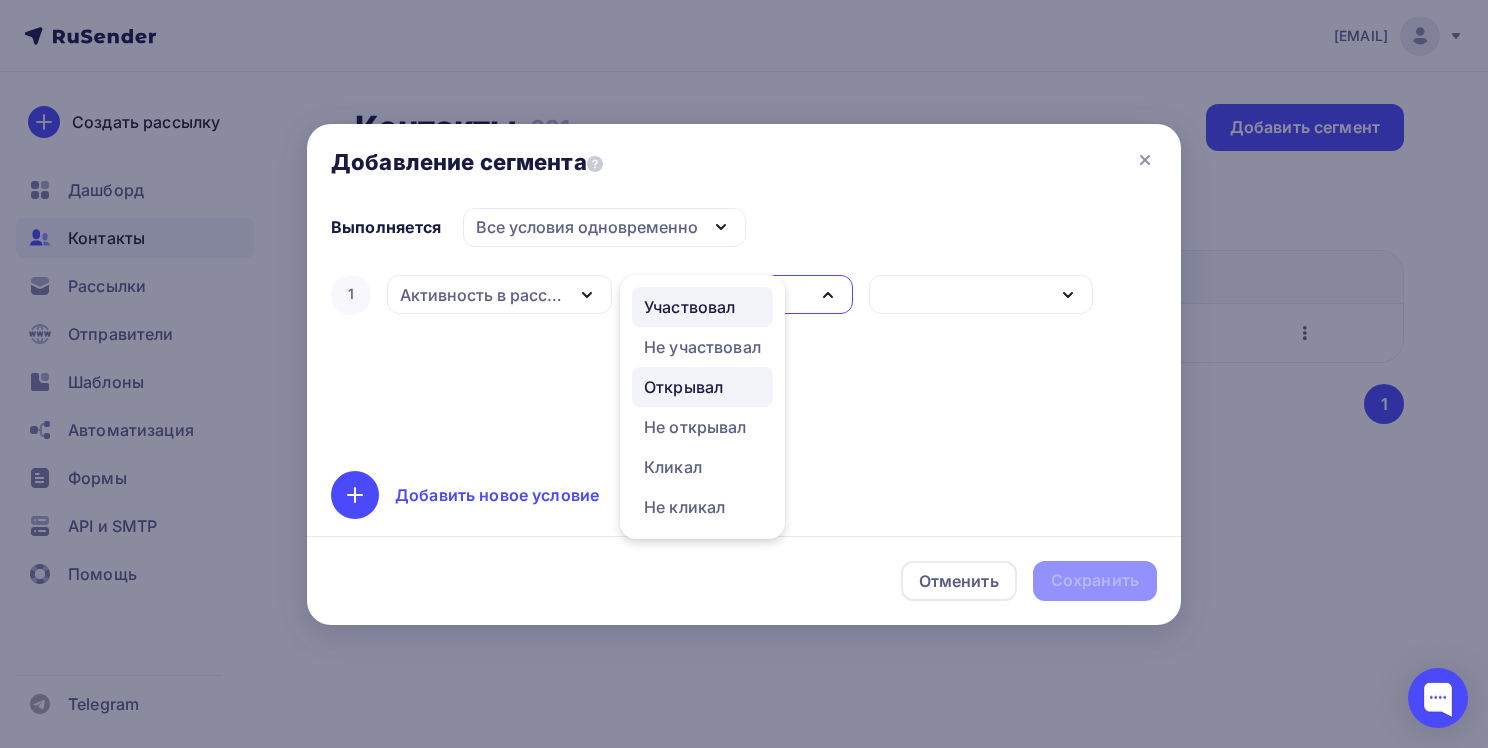 click on "Открывал" at bounding box center (689, 307) 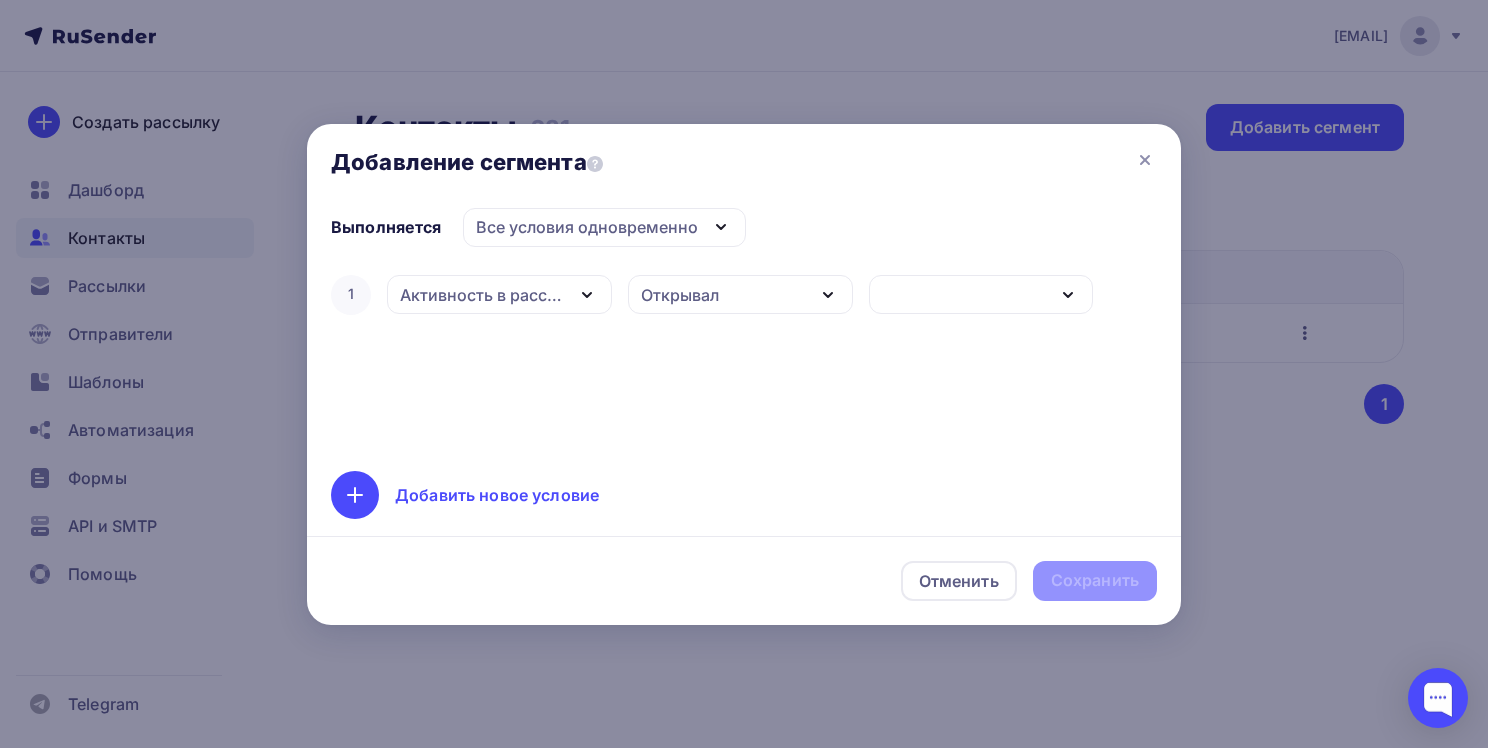 click at bounding box center [1068, 295] 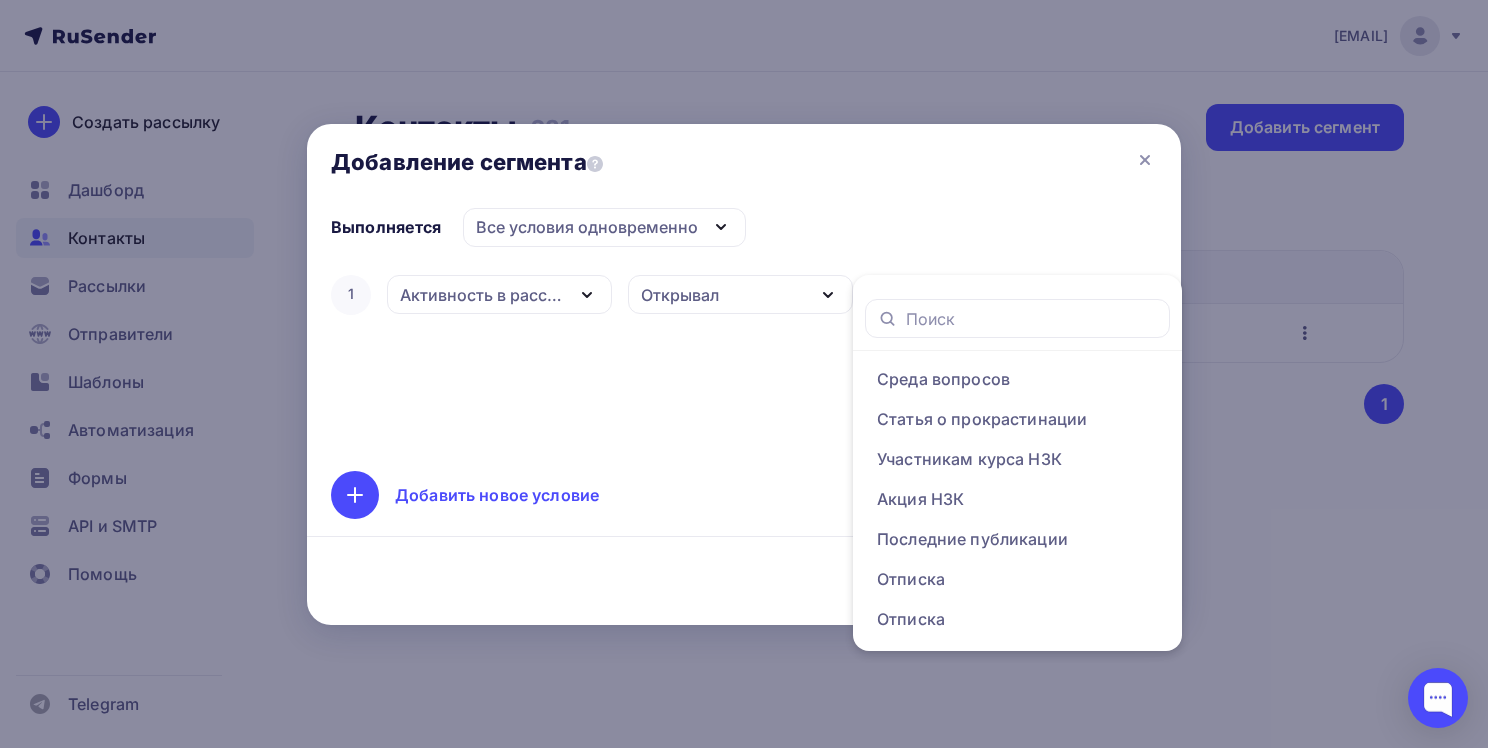 click at bounding box center [721, 227] 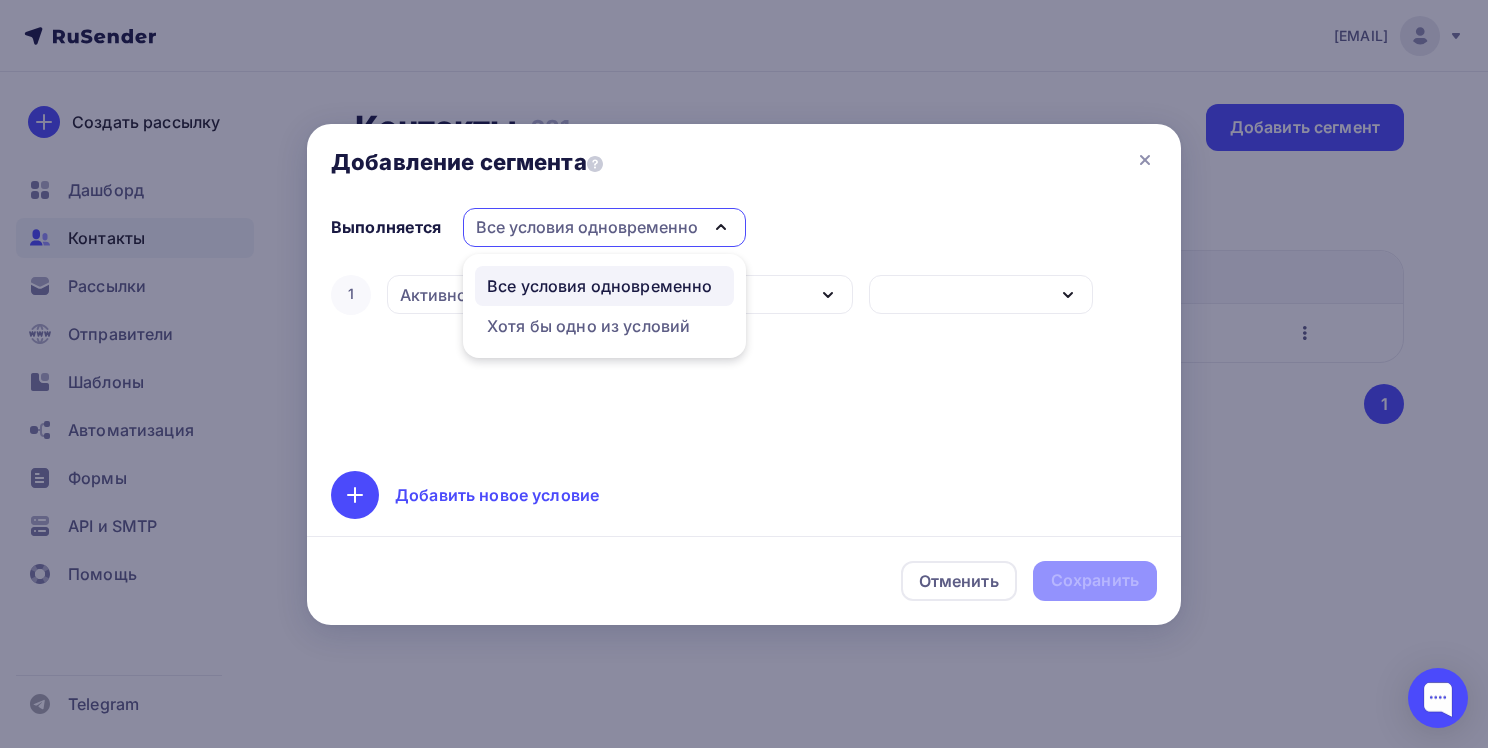 click at bounding box center (721, 227) 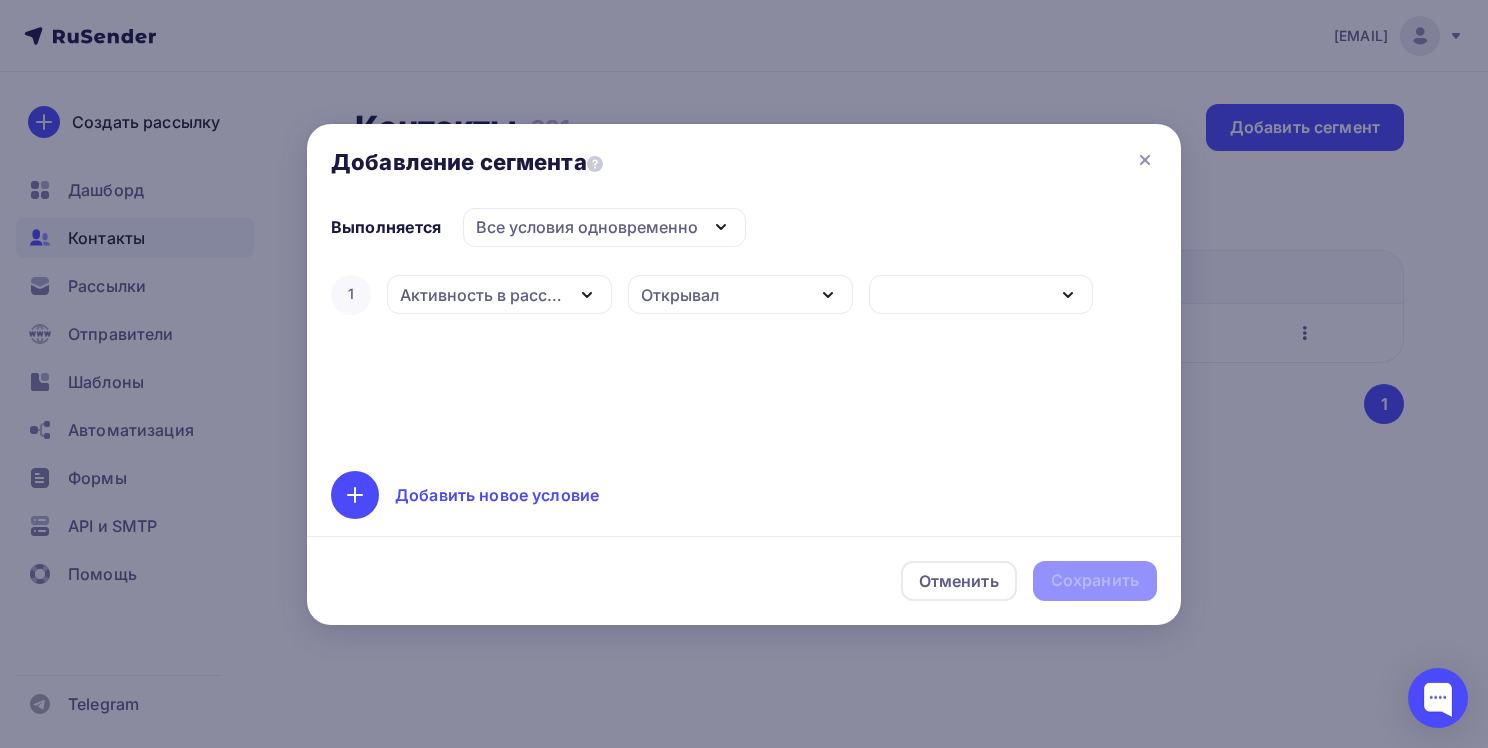 click at bounding box center [1068, 295] 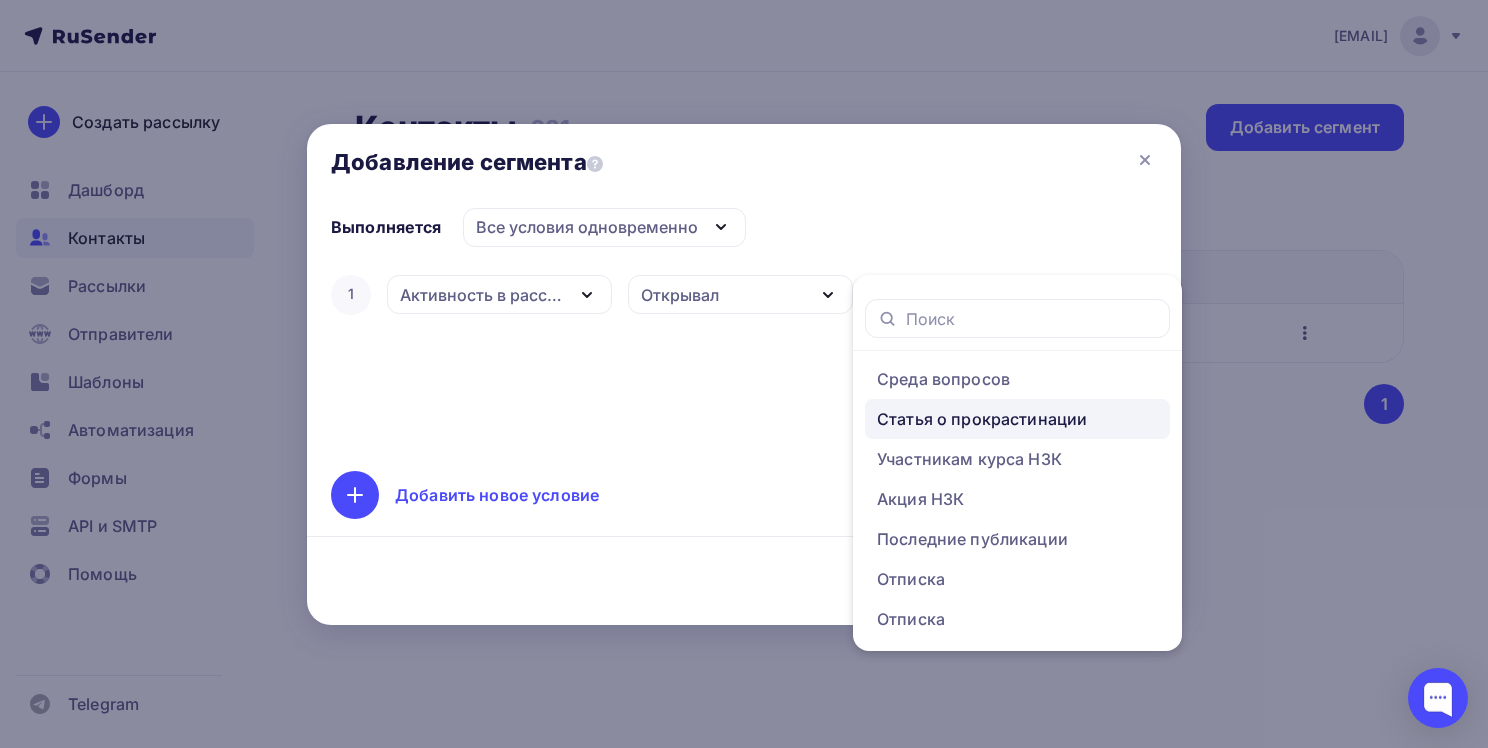 click on "Статья о прокрастинации" at bounding box center (943, 379) 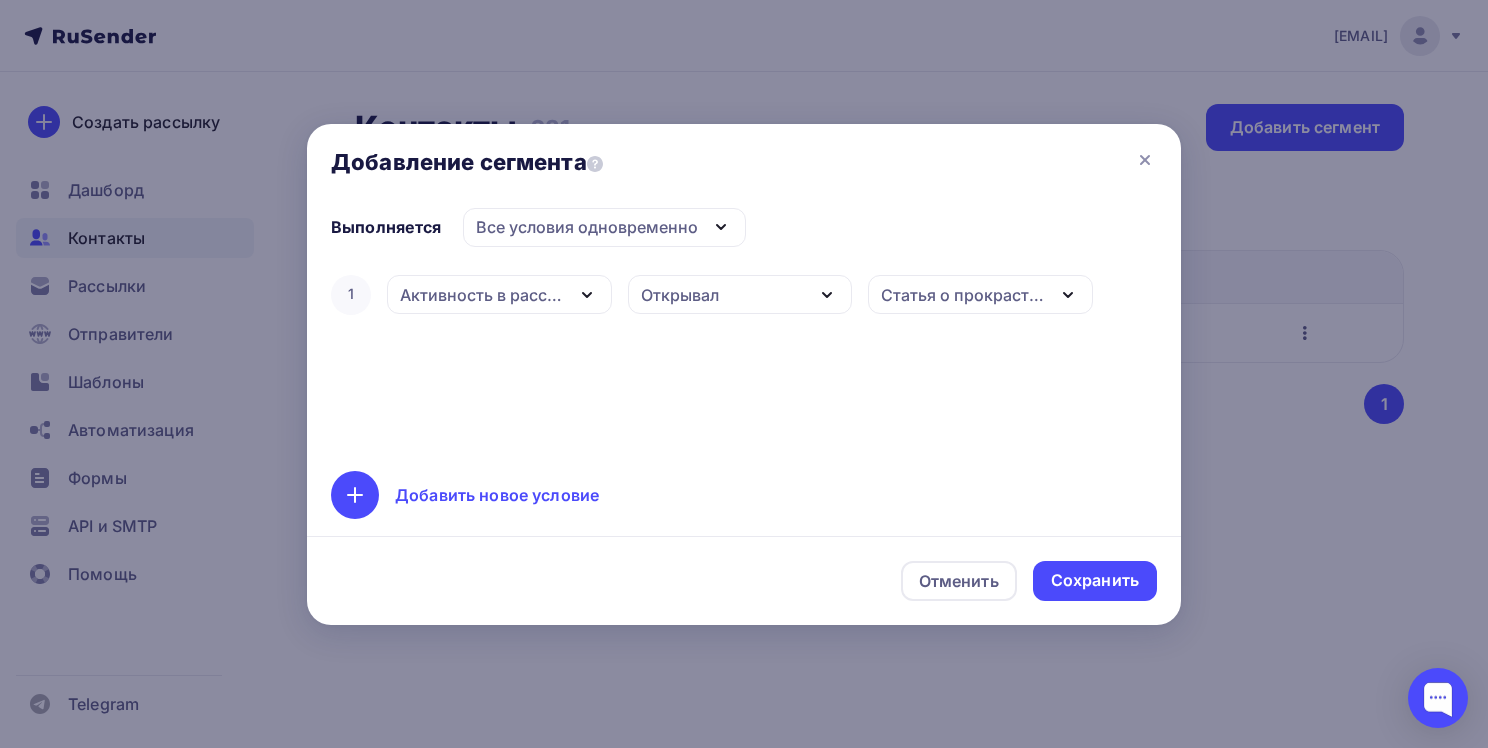 click on "Добавить новое условие" at bounding box center (355, 495) 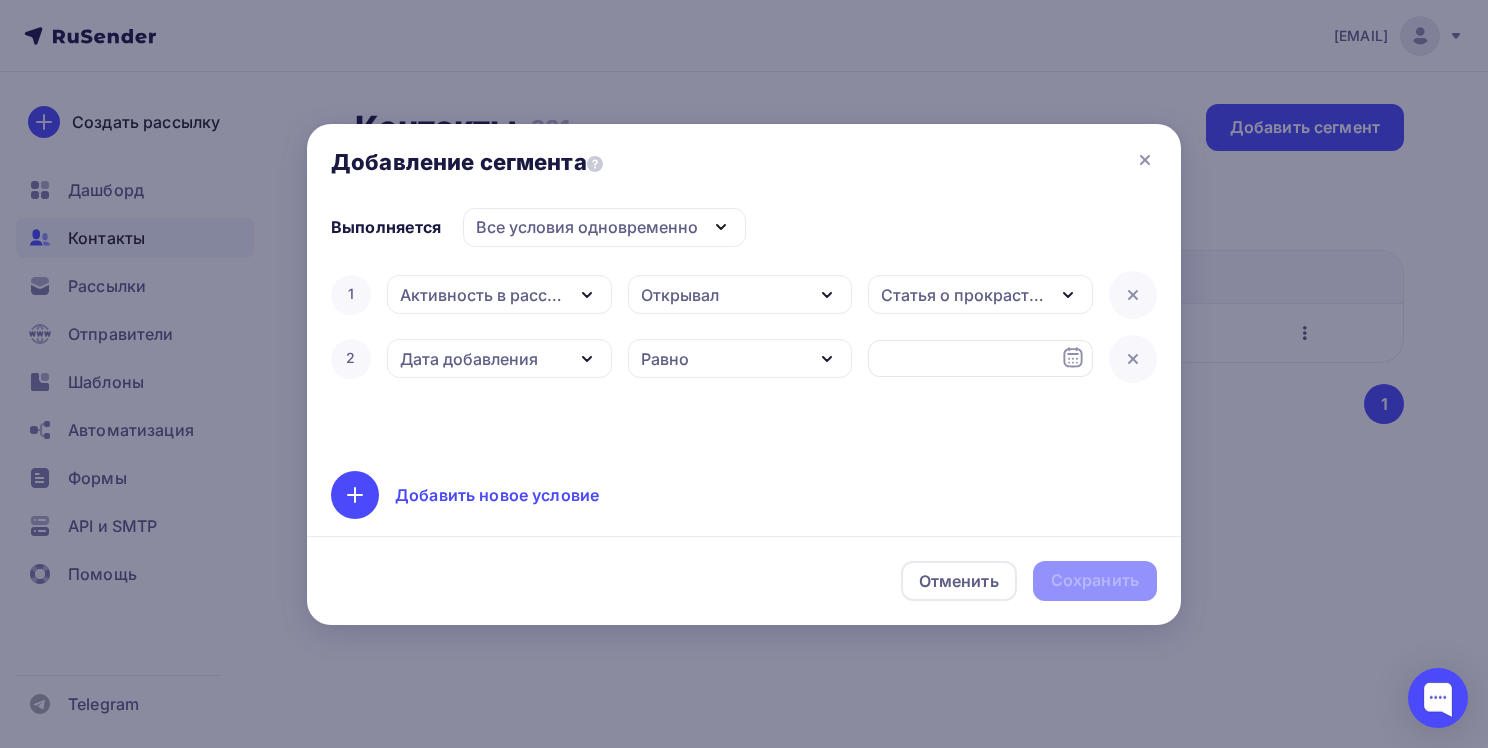 click at bounding box center (587, 359) 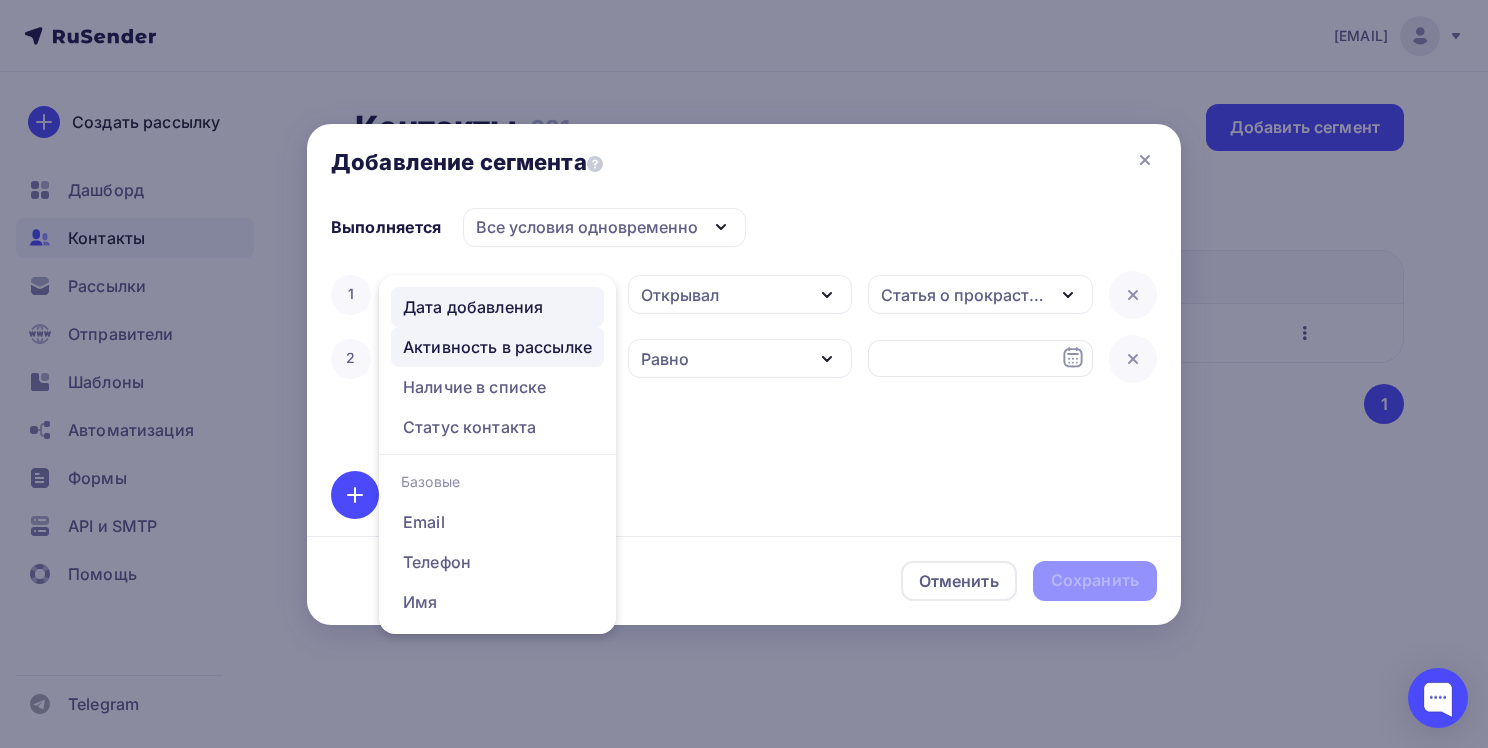 click on "Активность в рассылке" at bounding box center [473, 307] 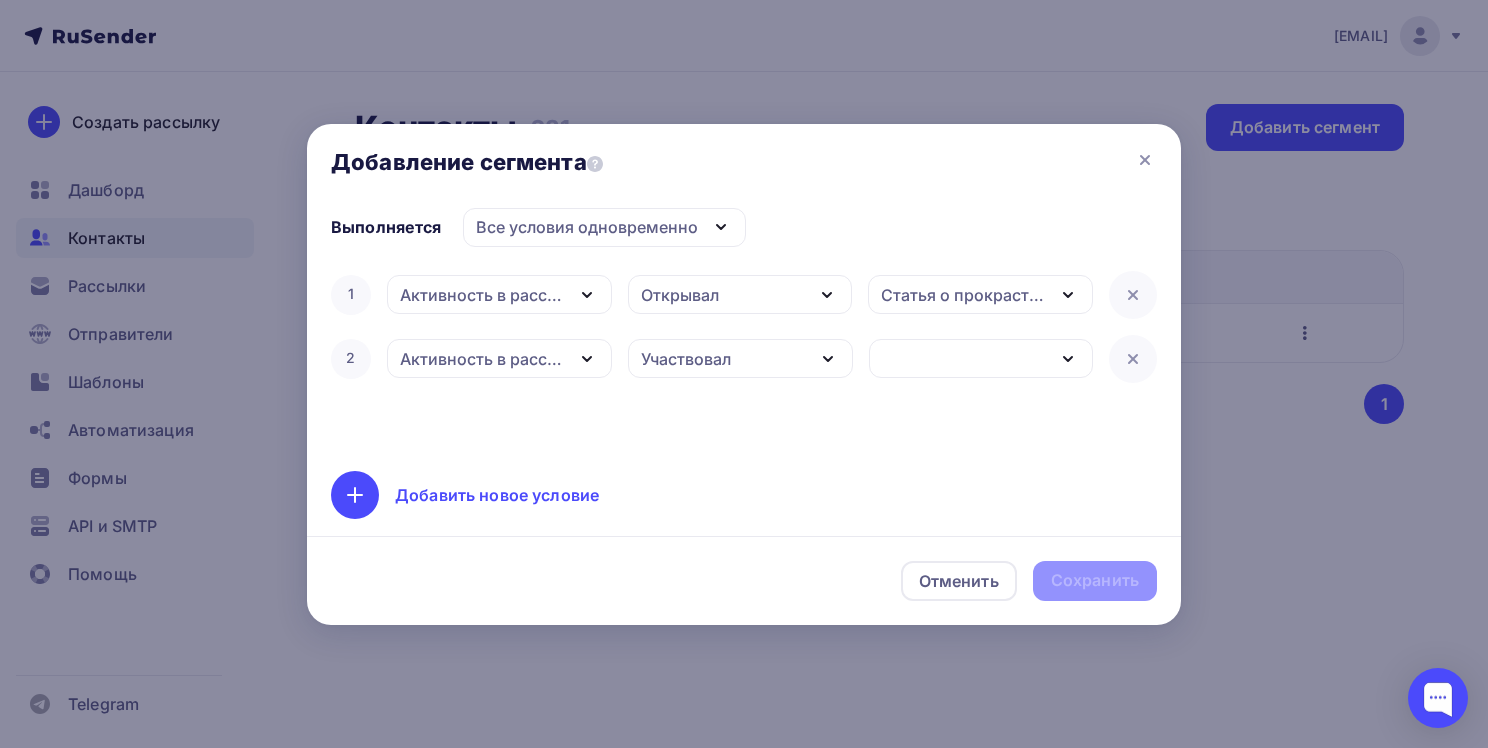 click at bounding box center (828, 359) 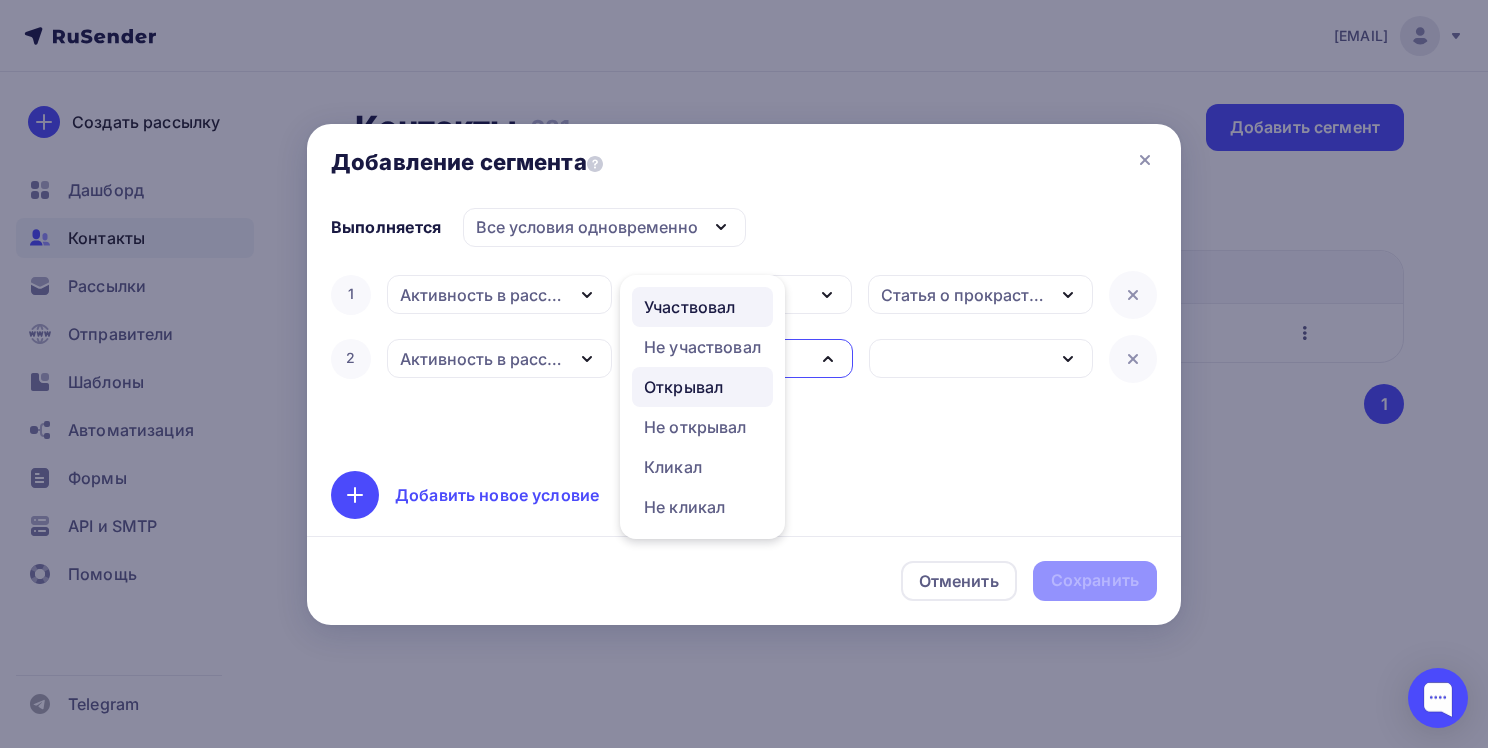 click on "Открывал" at bounding box center [702, 307] 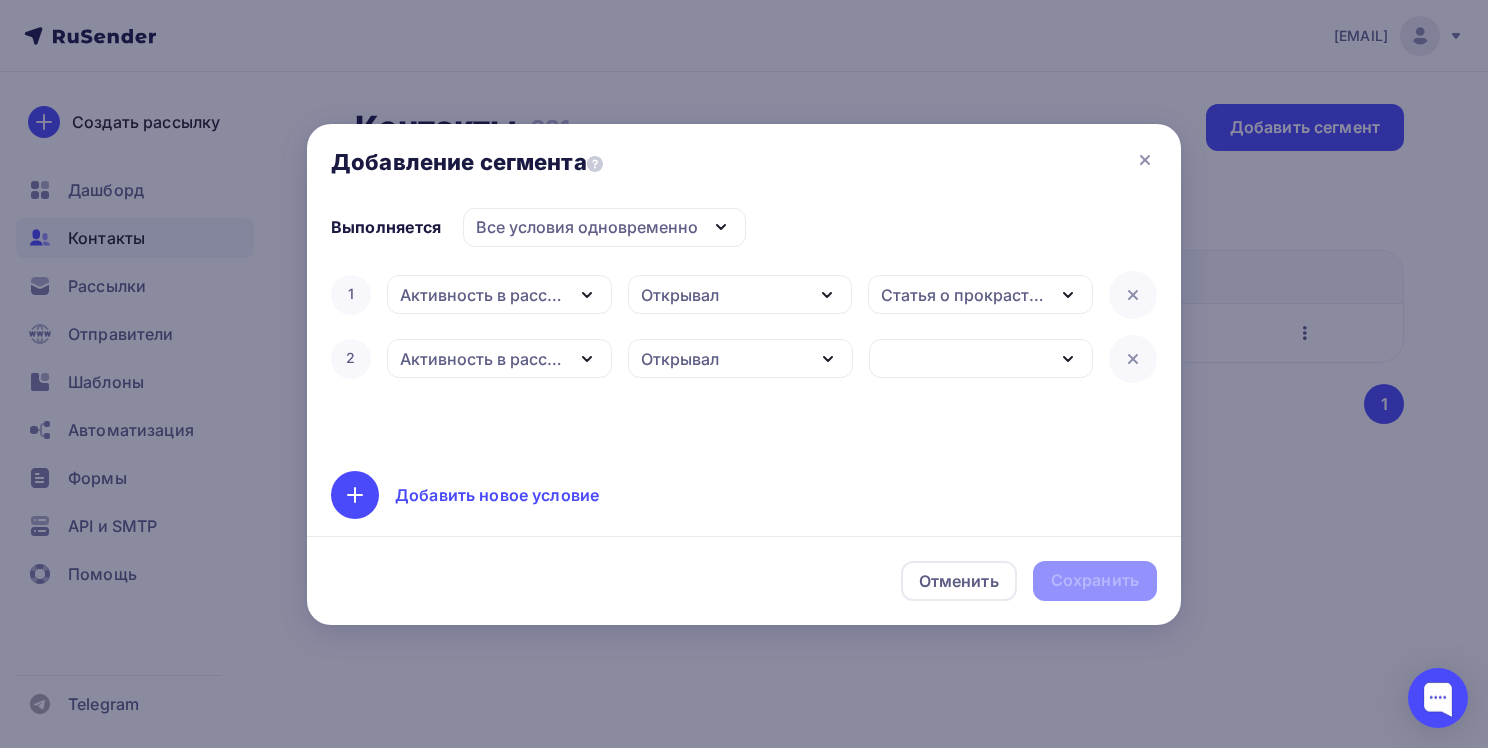 click at bounding box center [1068, 359] 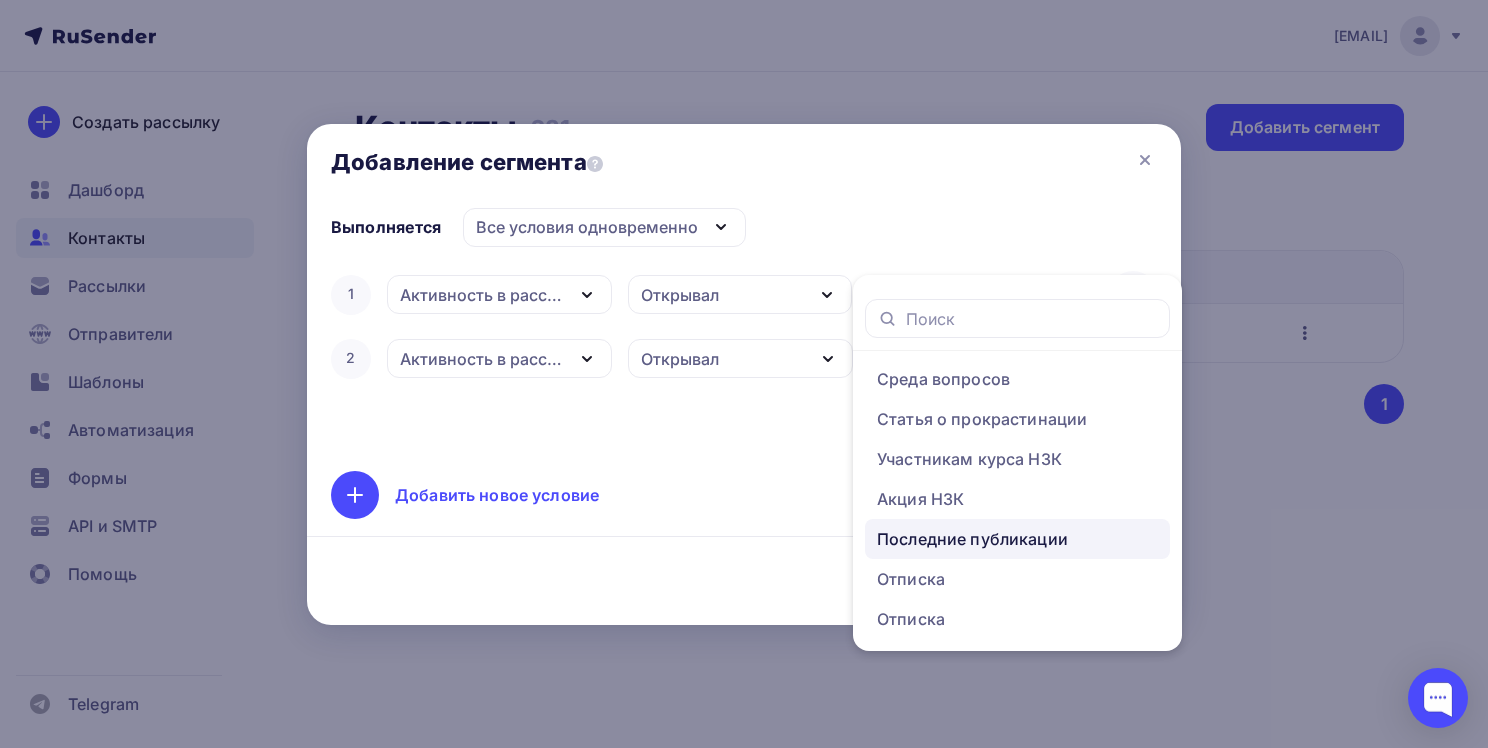 click on "Последние публикации" at bounding box center [943, 379] 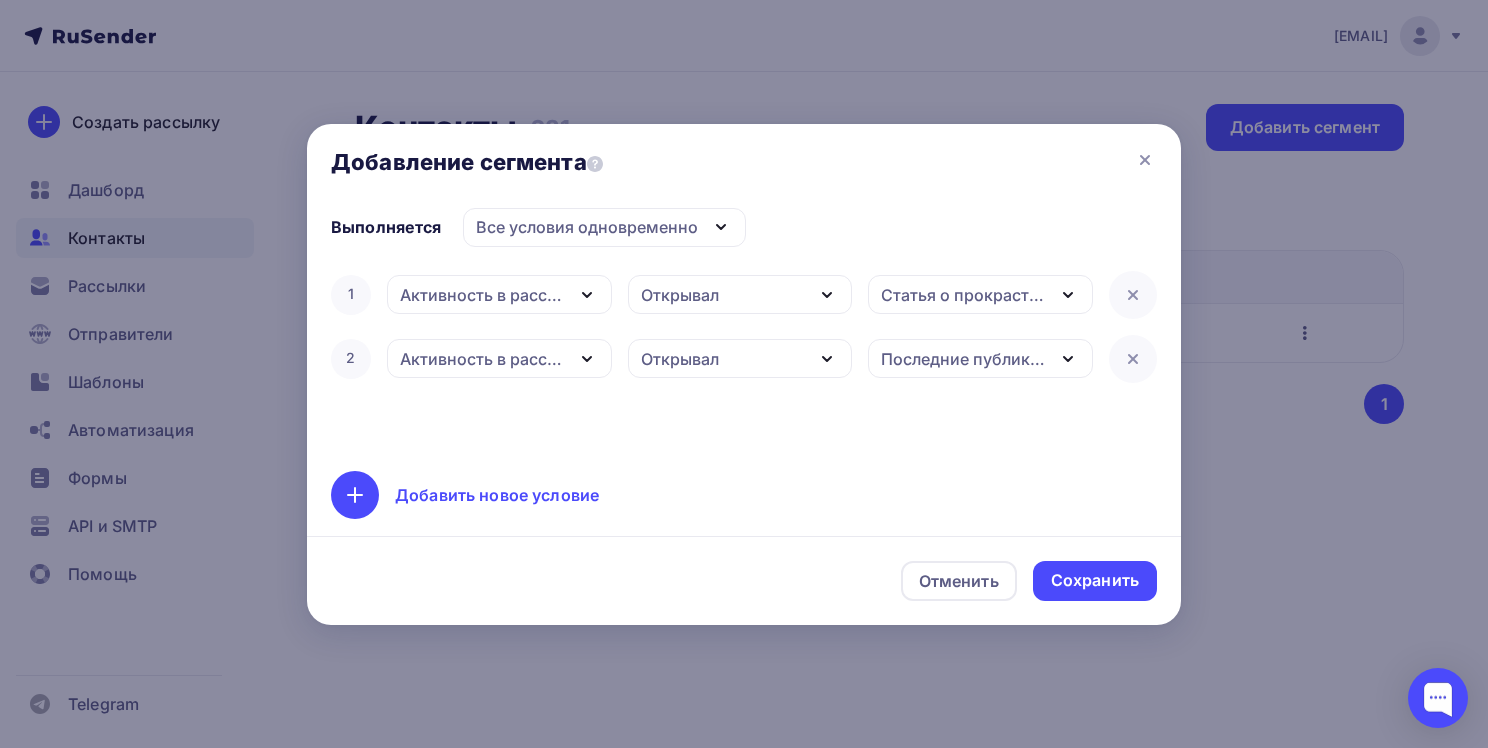 click at bounding box center (721, 227) 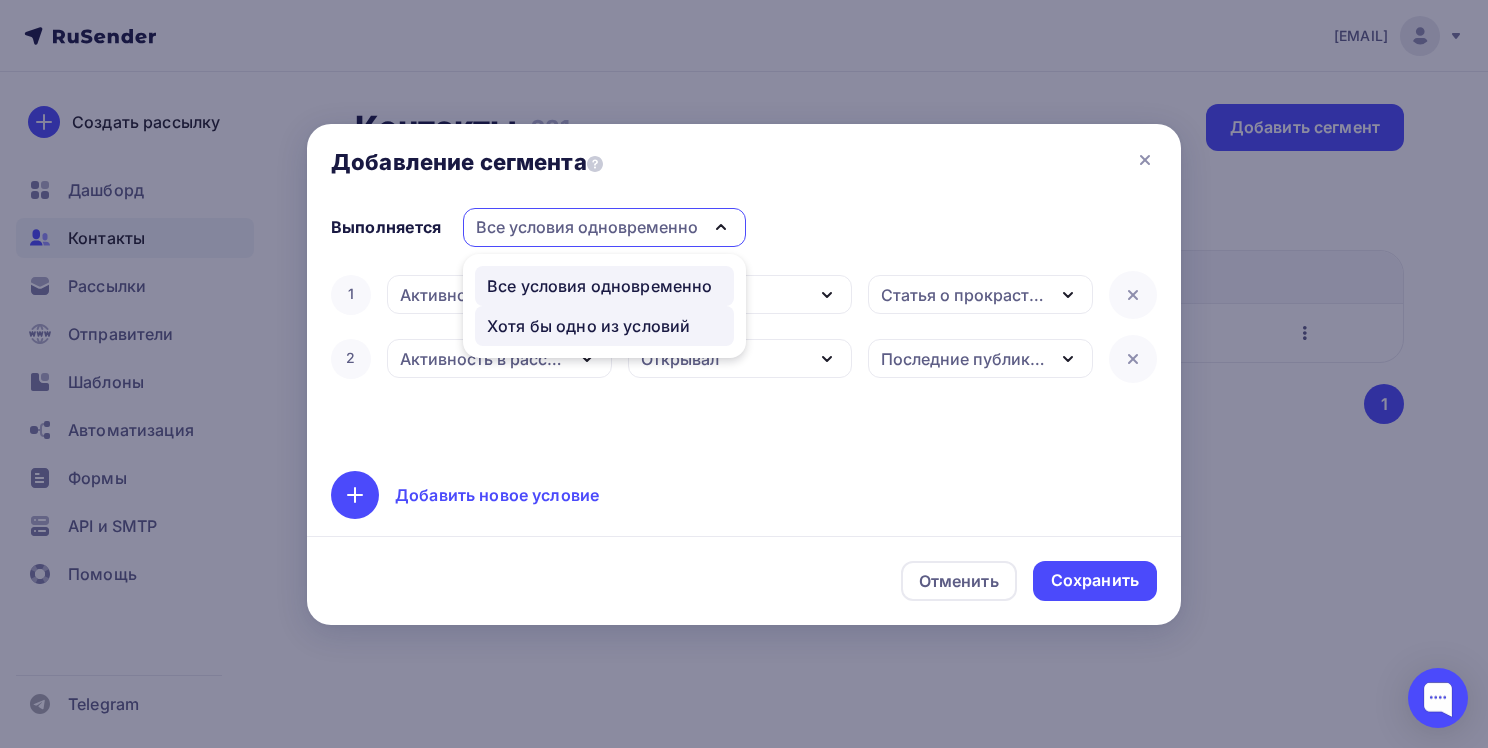 click on "Хотя бы одно из условий" at bounding box center [599, 286] 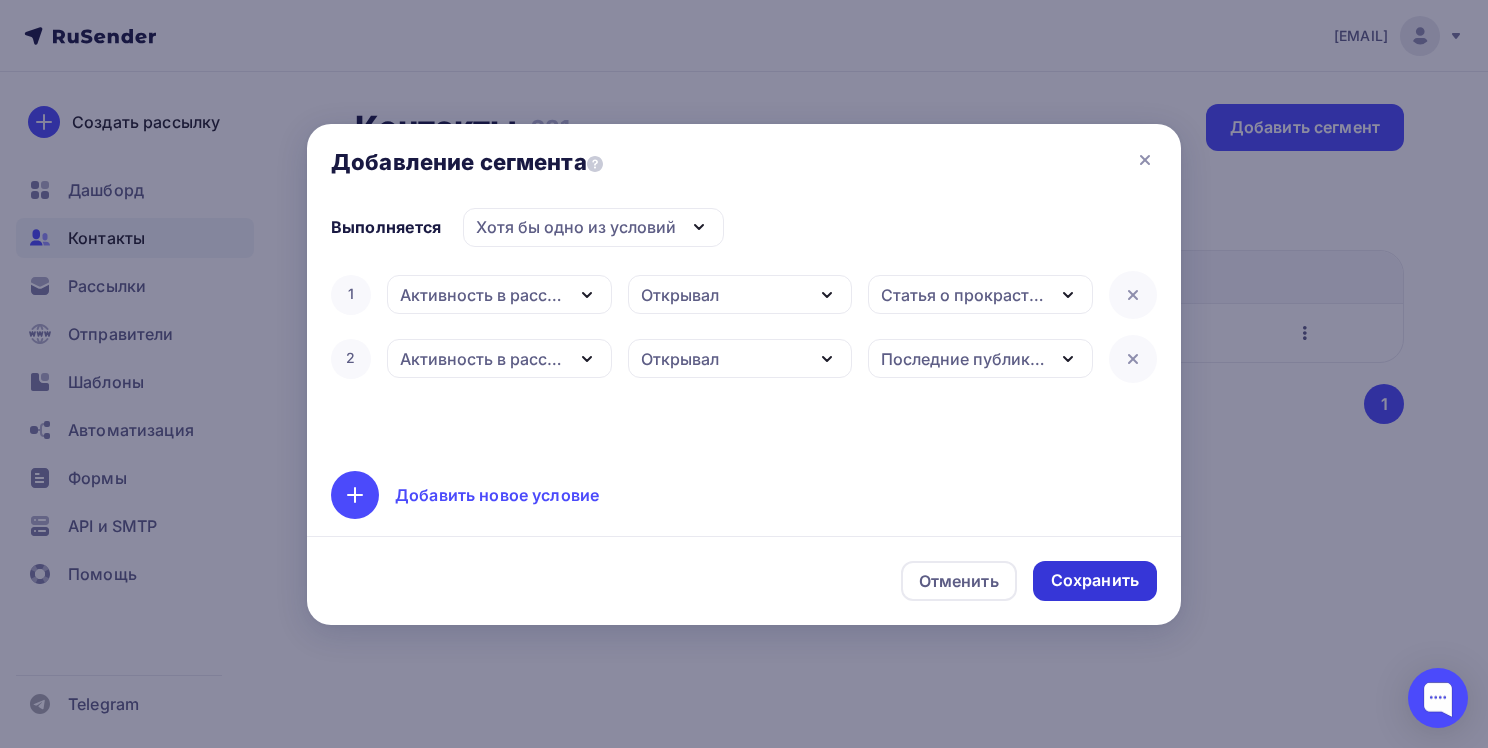 click on "Сохранить" at bounding box center (1095, 580) 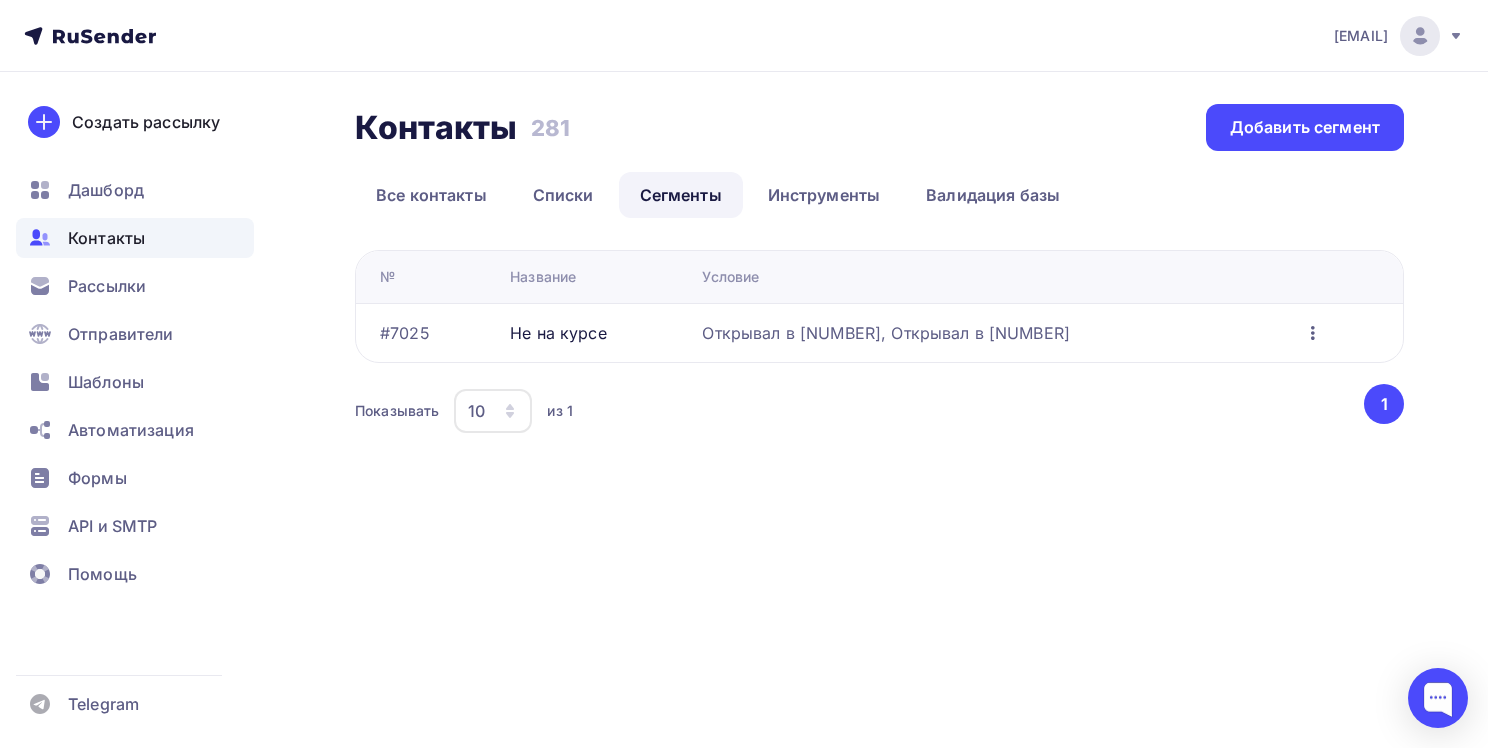 click at bounding box center [1313, 333] 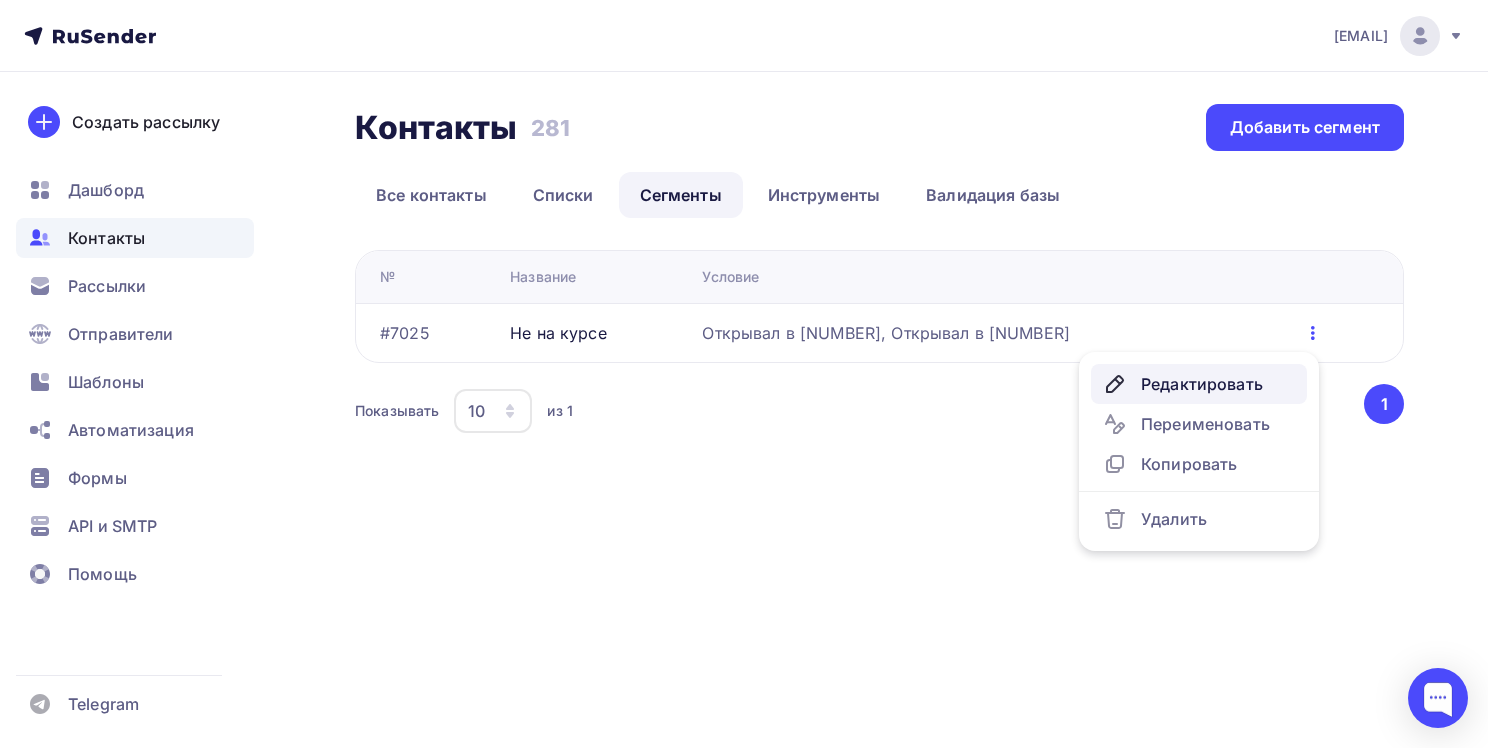 click on "Редактировать" at bounding box center (1199, 384) 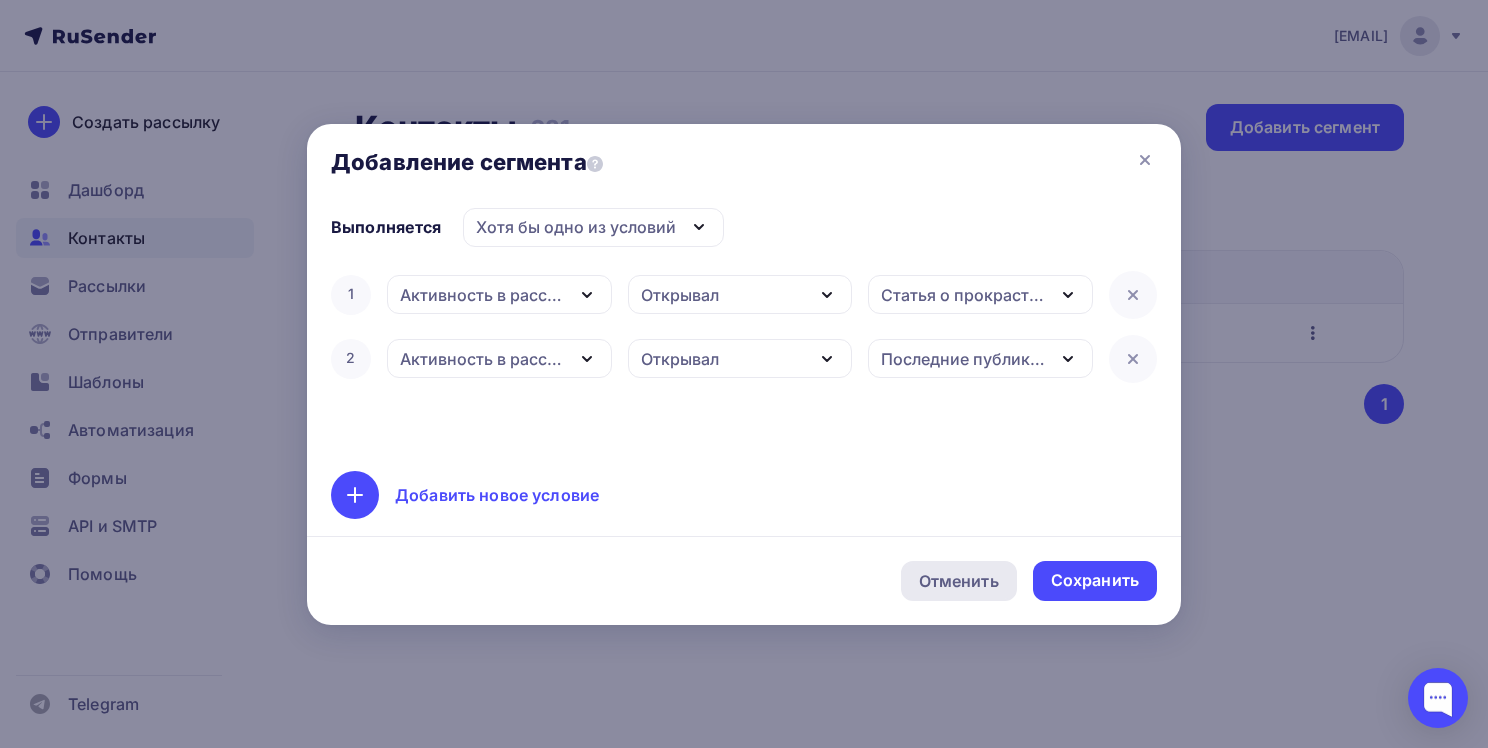 click on "Отменить" at bounding box center [959, 581] 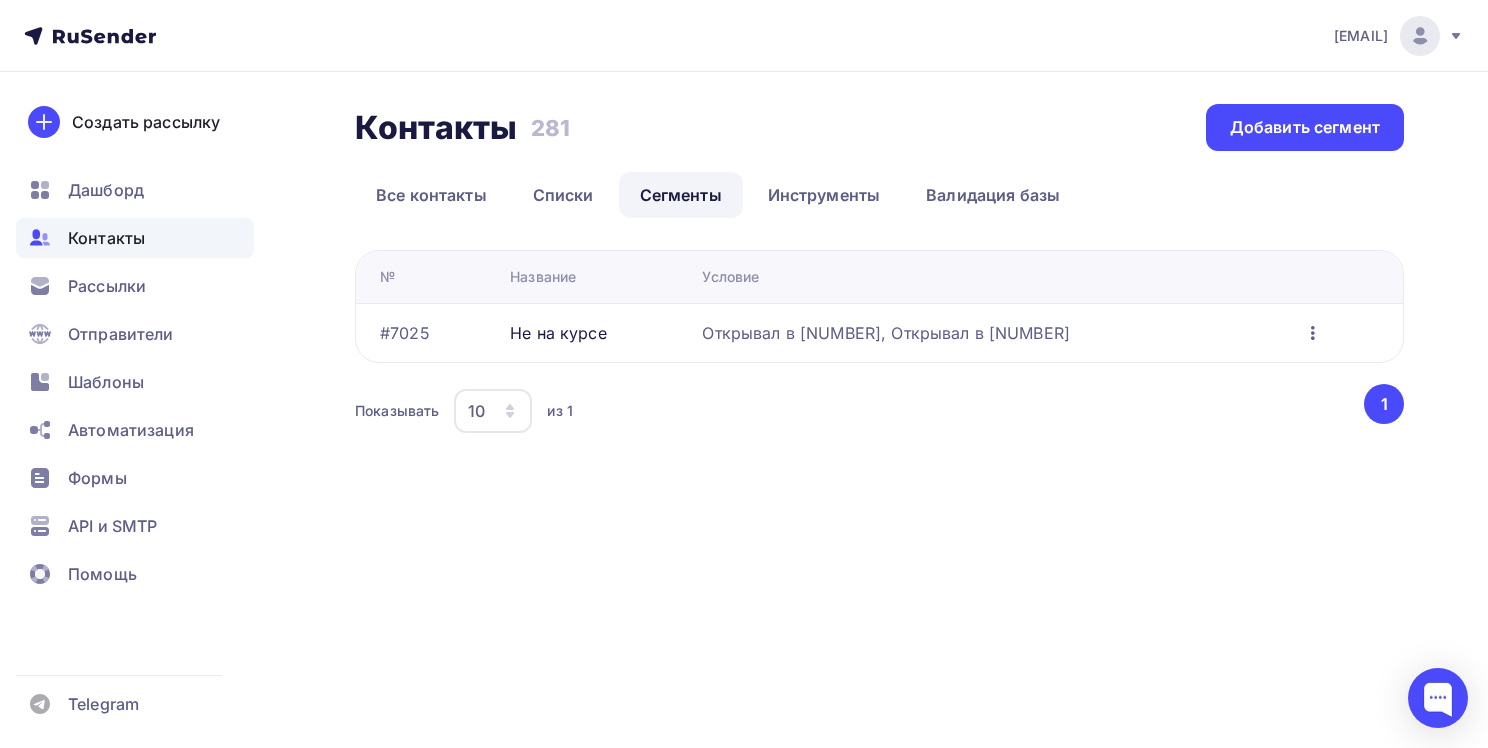 click on "Не на курсе" at bounding box center (405, 333) 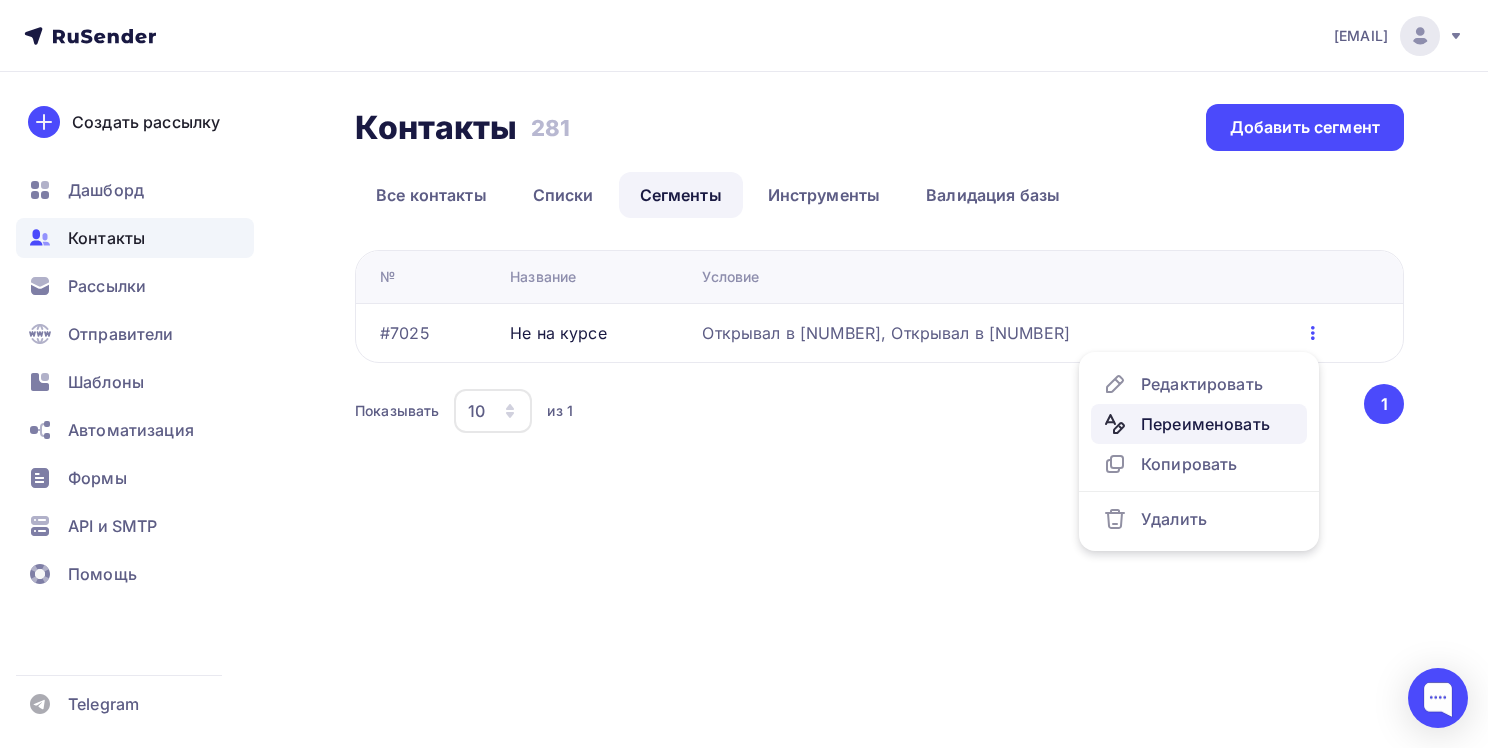 click on "Переименовать" at bounding box center (1199, 384) 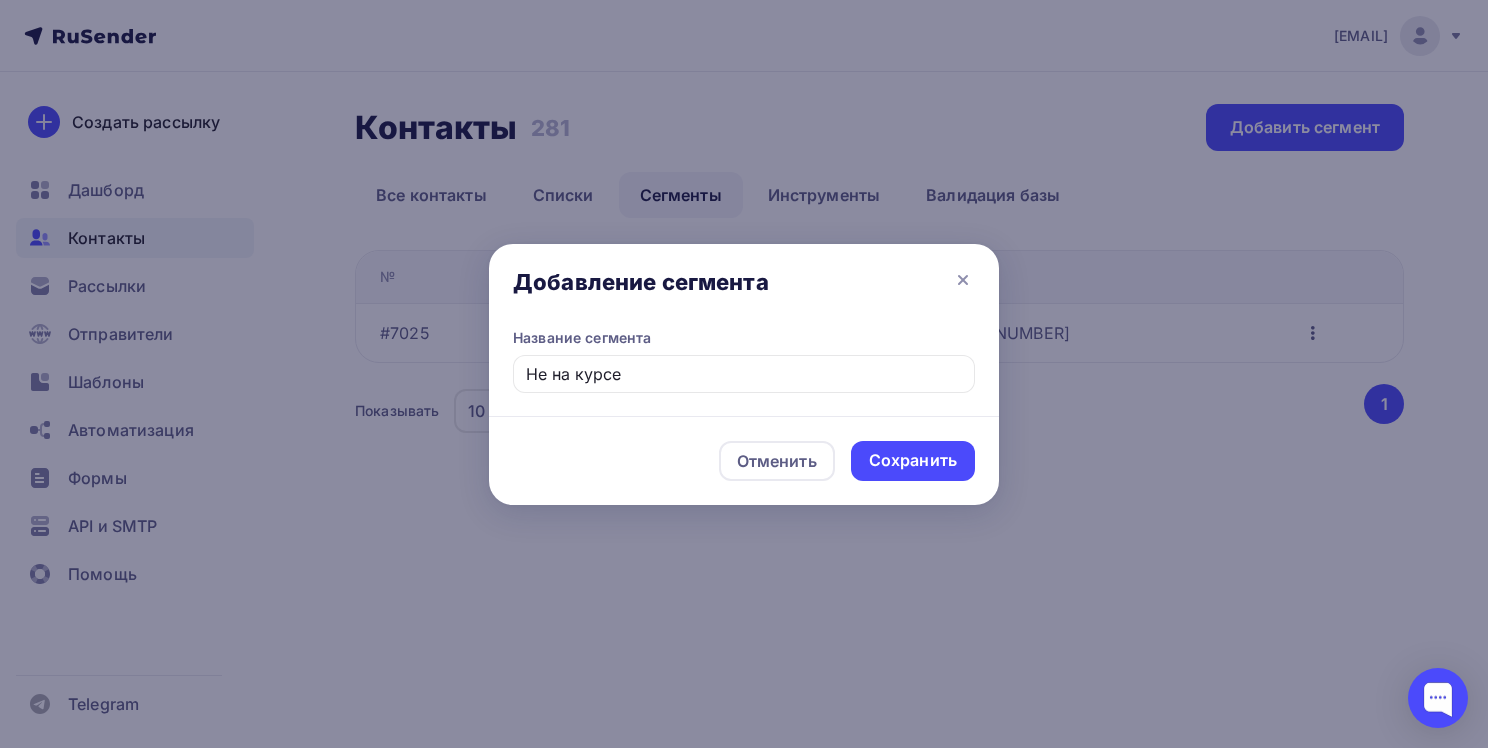 drag, startPoint x: 664, startPoint y: 373, endPoint x: 458, endPoint y: 376, distance: 206.02185 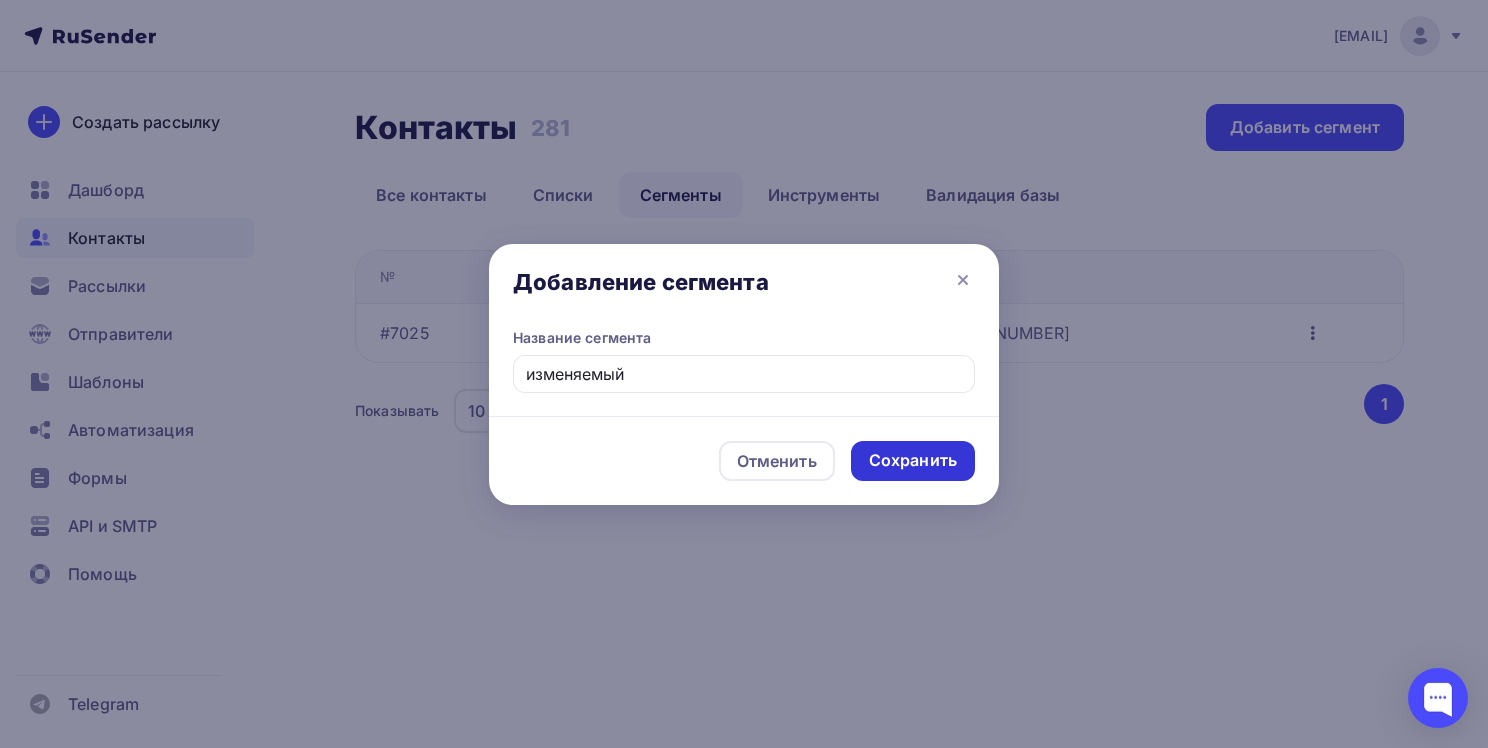 type on "изменяемый" 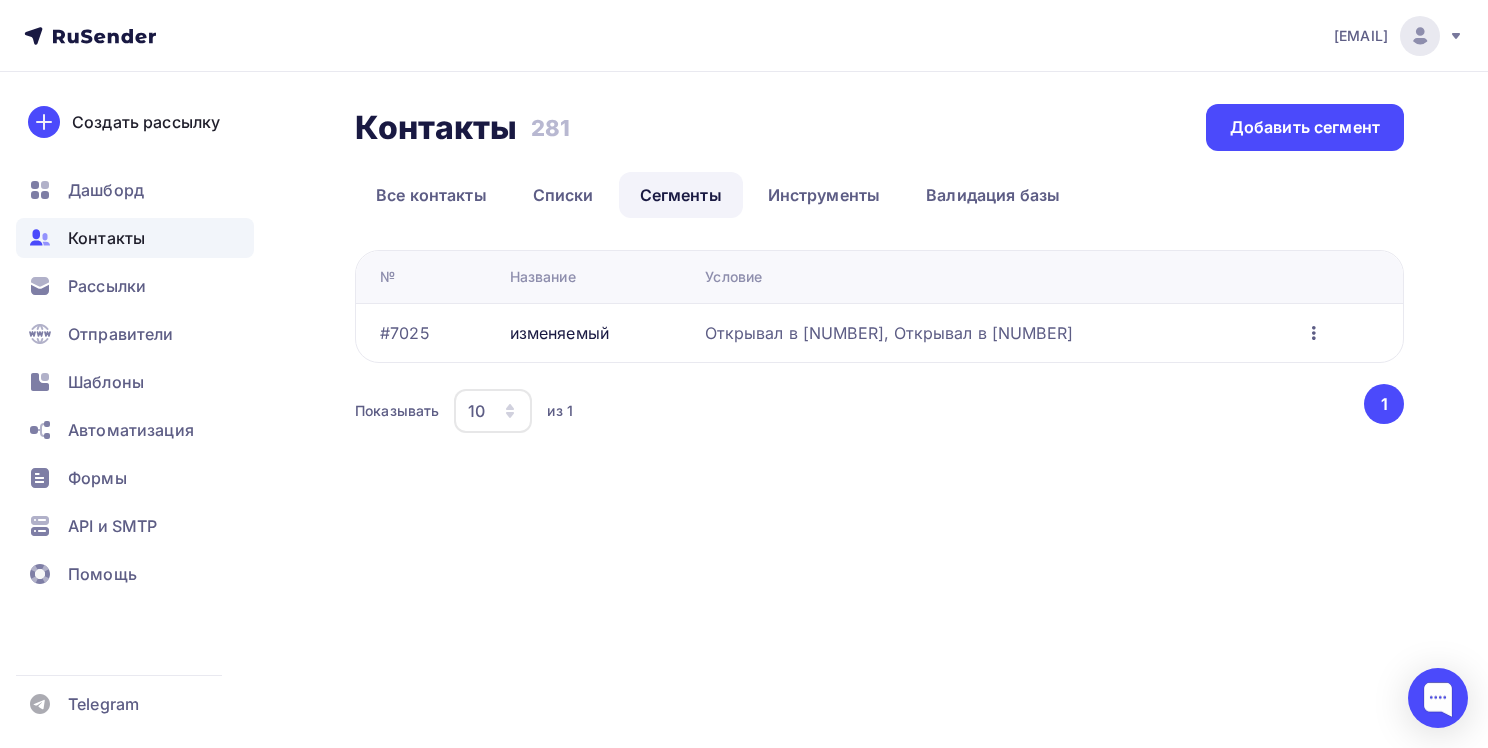 click on "Показывать
10
10
20
50
100
из 1" at bounding box center (858, 411) 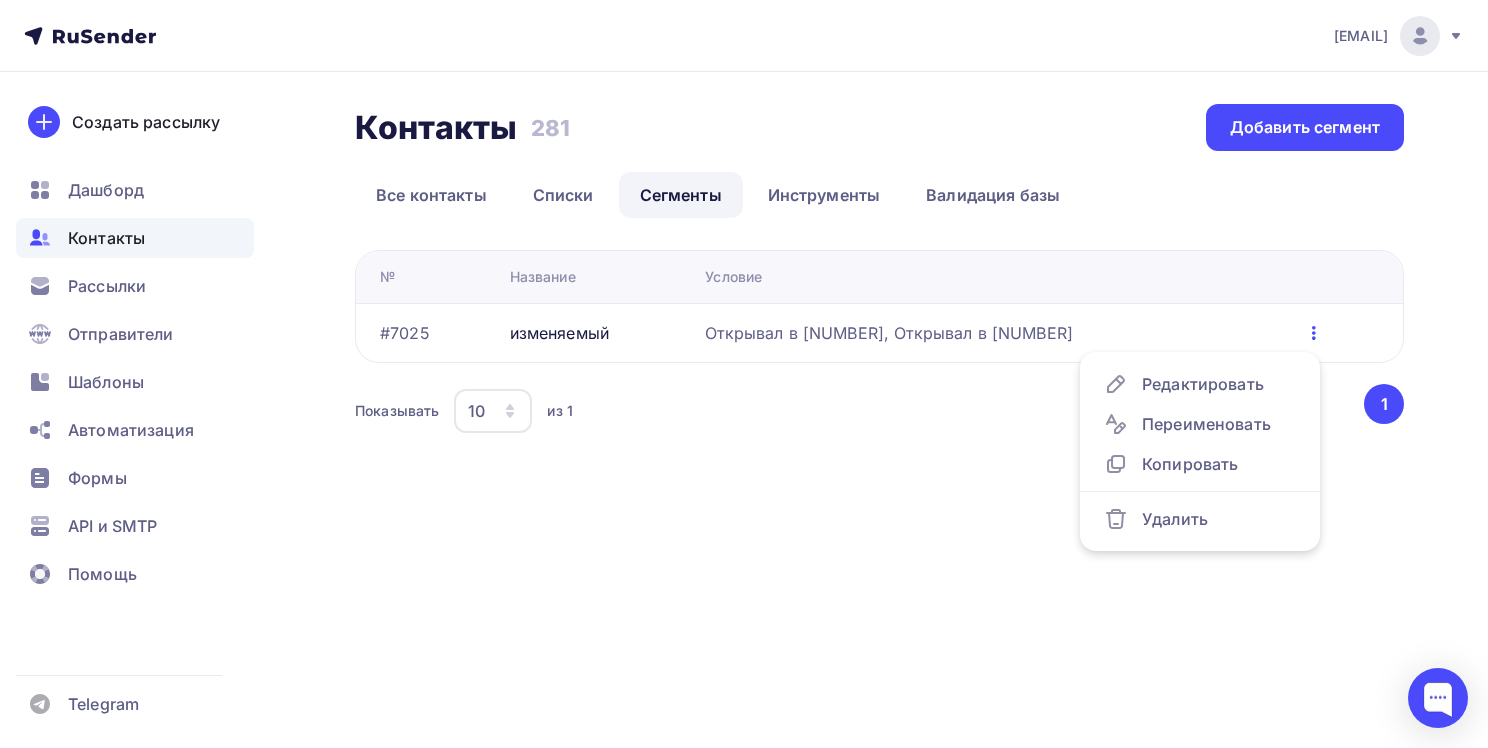 click on "[EMAIL]" at bounding box center [744, 374] 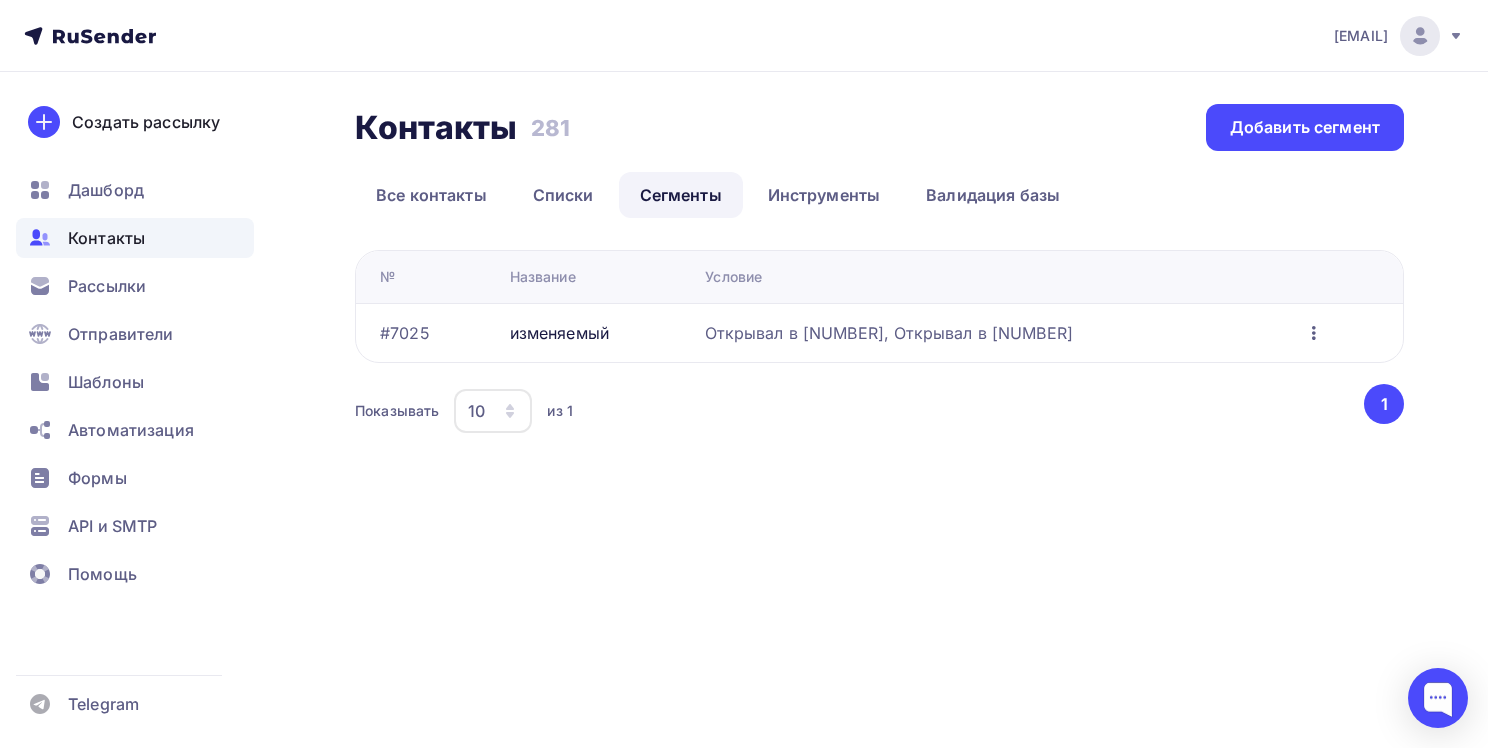 click on "изменяемый" at bounding box center [405, 333] 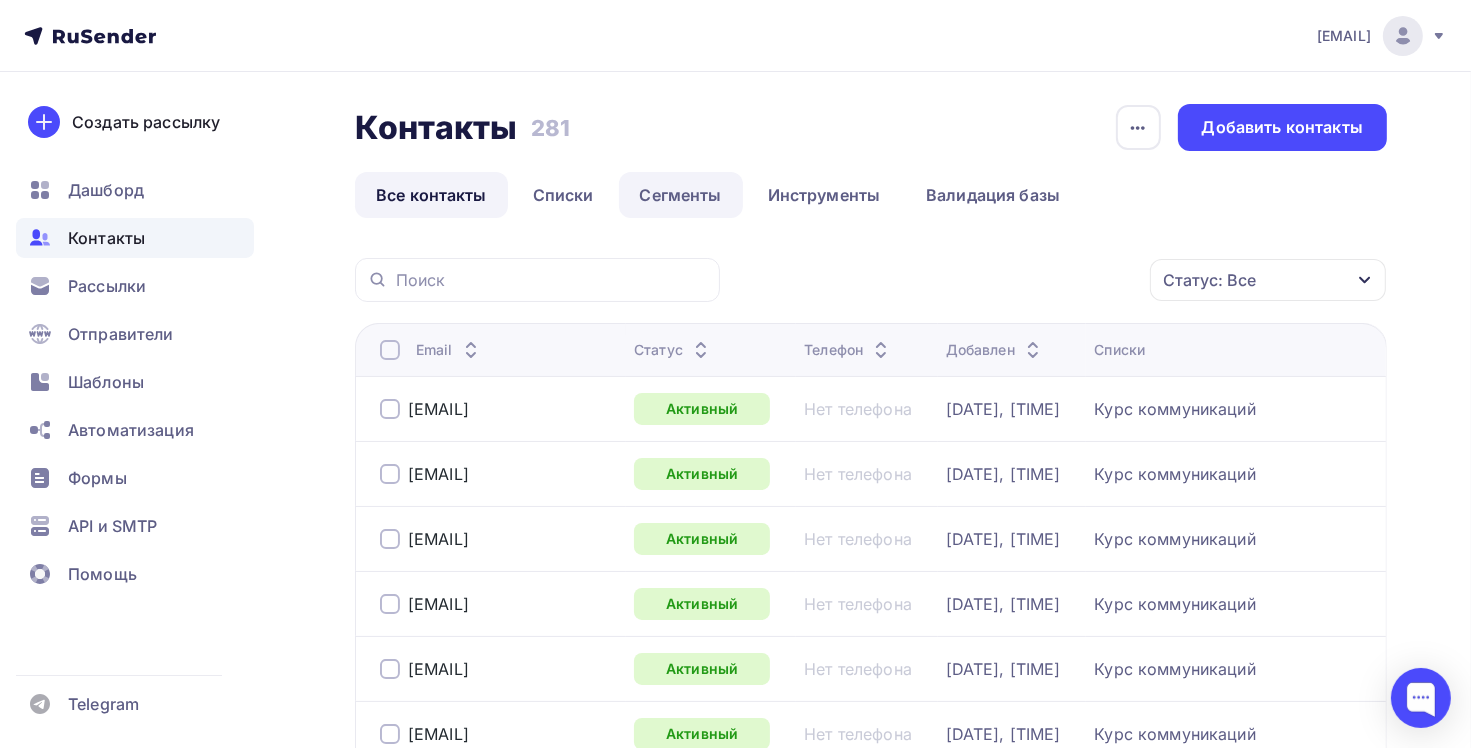 click on "Сегменты" at bounding box center [681, 195] 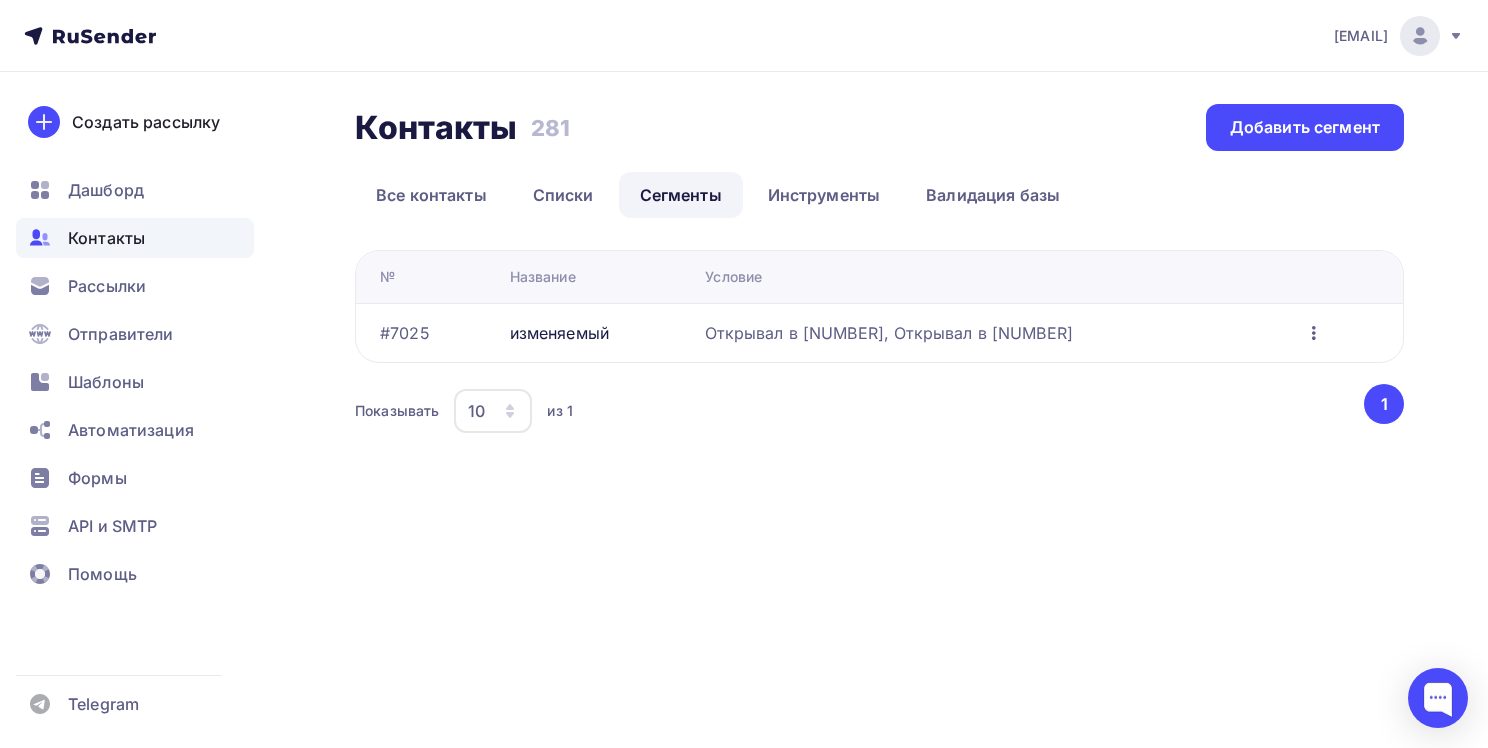 click on "изменяемый" at bounding box center [405, 333] 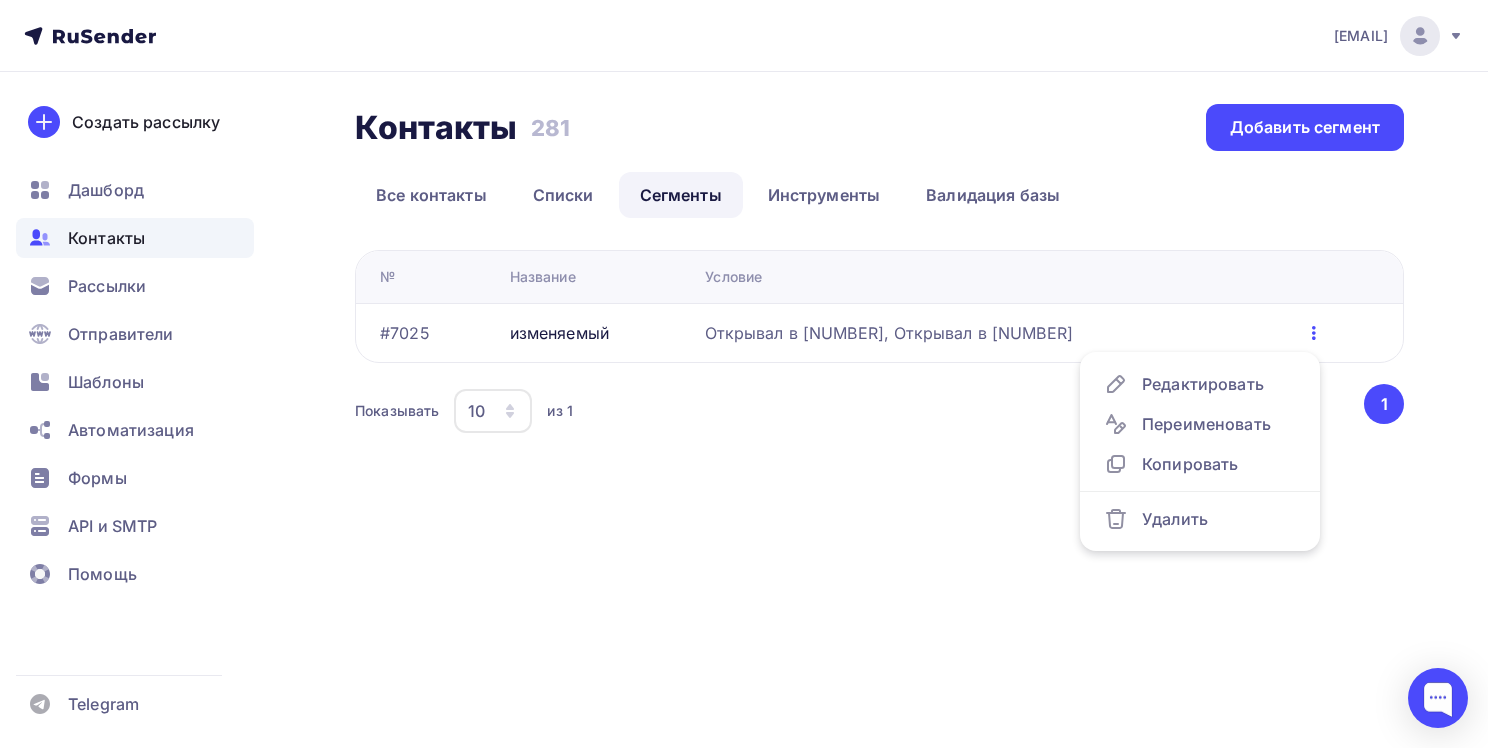 click on "Контакты   Контакты
281
281
Добавить сегмент
Все контакты
Списки
Сегменты
Инструменты
Валидация базы
Все контакты
Списки
Сегменты
Инструменты
Валидация базы
№
Название
Условие
#7025
изменяемый
Открывал в 49891, Открывал в 47376
Редактировать" at bounding box center [744, 295] 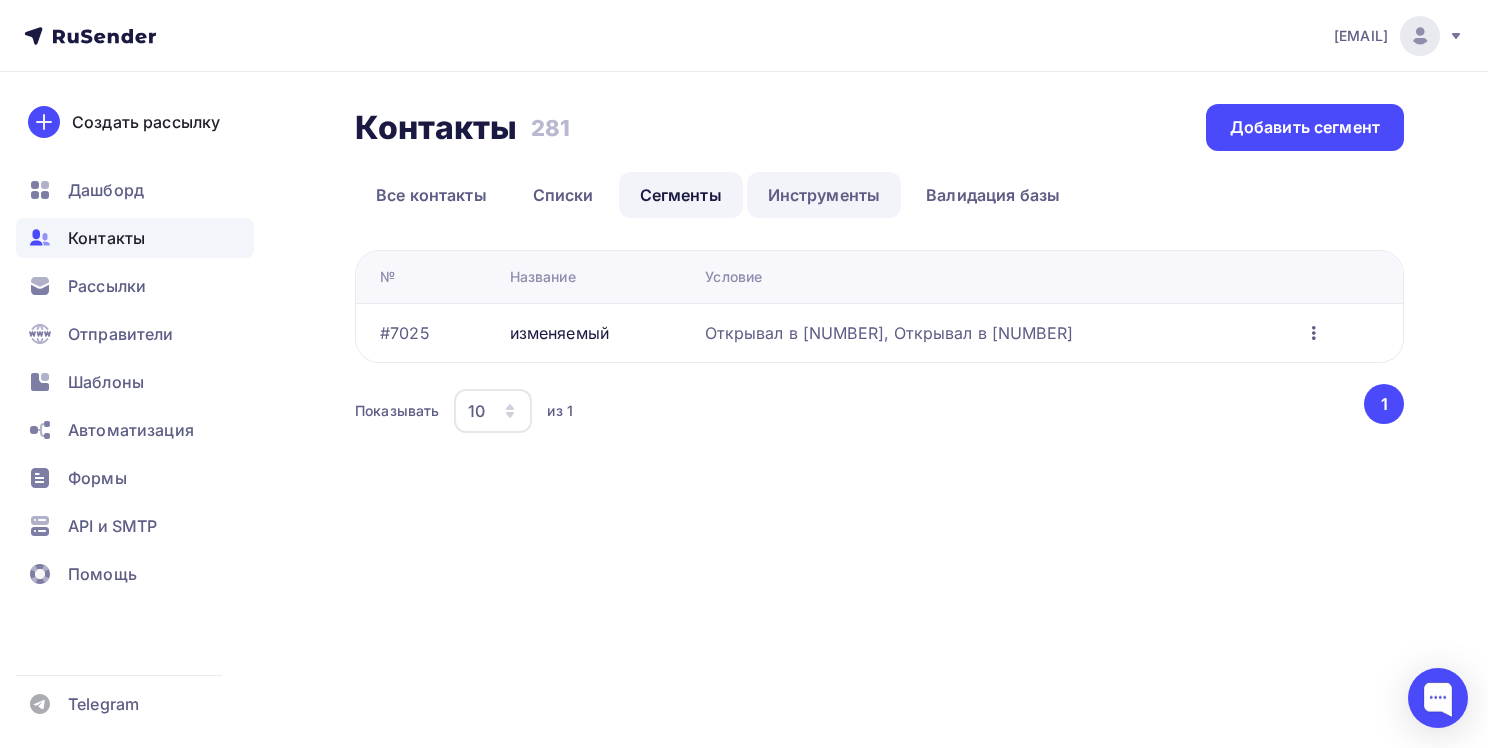click on "Инструменты" at bounding box center [824, 195] 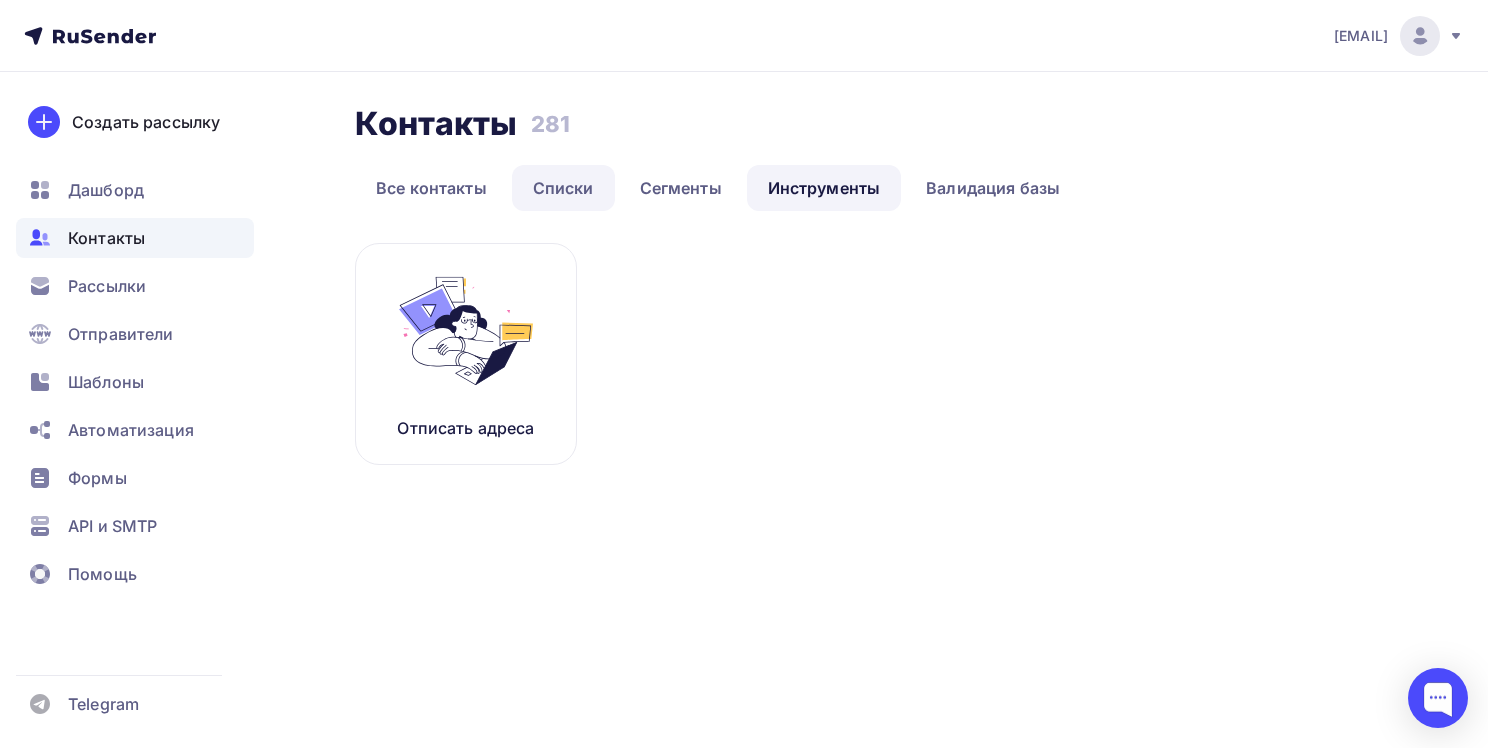 click on "Списки" at bounding box center [563, 188] 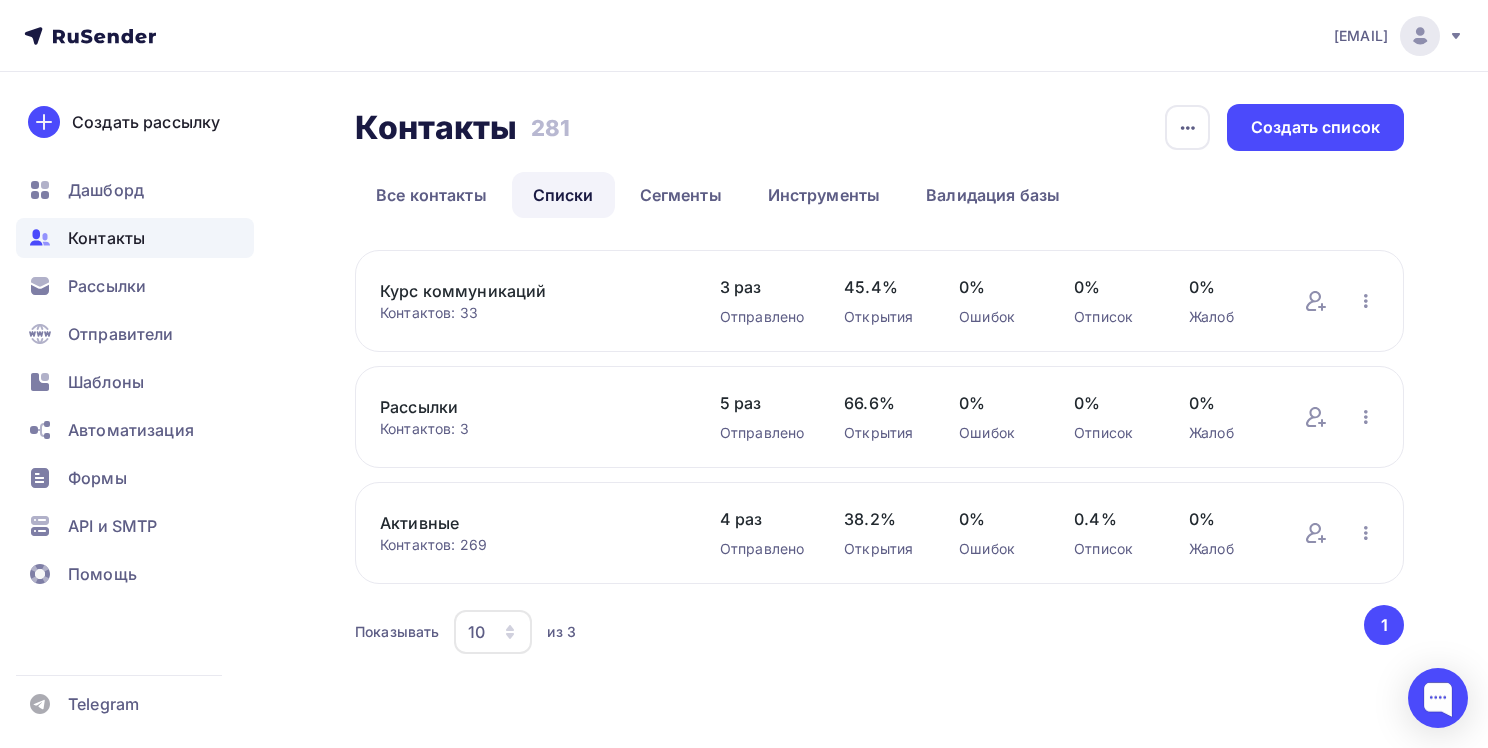 click on "Курс коммуникаций" at bounding box center [530, 291] 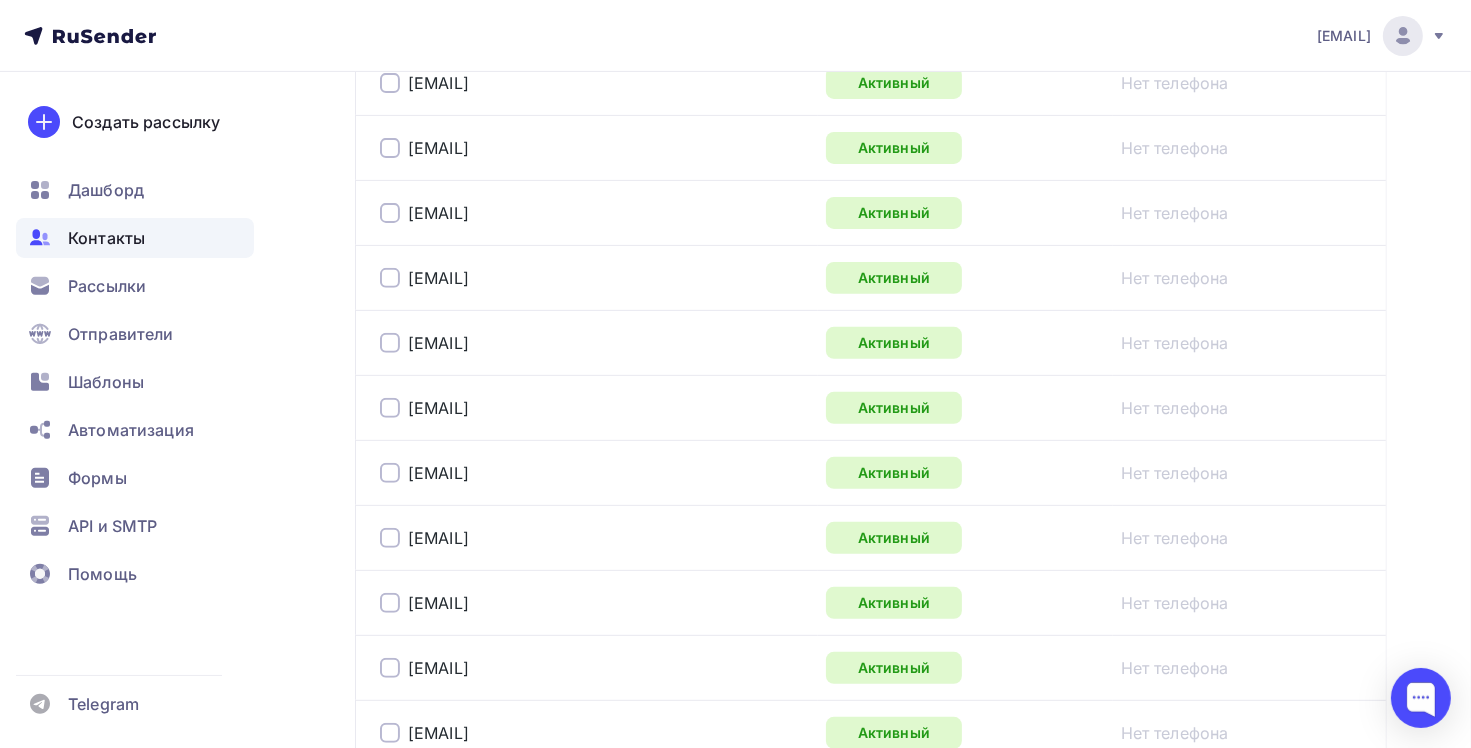 scroll, scrollTop: 400, scrollLeft: 0, axis: vertical 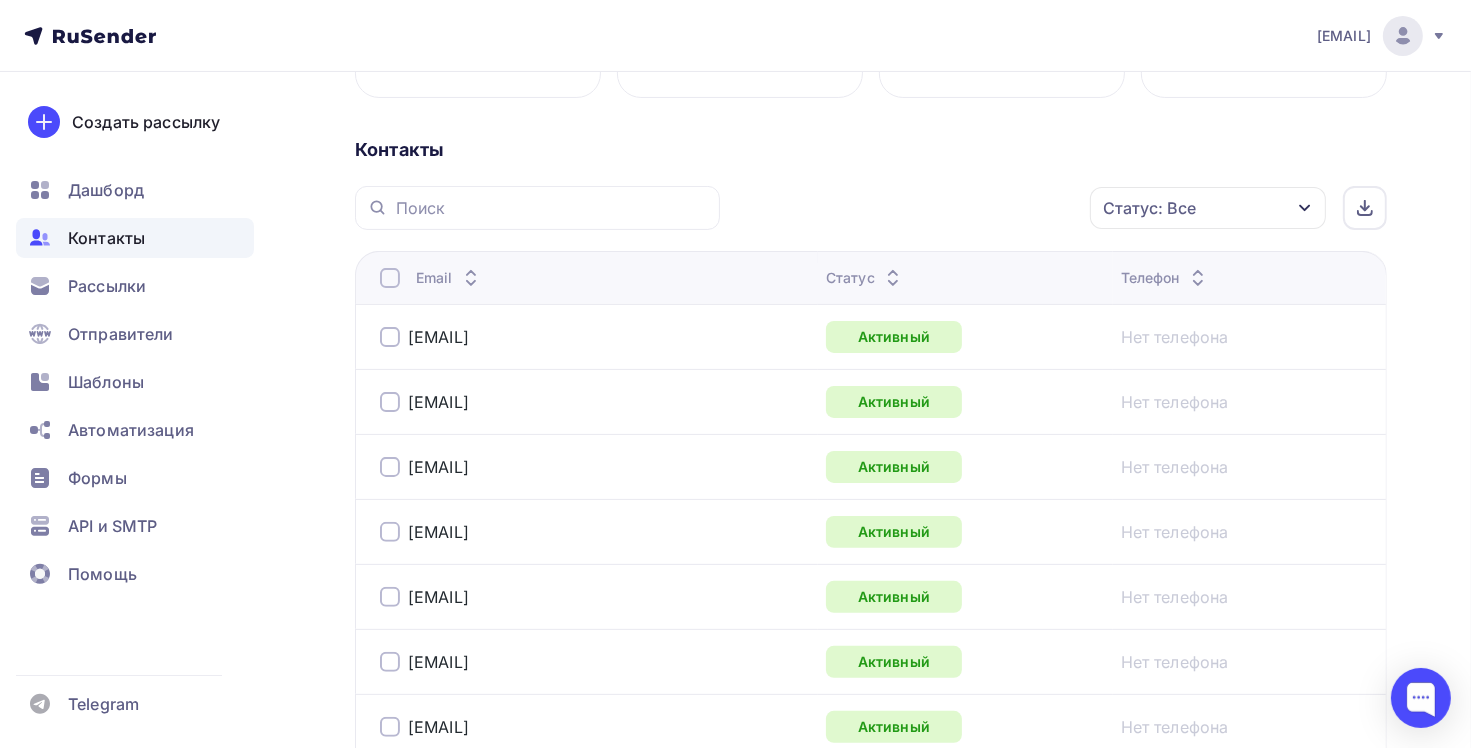 click on "Статус: Все" at bounding box center (1208, 208) 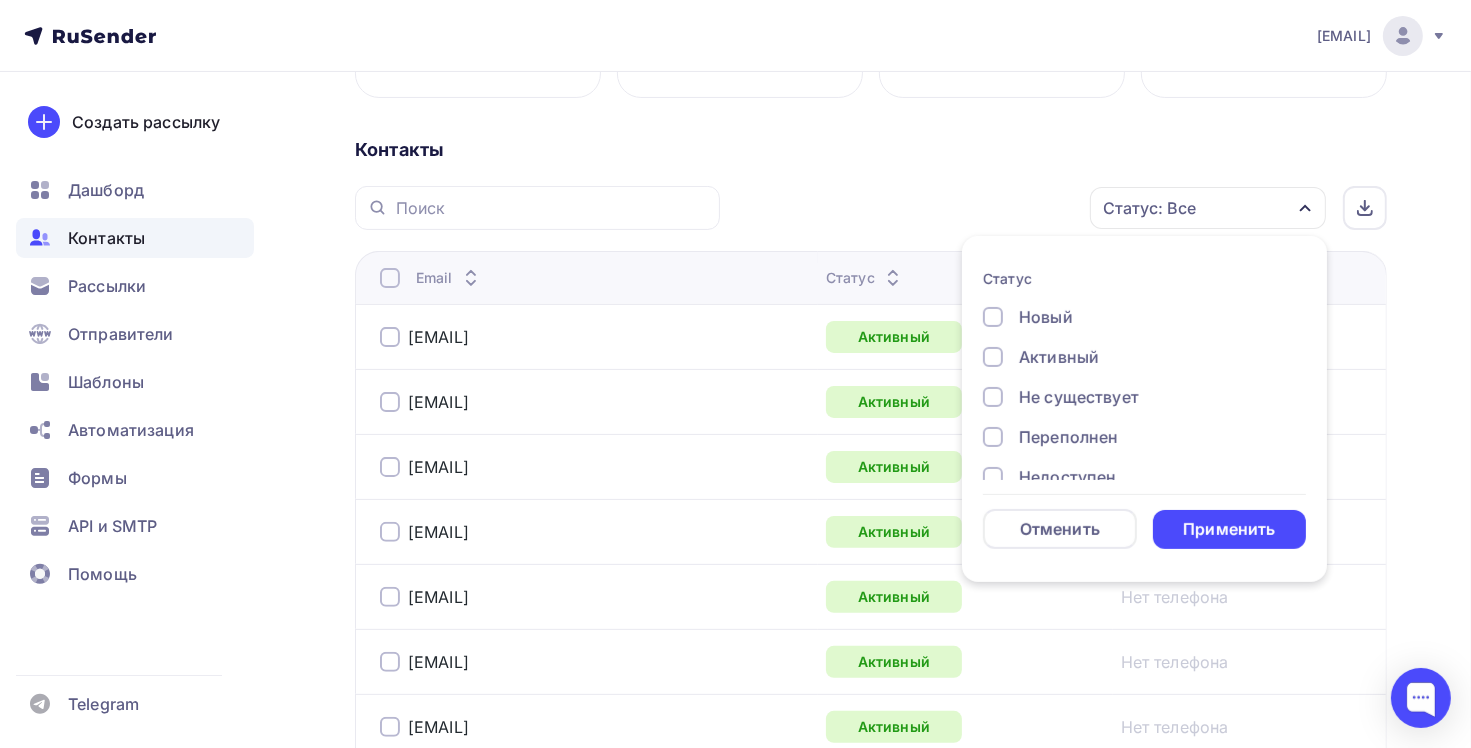 scroll, scrollTop: 0, scrollLeft: 0, axis: both 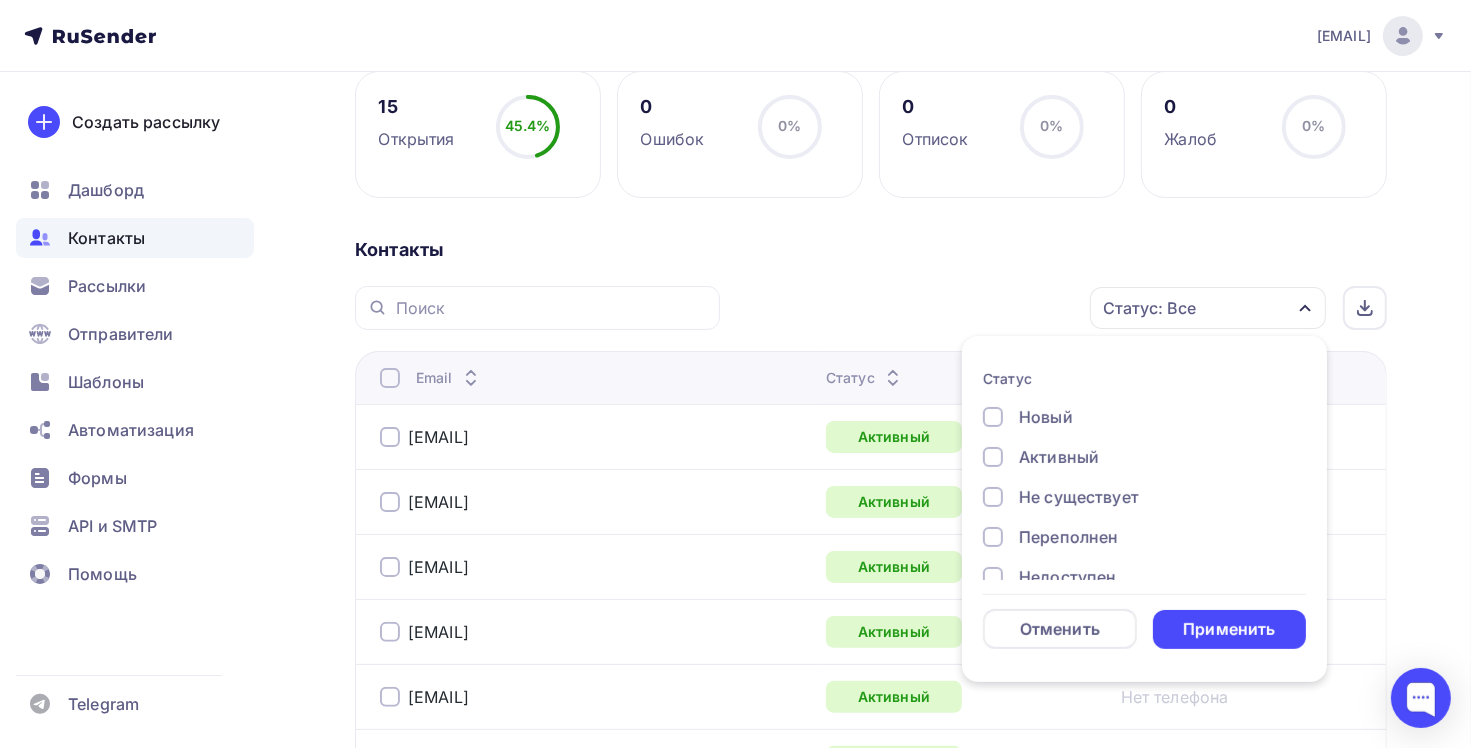 click on "o.m.medved@[EMAIL]
Активный
Нет телефона
katyushka2000@[EMAIL]
Активный
Нет телефона" at bounding box center (871, 1456) 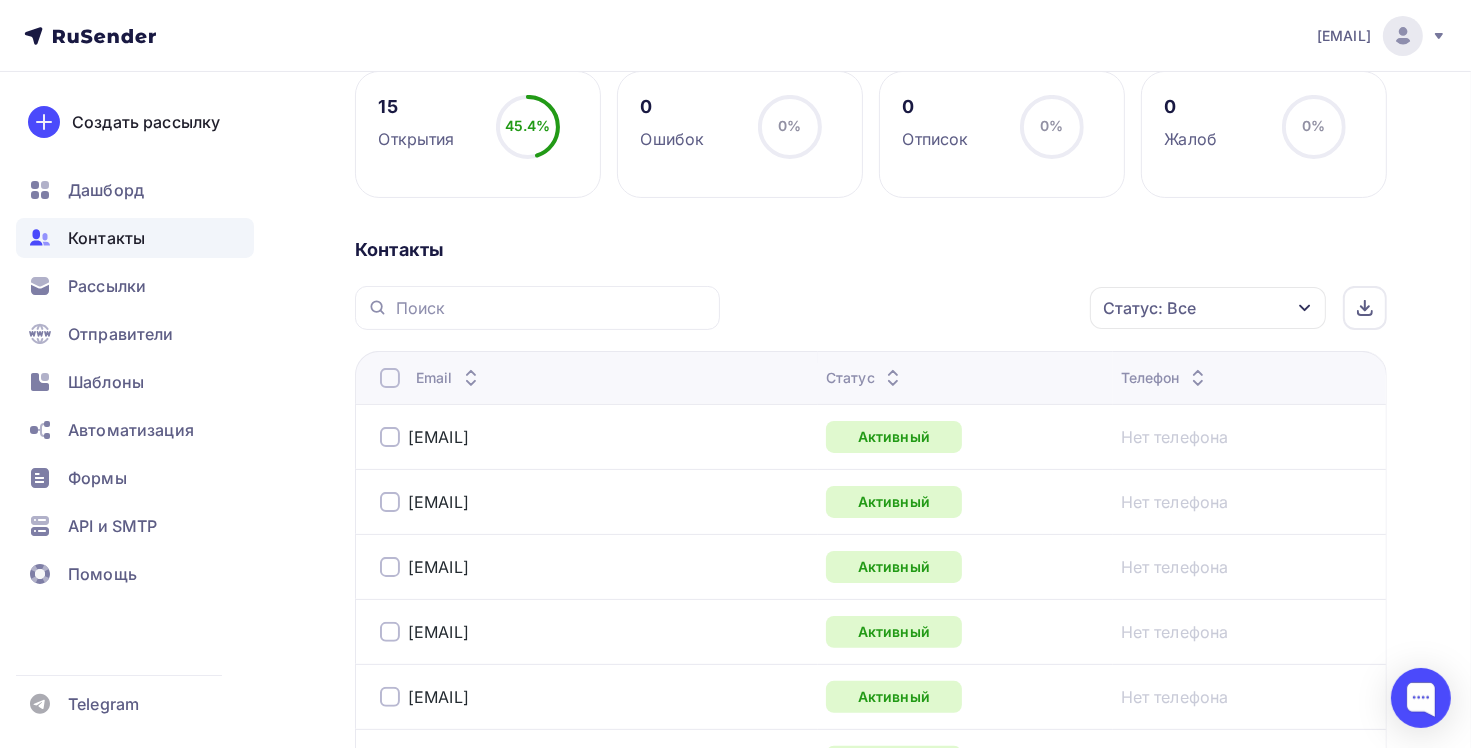 click on "Контакты" at bounding box center [106, 238] 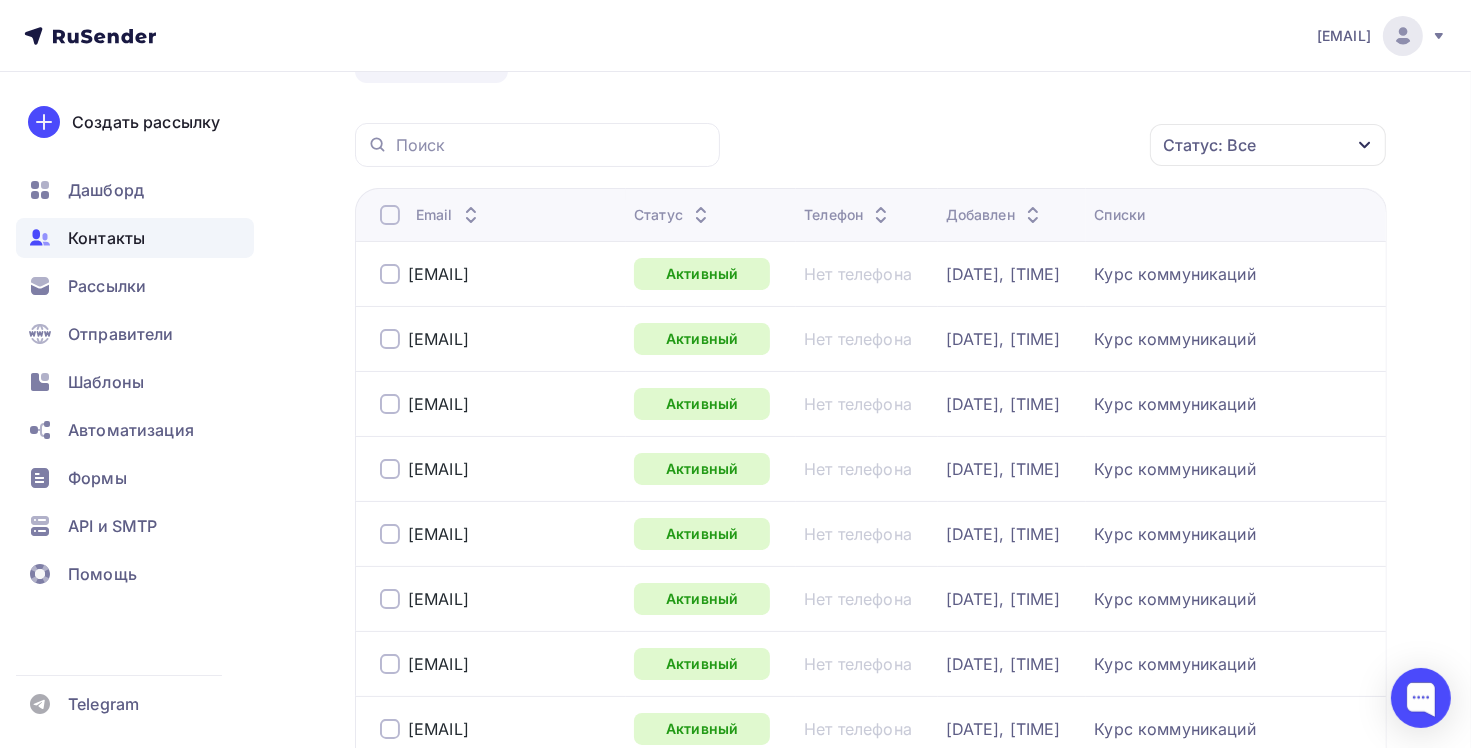 scroll, scrollTop: 100, scrollLeft: 0, axis: vertical 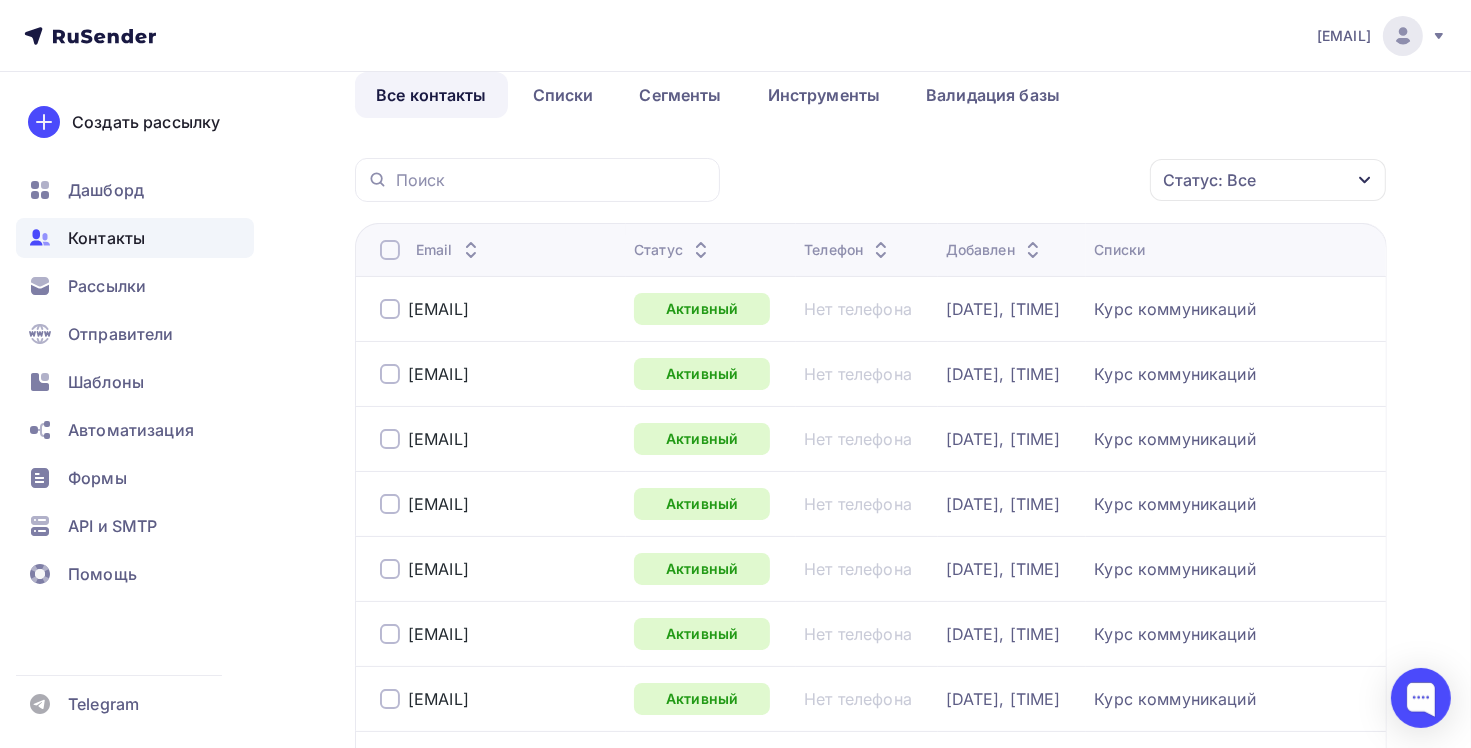 click on "Списки" at bounding box center (499, 250) 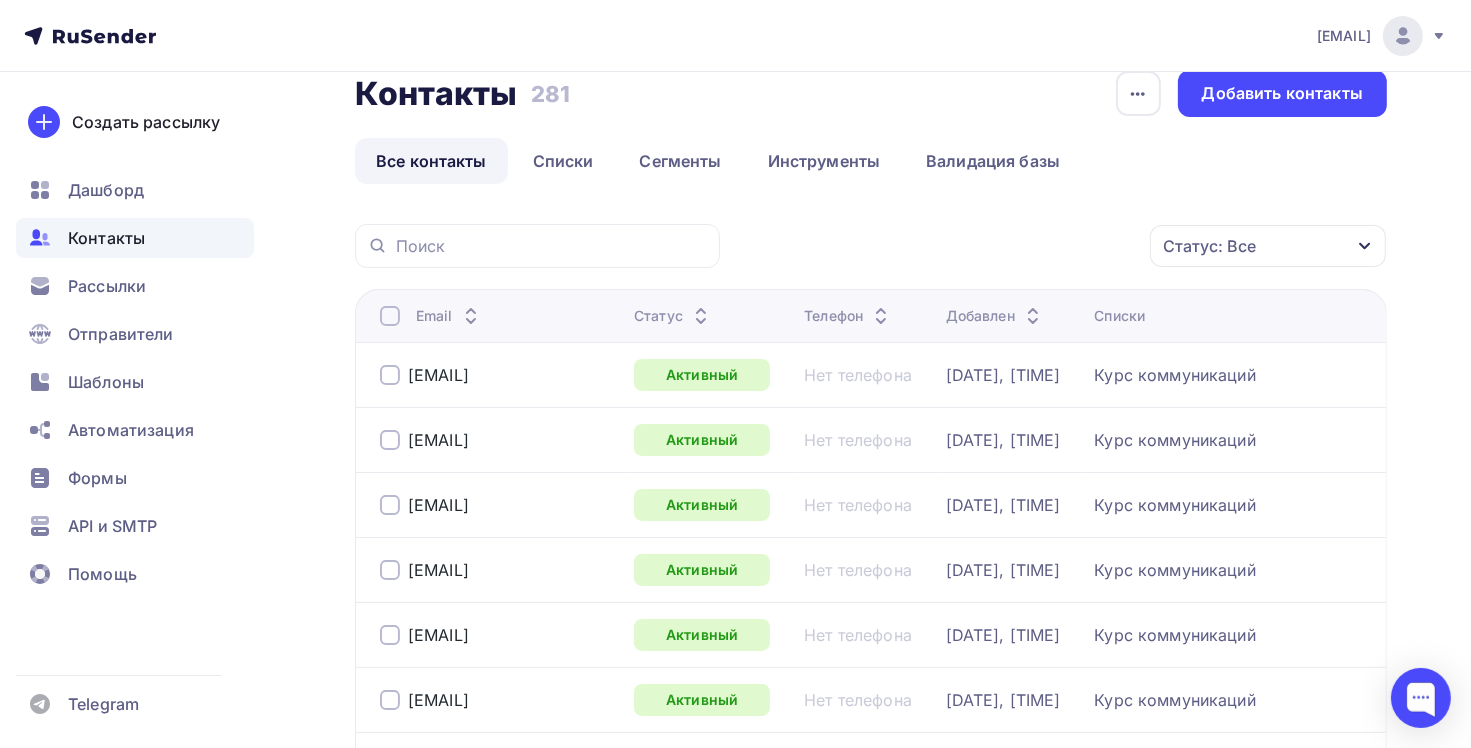 scroll, scrollTop: 0, scrollLeft: 0, axis: both 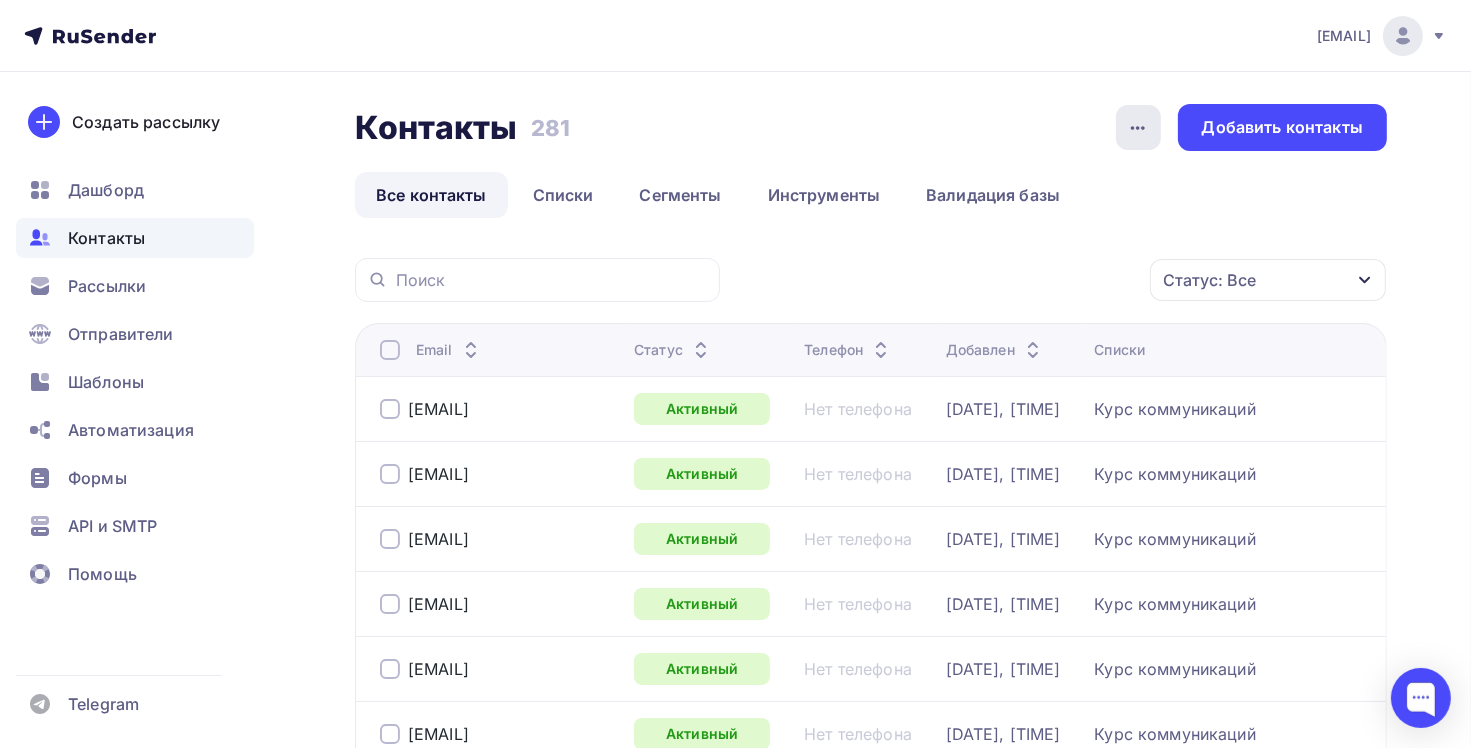 click at bounding box center [1138, 128] 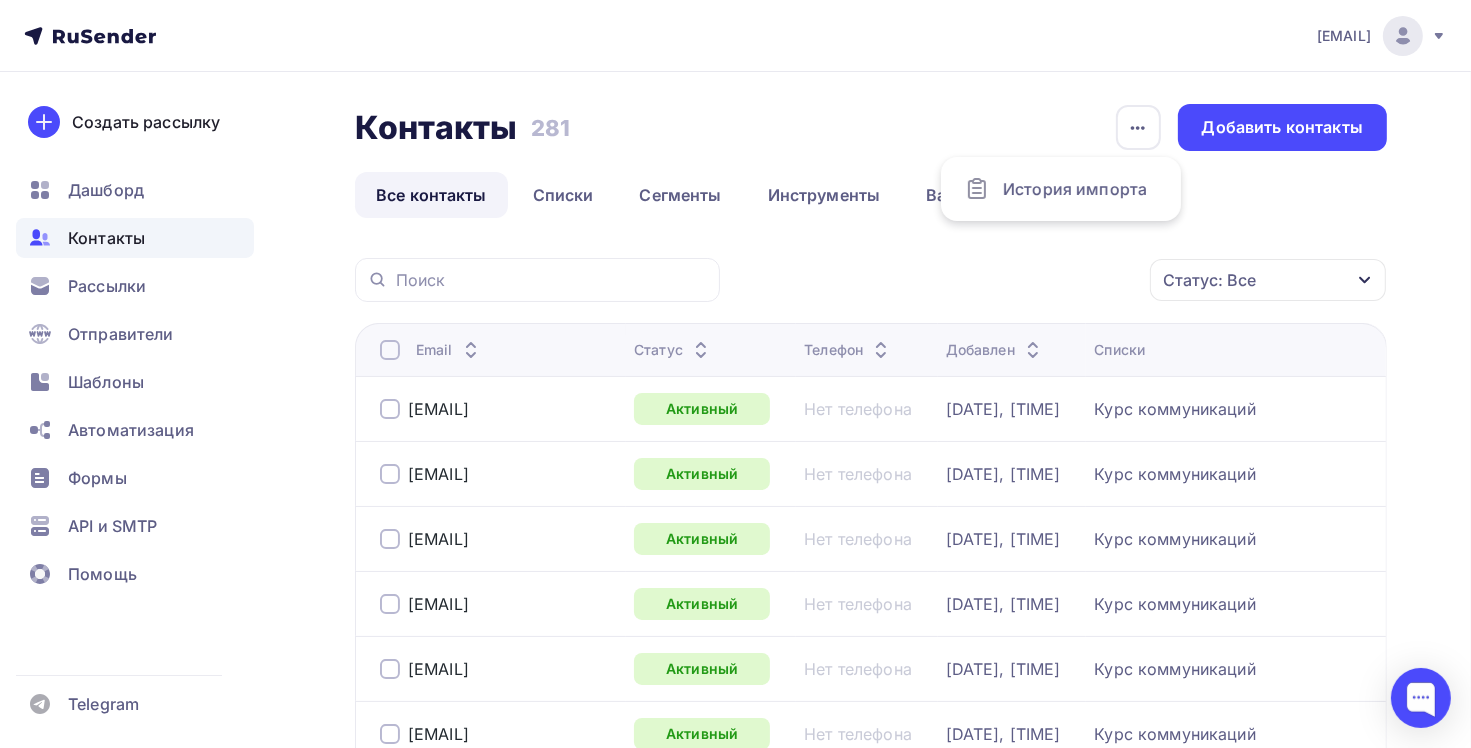click on "Статус: Все
Статус
Новый
Активный
Не существует
Переполнен
Недоступен
Отписан
Отписан вручную
Жалоба
Отменить       Применить" at bounding box center [1060, 280] 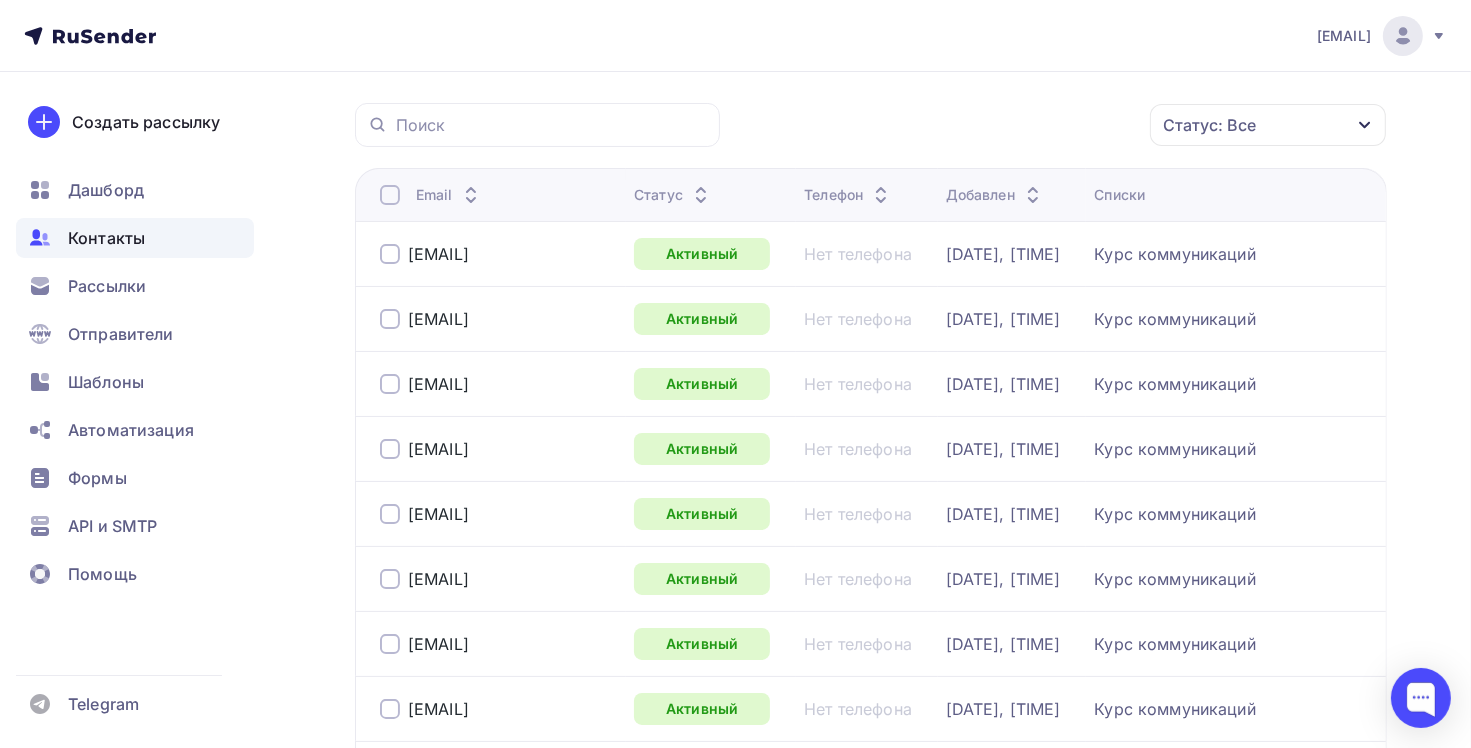 scroll, scrollTop: 0, scrollLeft: 0, axis: both 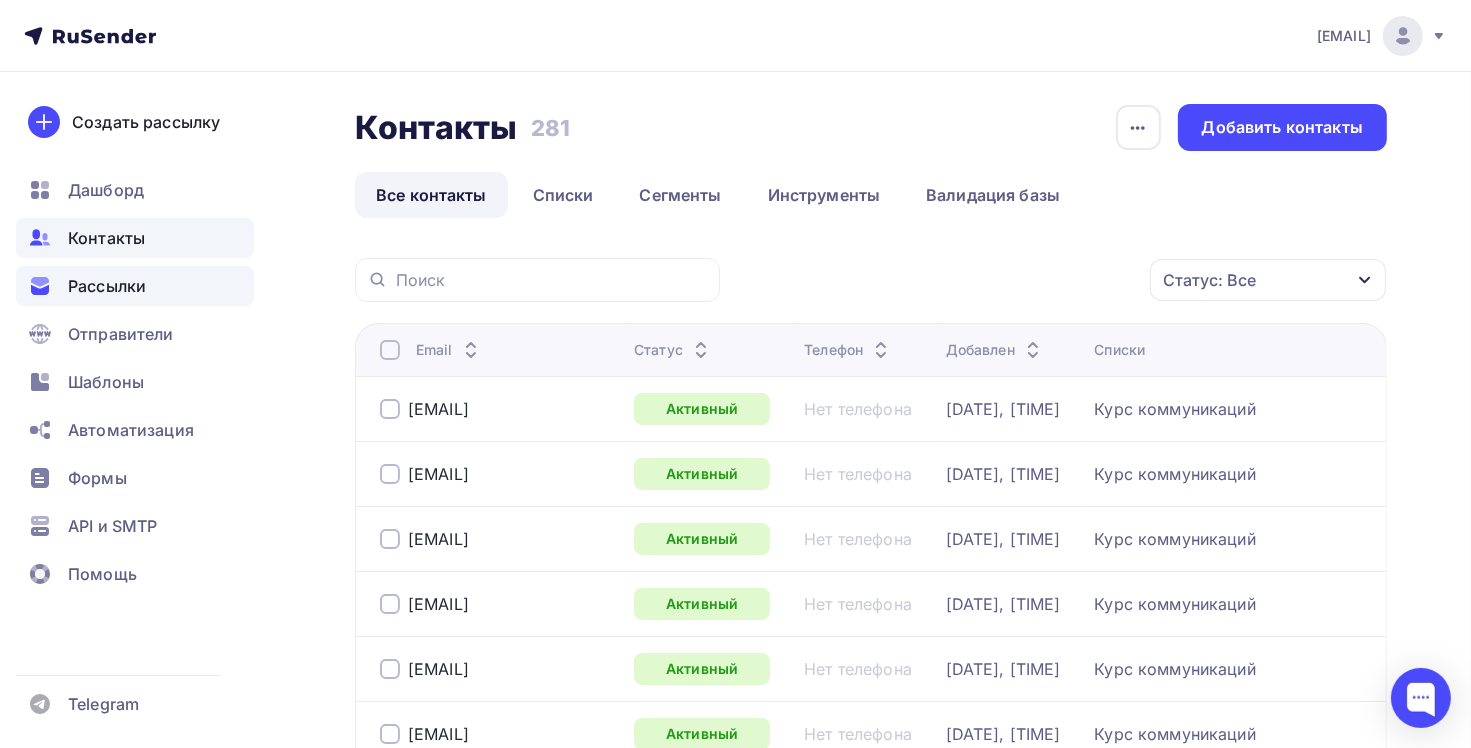 click on "Рассылки" at bounding box center (107, 286) 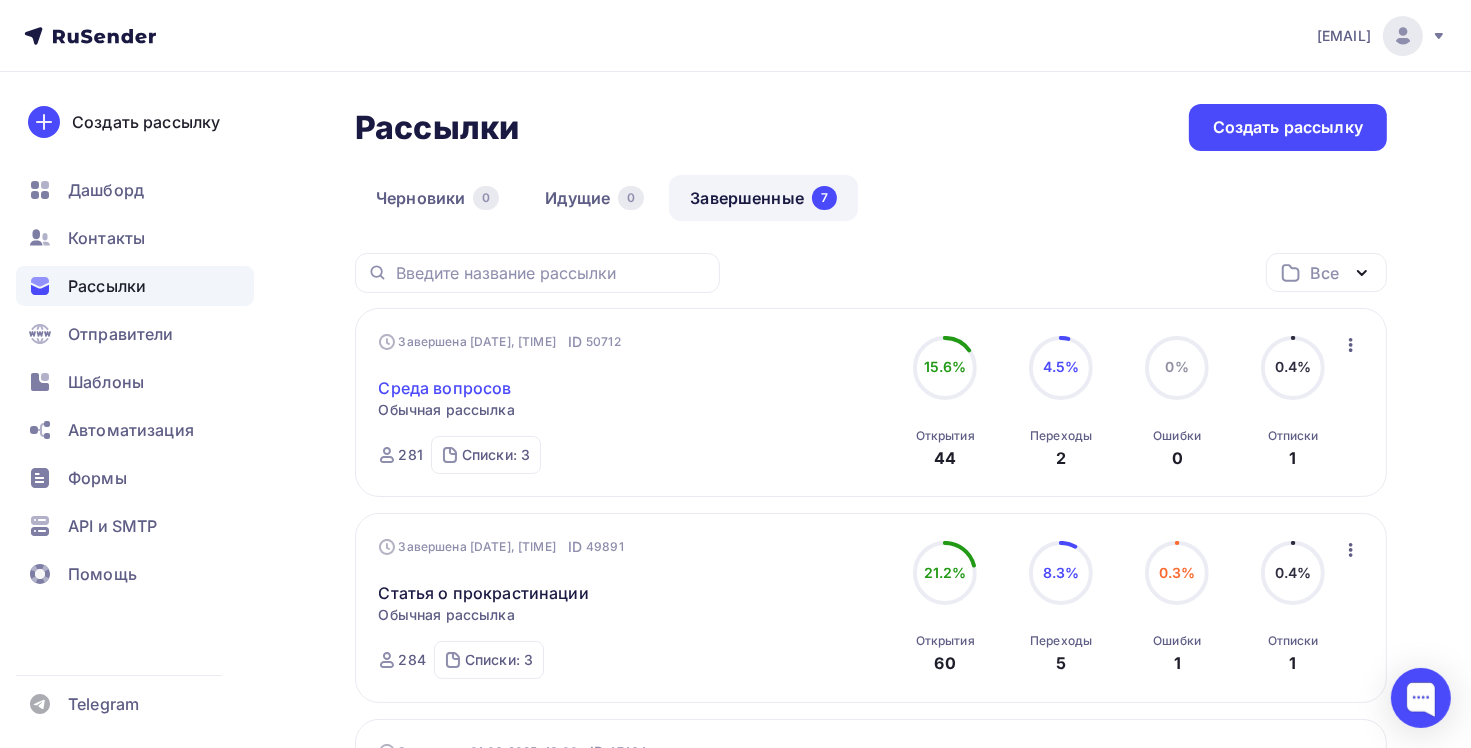 click on "Среда вопросов" at bounding box center (445, 388) 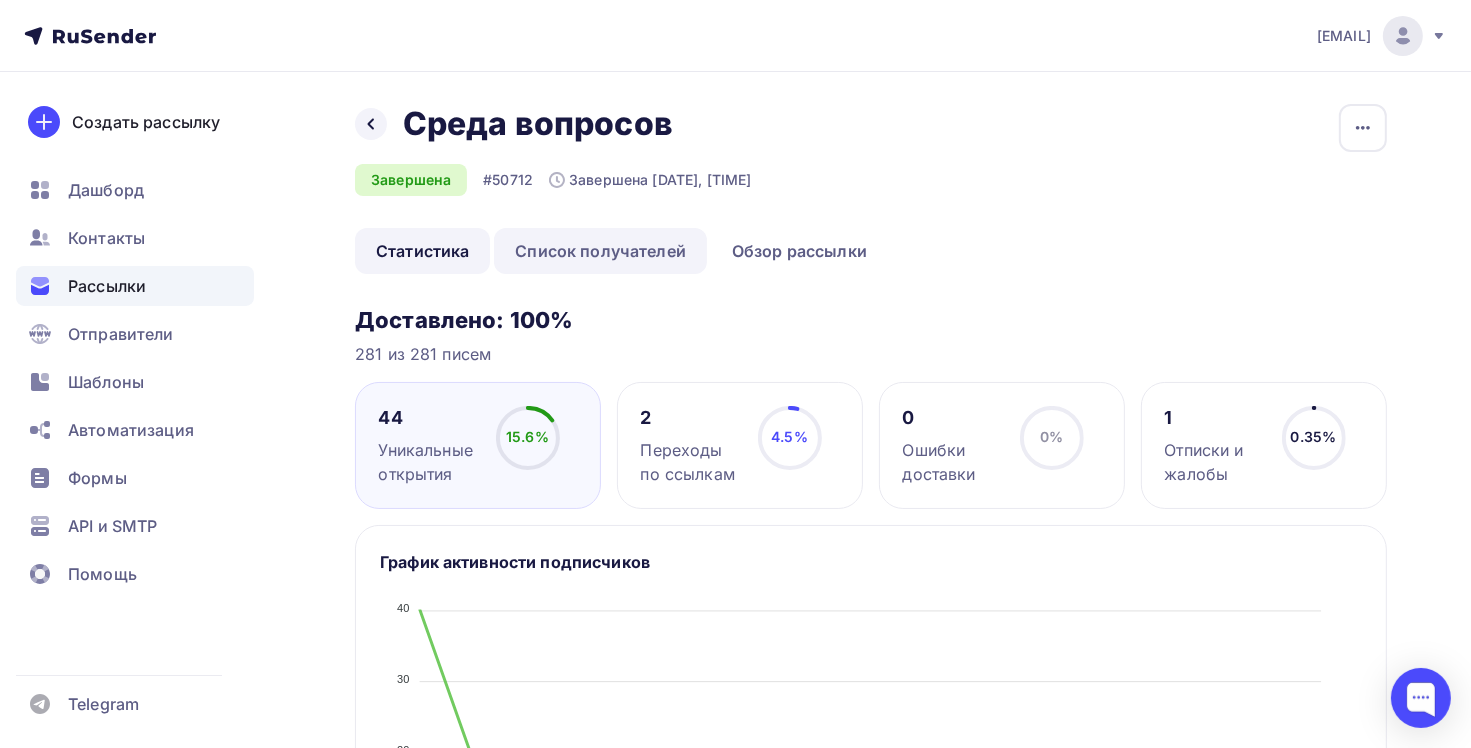 click on "Список получателей" at bounding box center [600, 251] 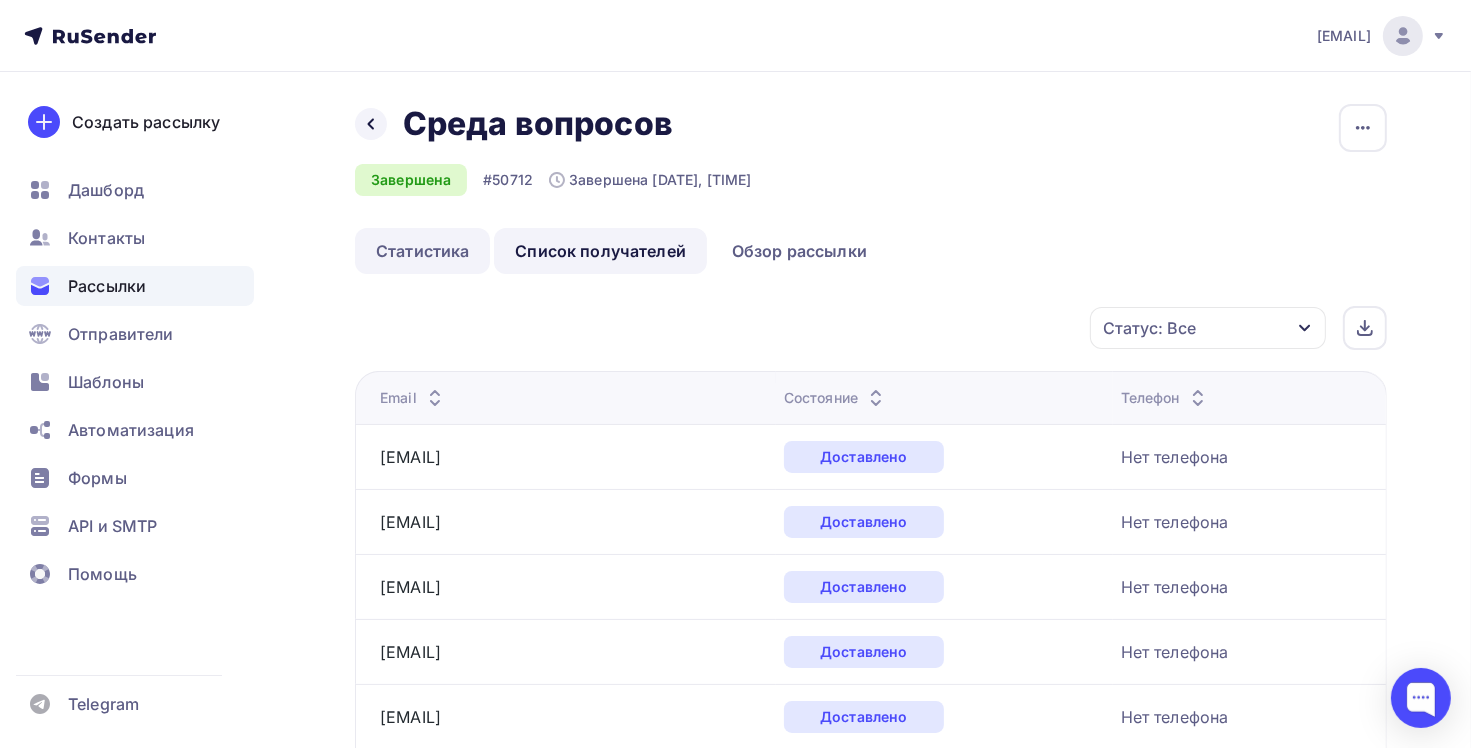 click on "Статистика" at bounding box center [422, 251] 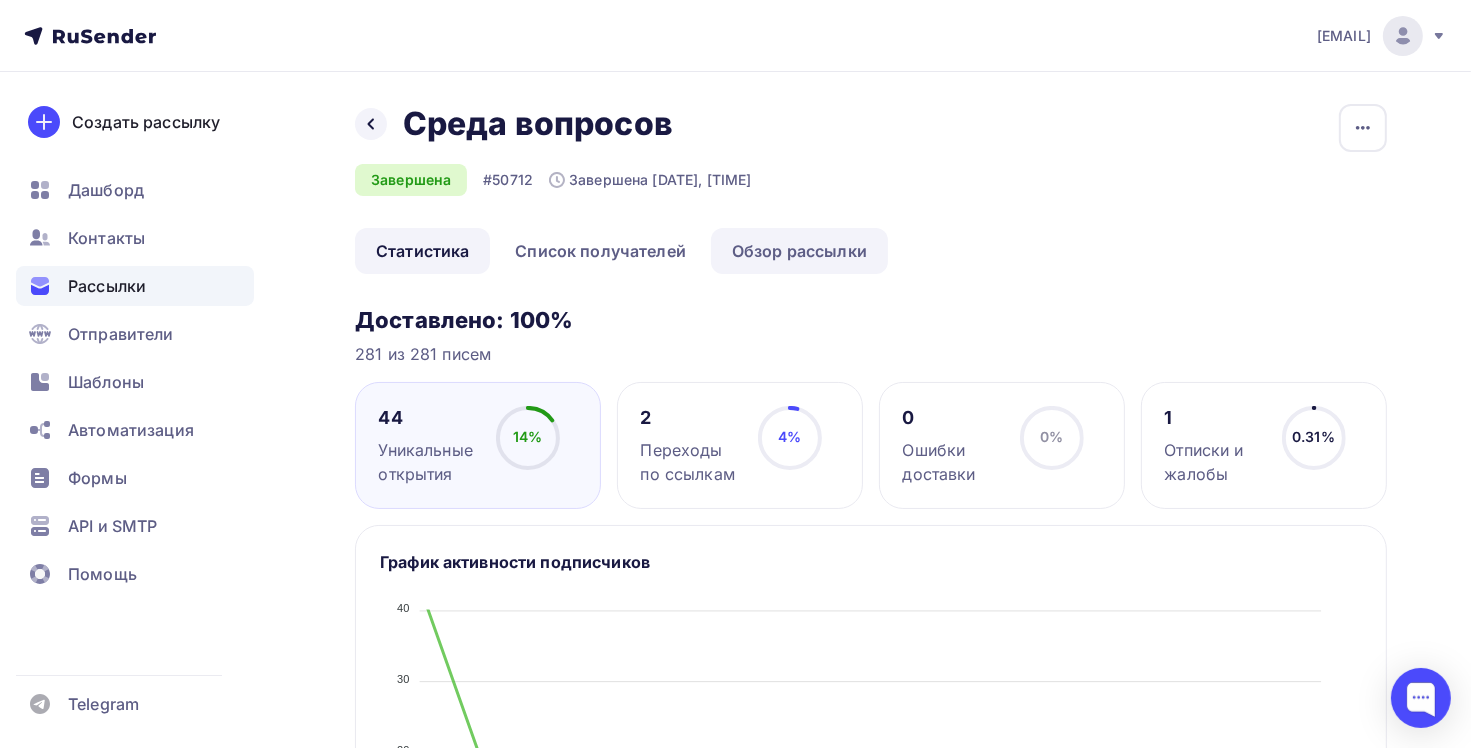 click on "Обзор рассылки" at bounding box center (799, 251) 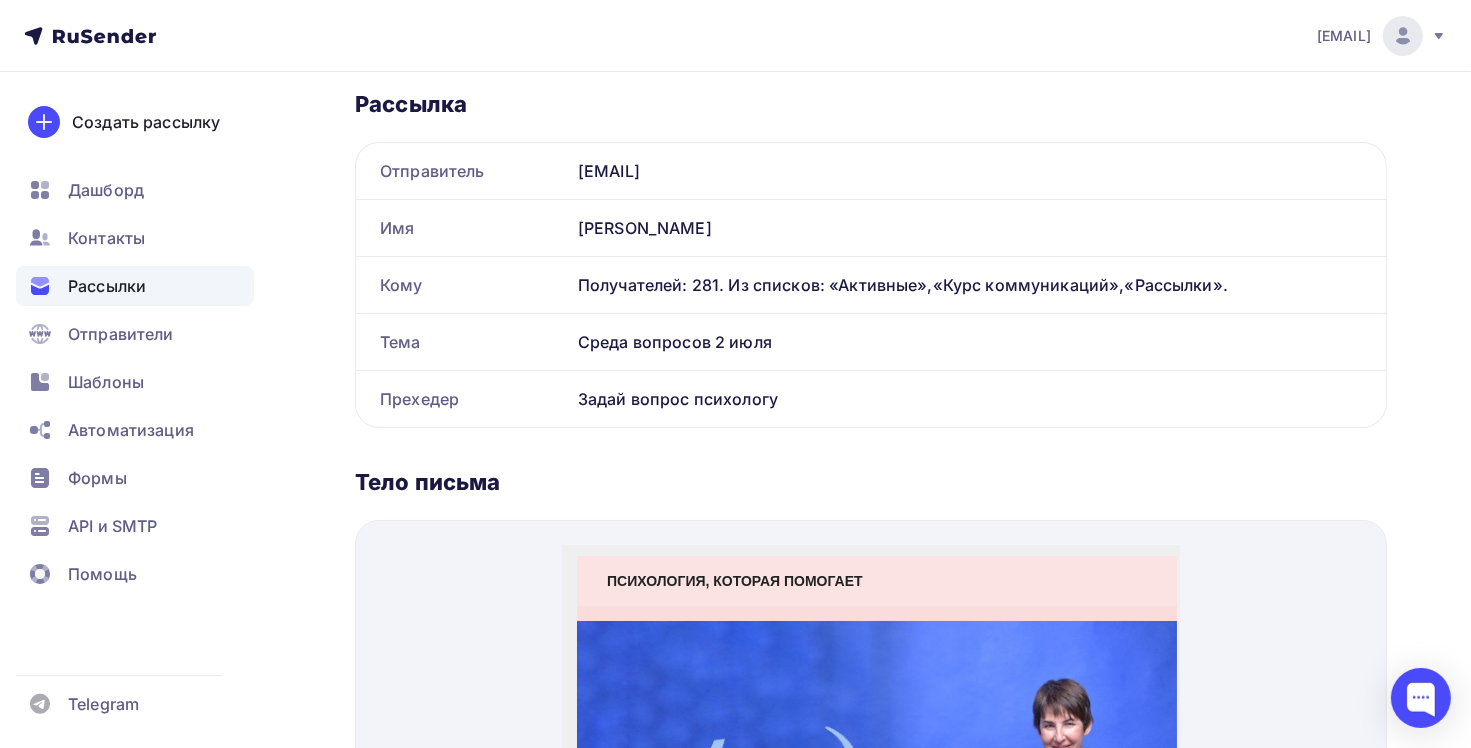 scroll, scrollTop: 0, scrollLeft: 0, axis: both 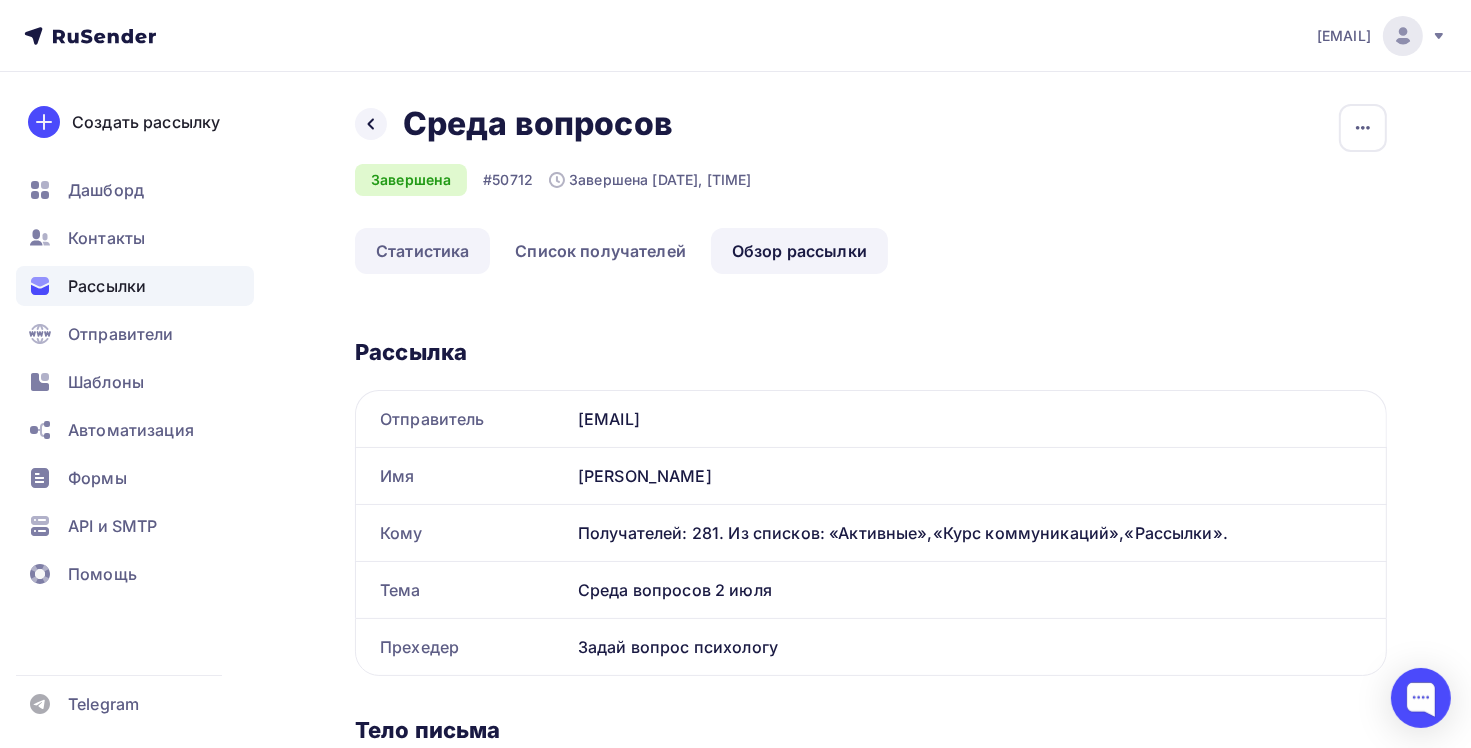 click on "Статистика" at bounding box center (422, 251) 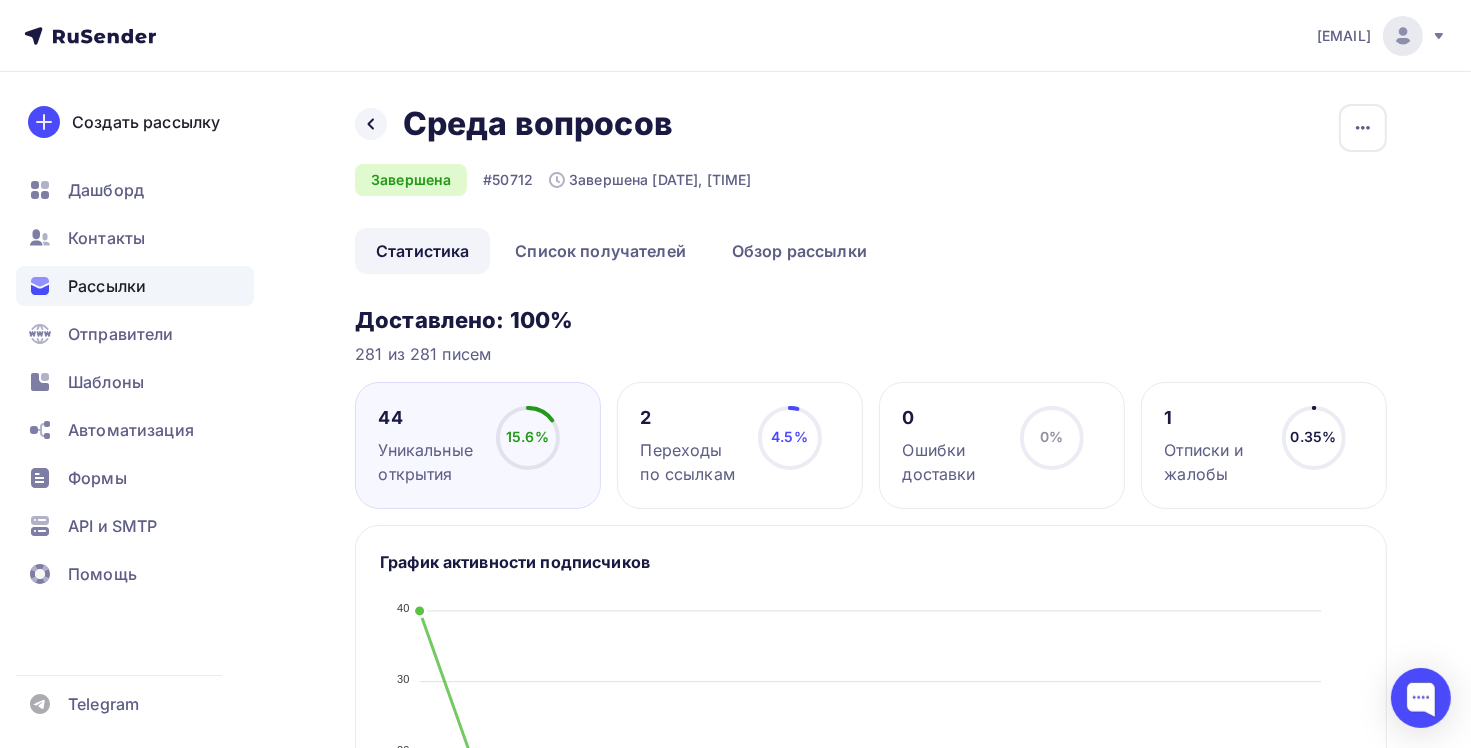scroll, scrollTop: 0, scrollLeft: 0, axis: both 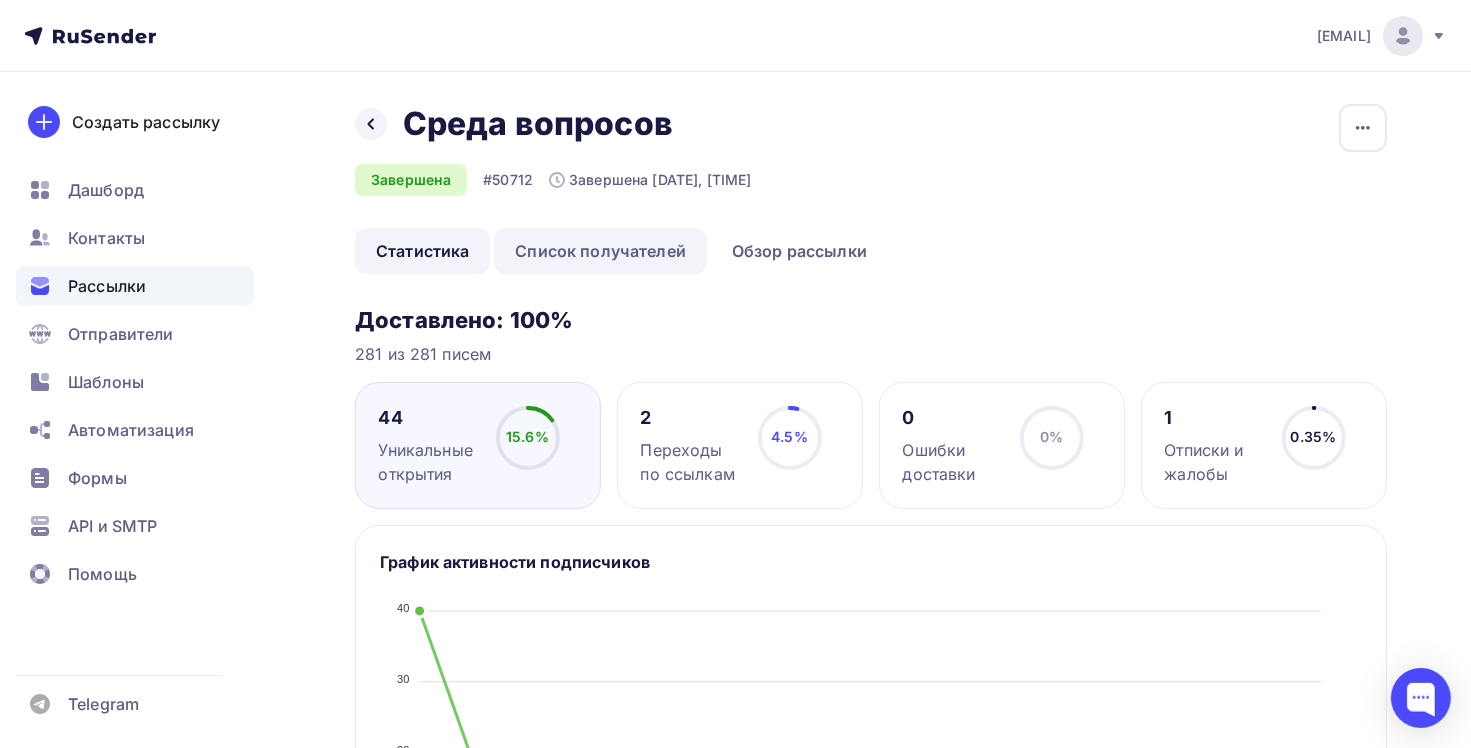 click on "Список получателей" at bounding box center (600, 251) 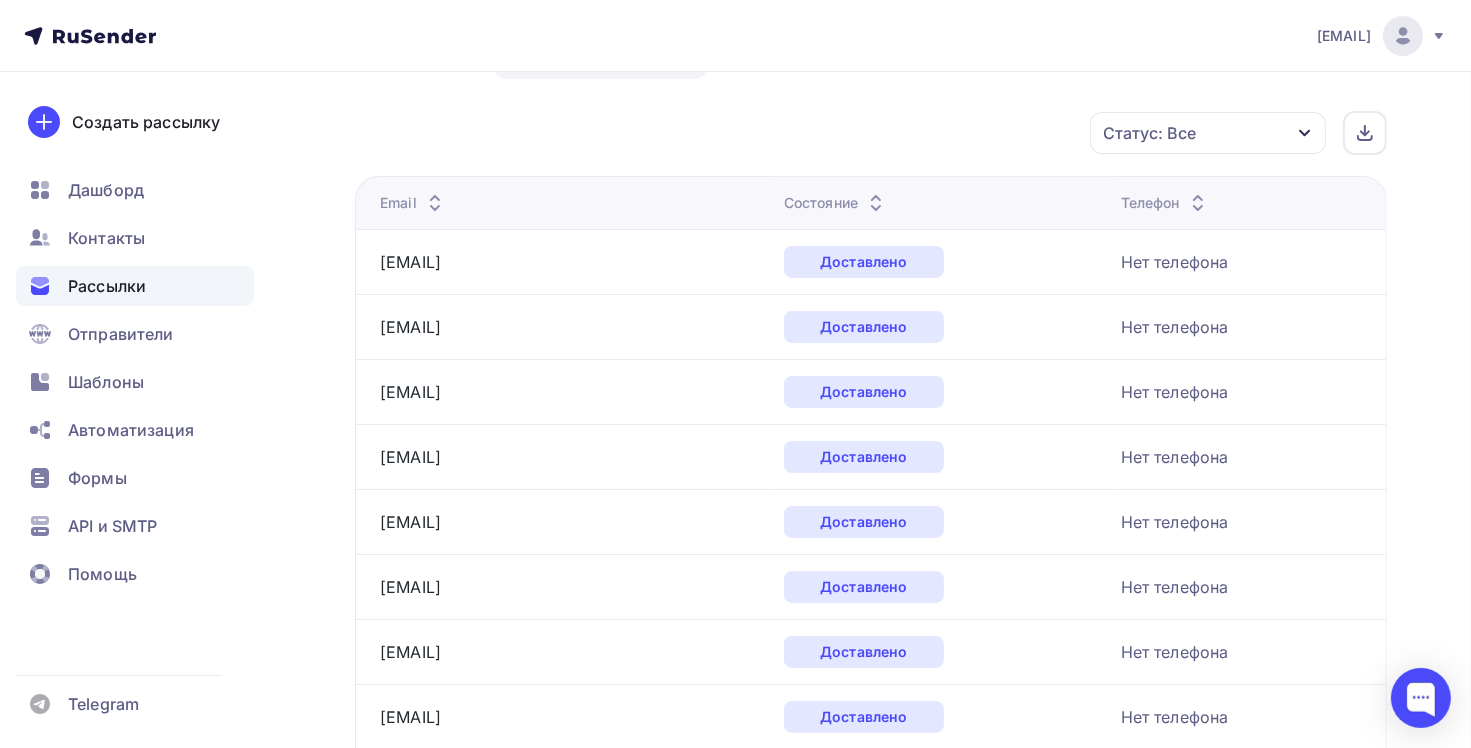 scroll, scrollTop: 0, scrollLeft: 0, axis: both 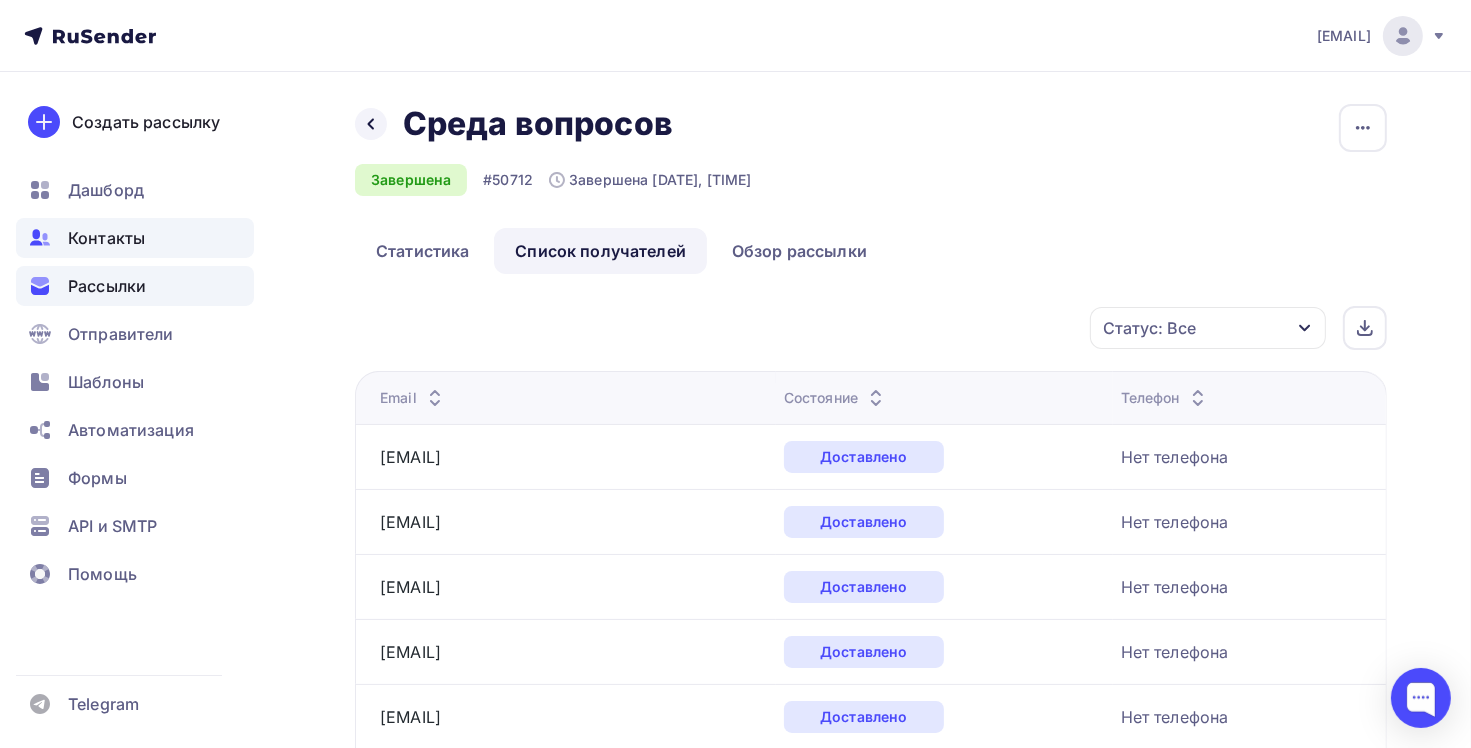 click on "Контакты" at bounding box center [106, 238] 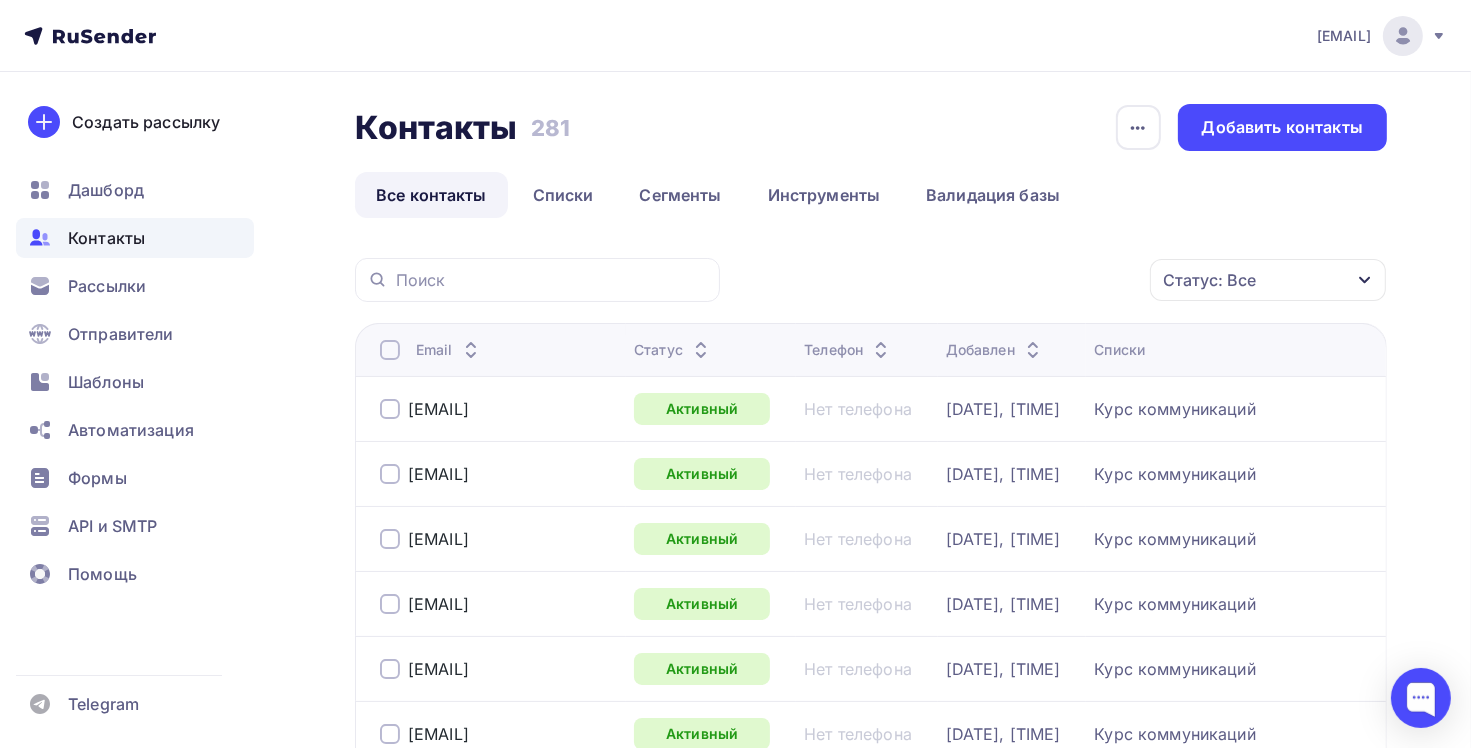 click on "Статус: Все" at bounding box center (1268, 280) 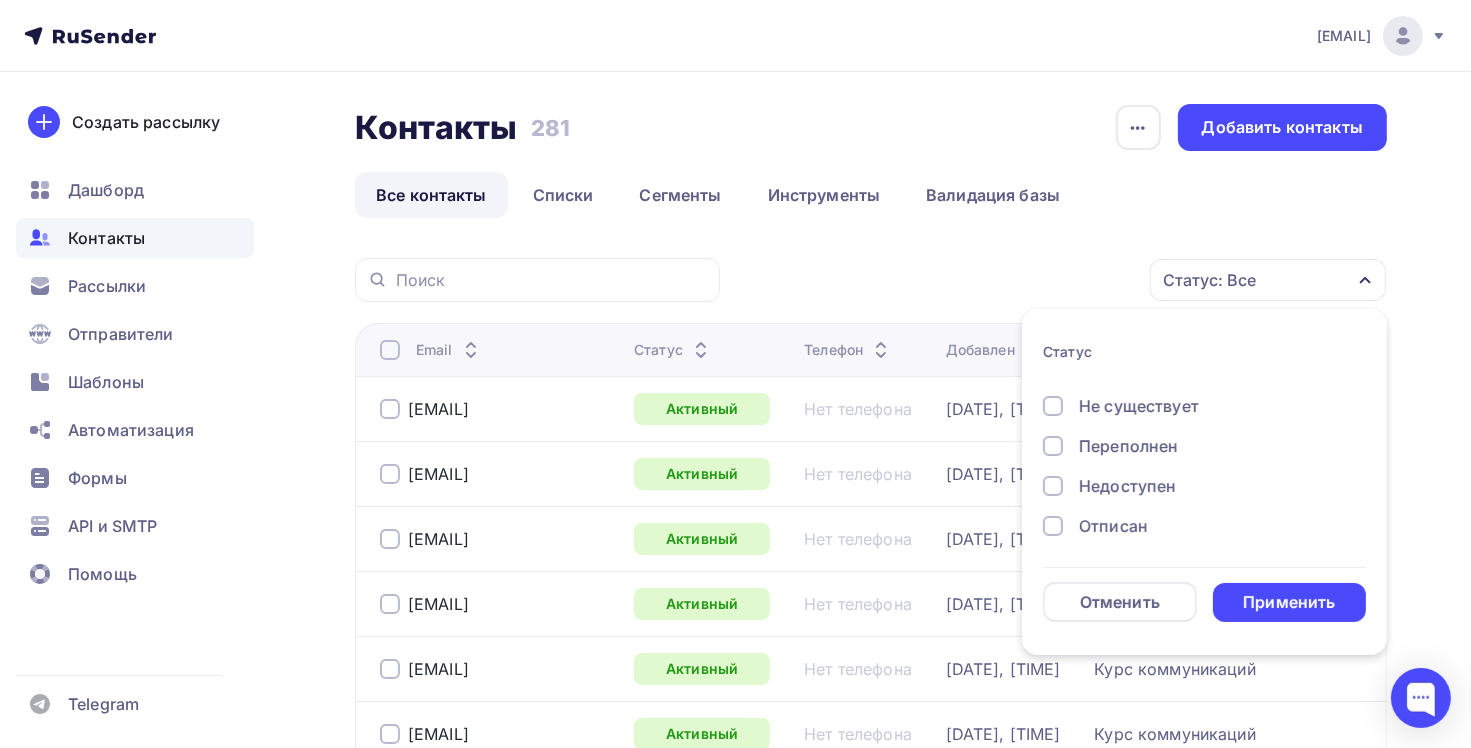 scroll, scrollTop: 144, scrollLeft: 0, axis: vertical 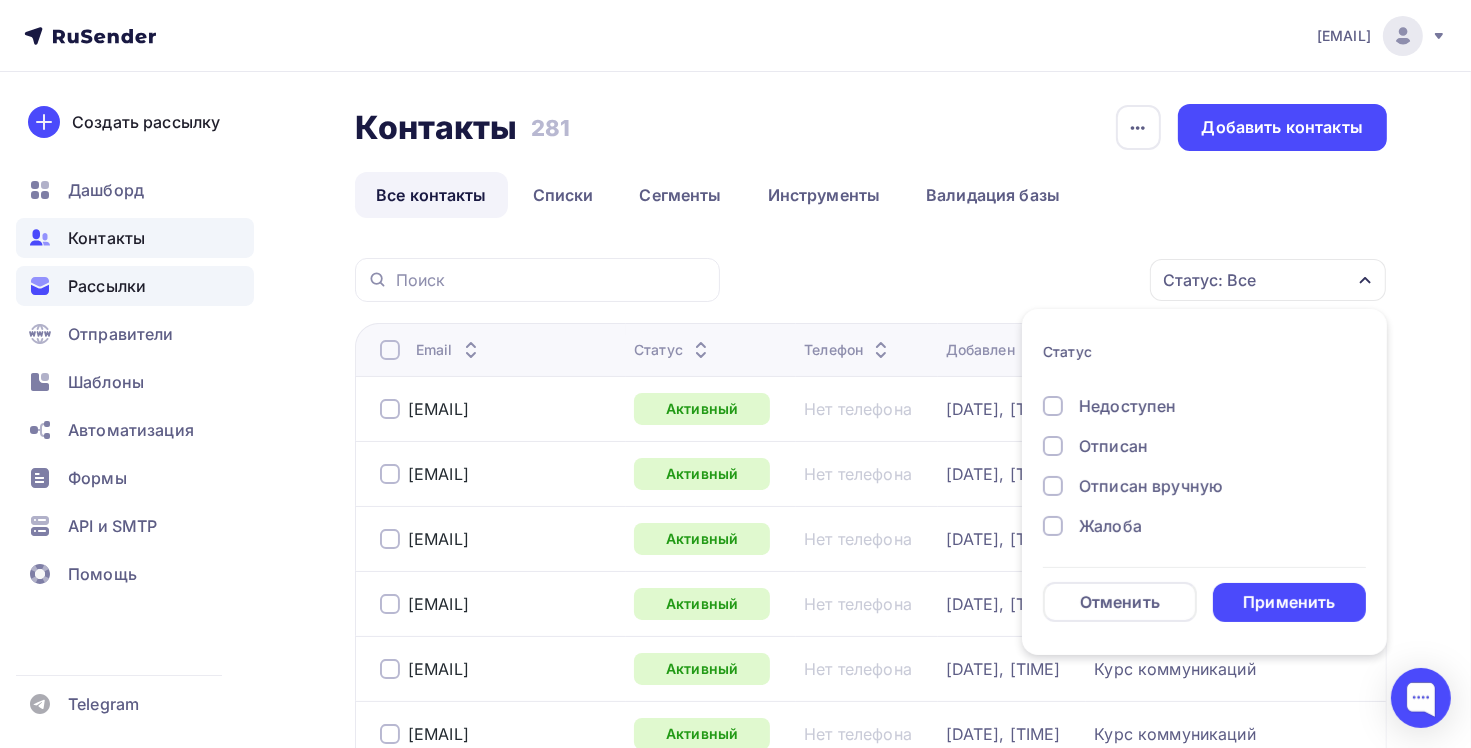 click on "Рассылки" at bounding box center (135, 286) 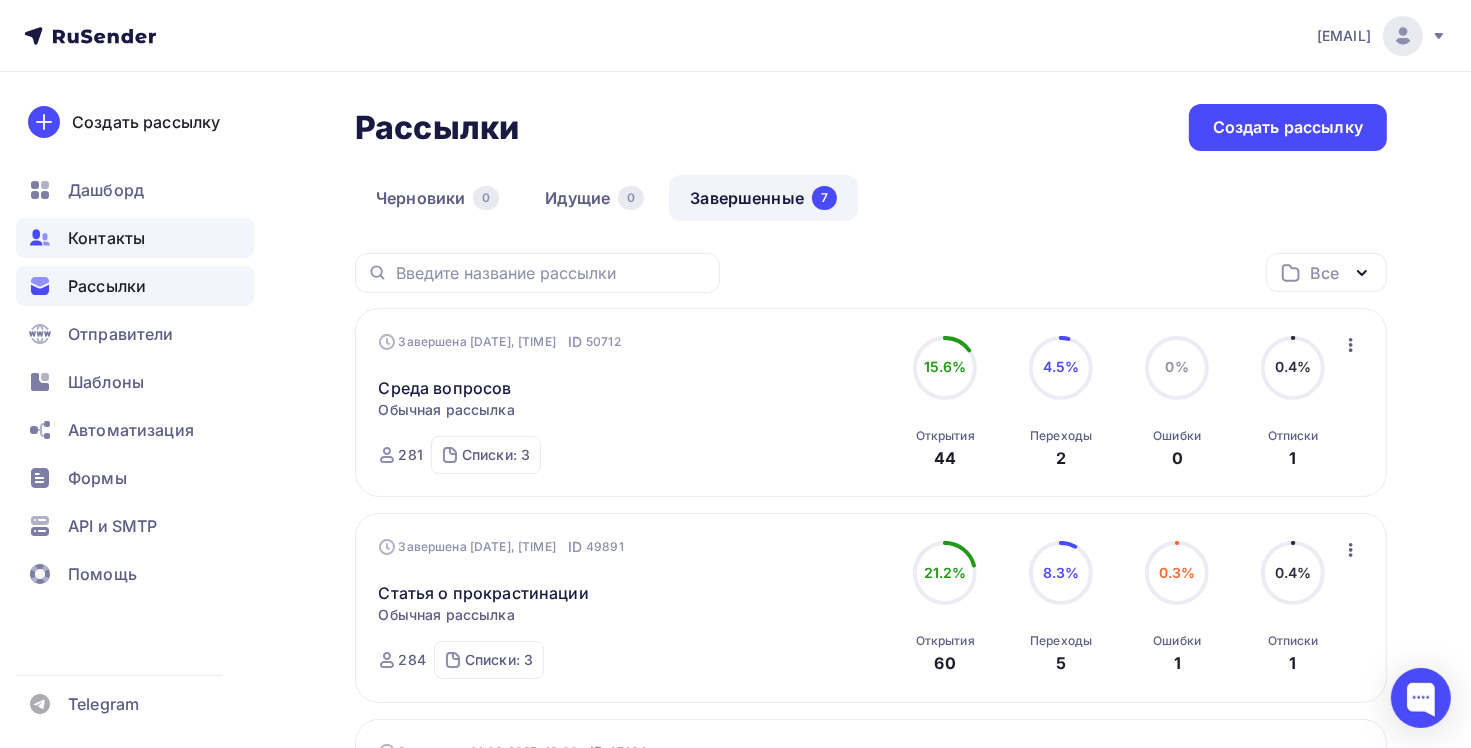click on "Контакты" at bounding box center (106, 238) 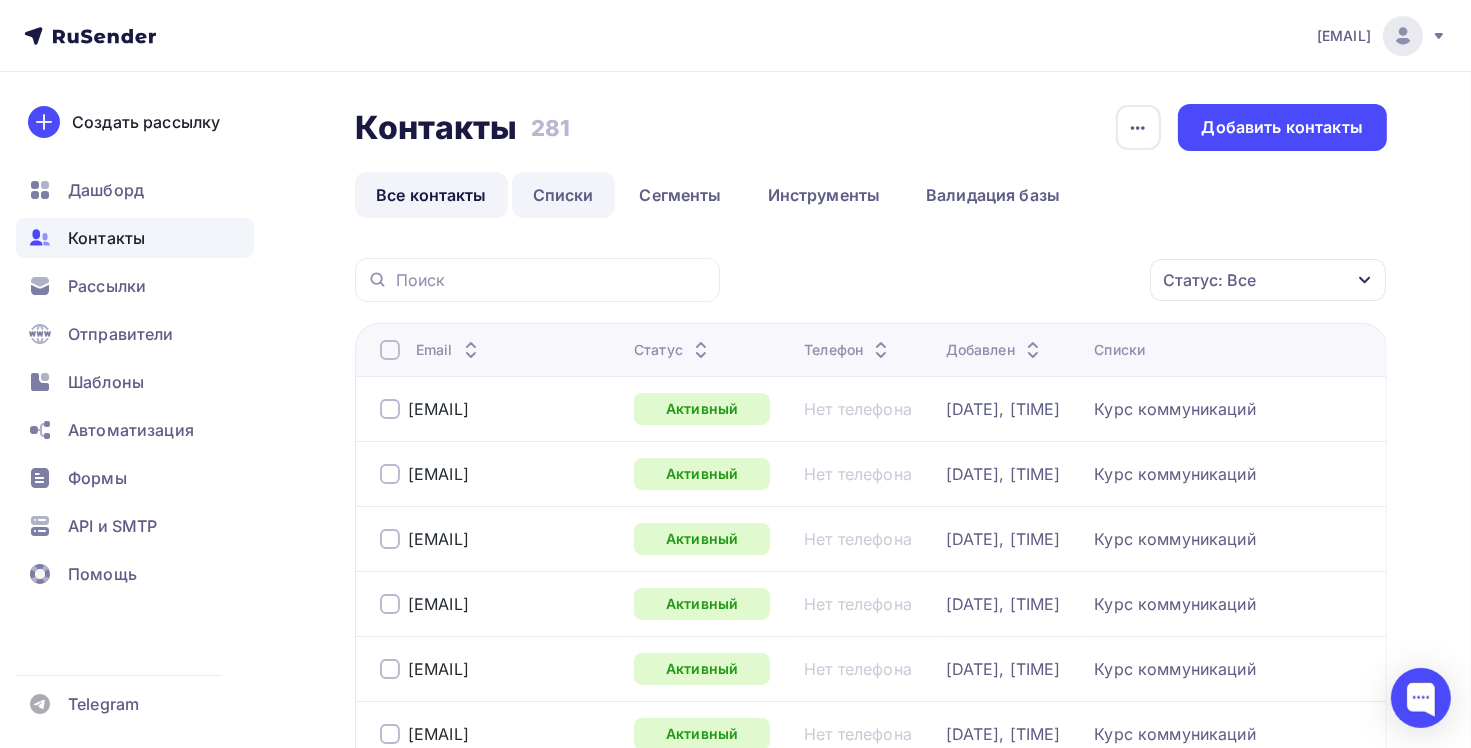 click on "Списки" at bounding box center [563, 195] 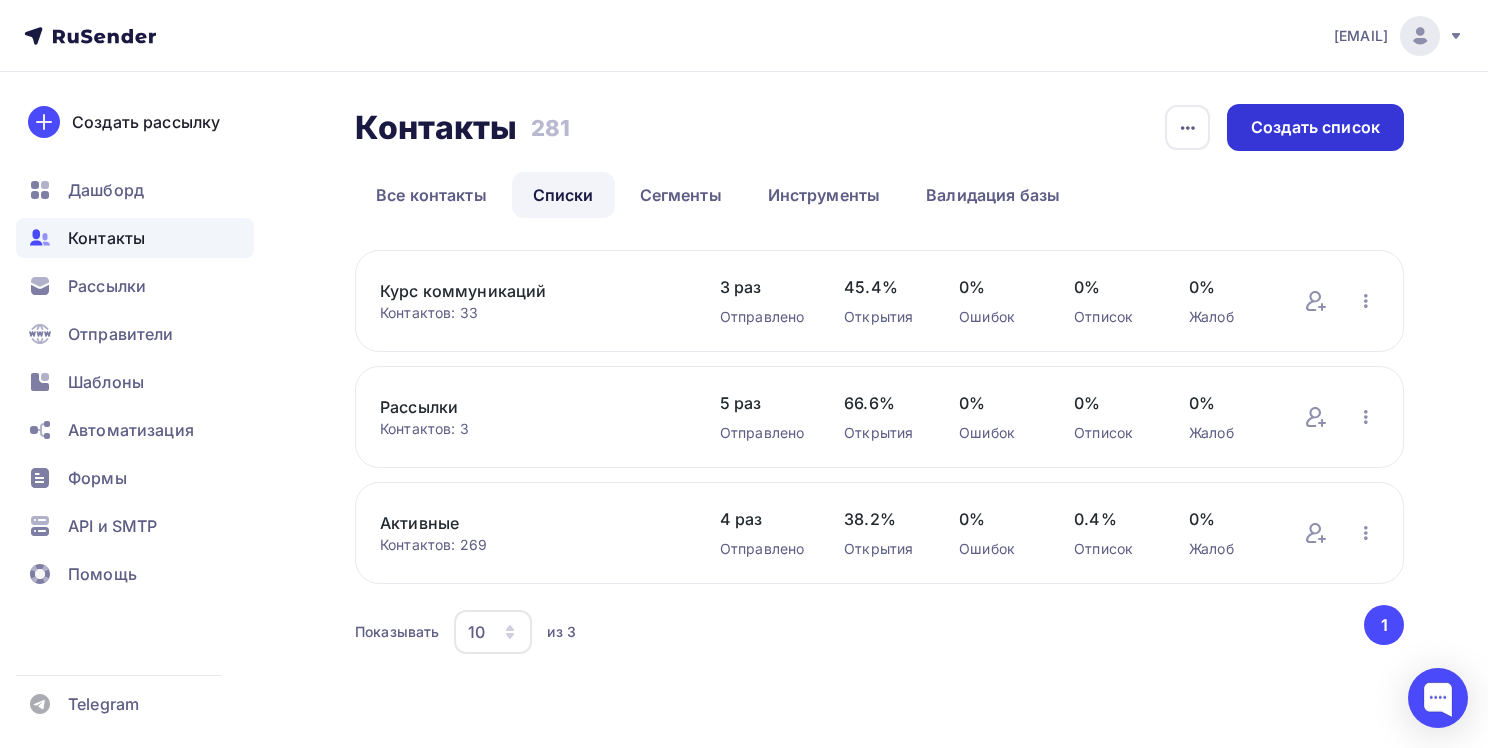 click on "Создать список" at bounding box center (1315, 127) 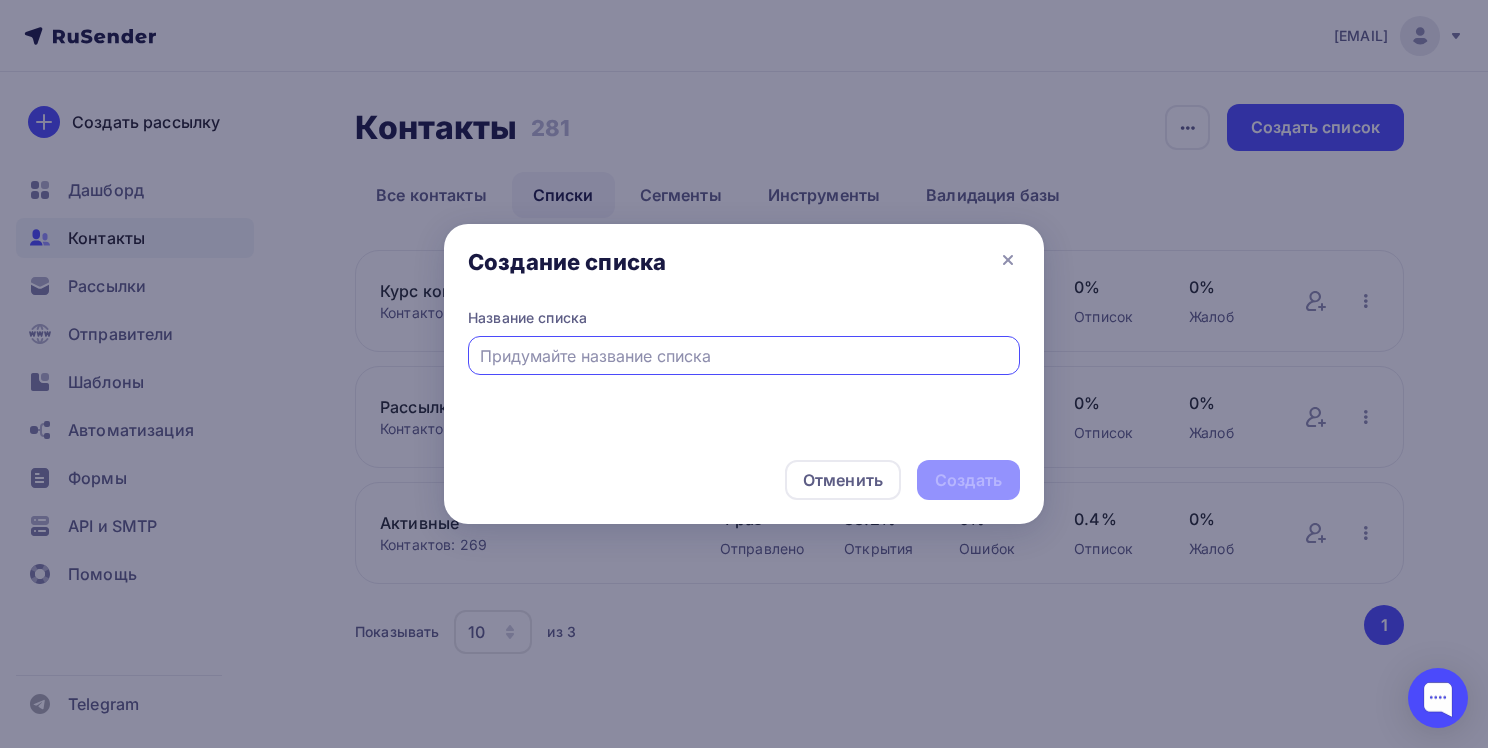 click at bounding box center (744, 356) 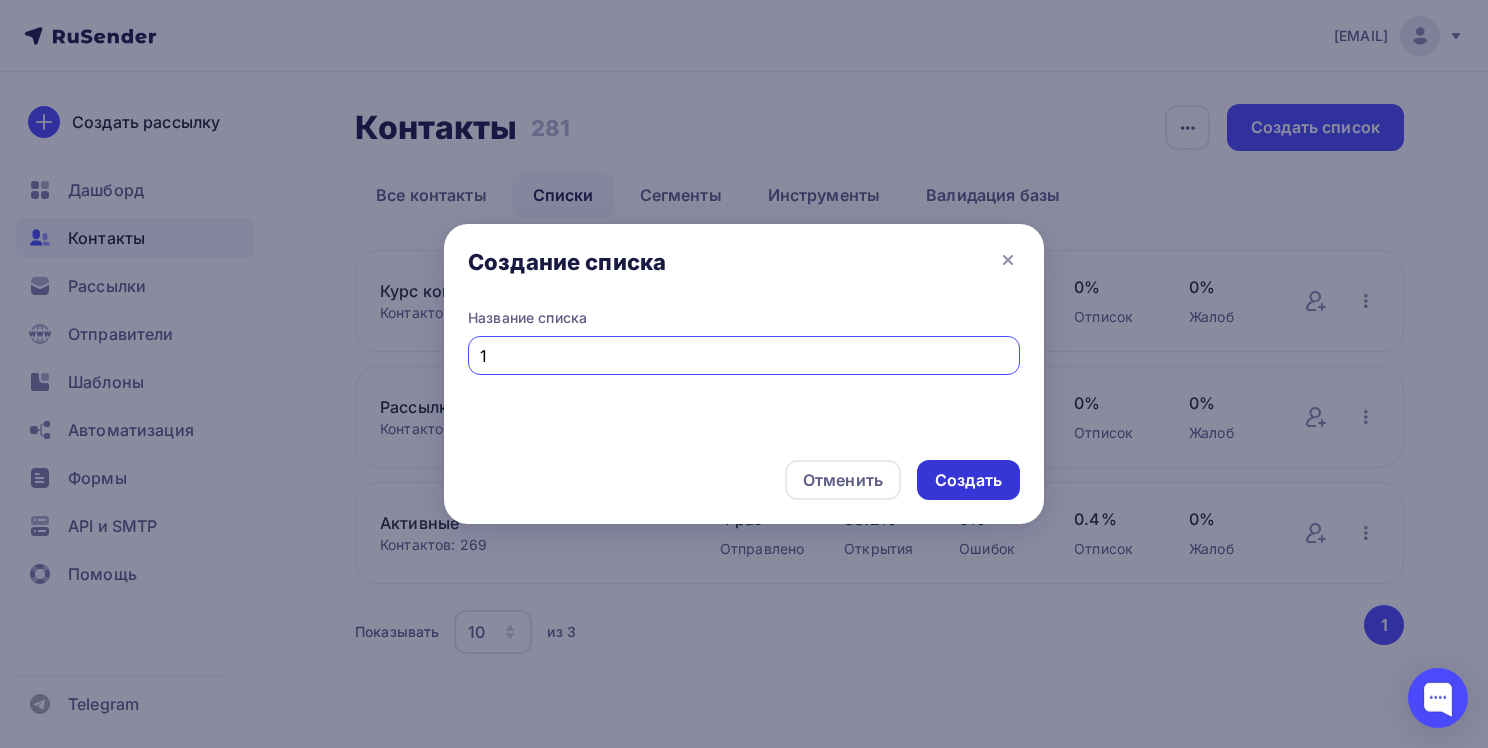 type on "1" 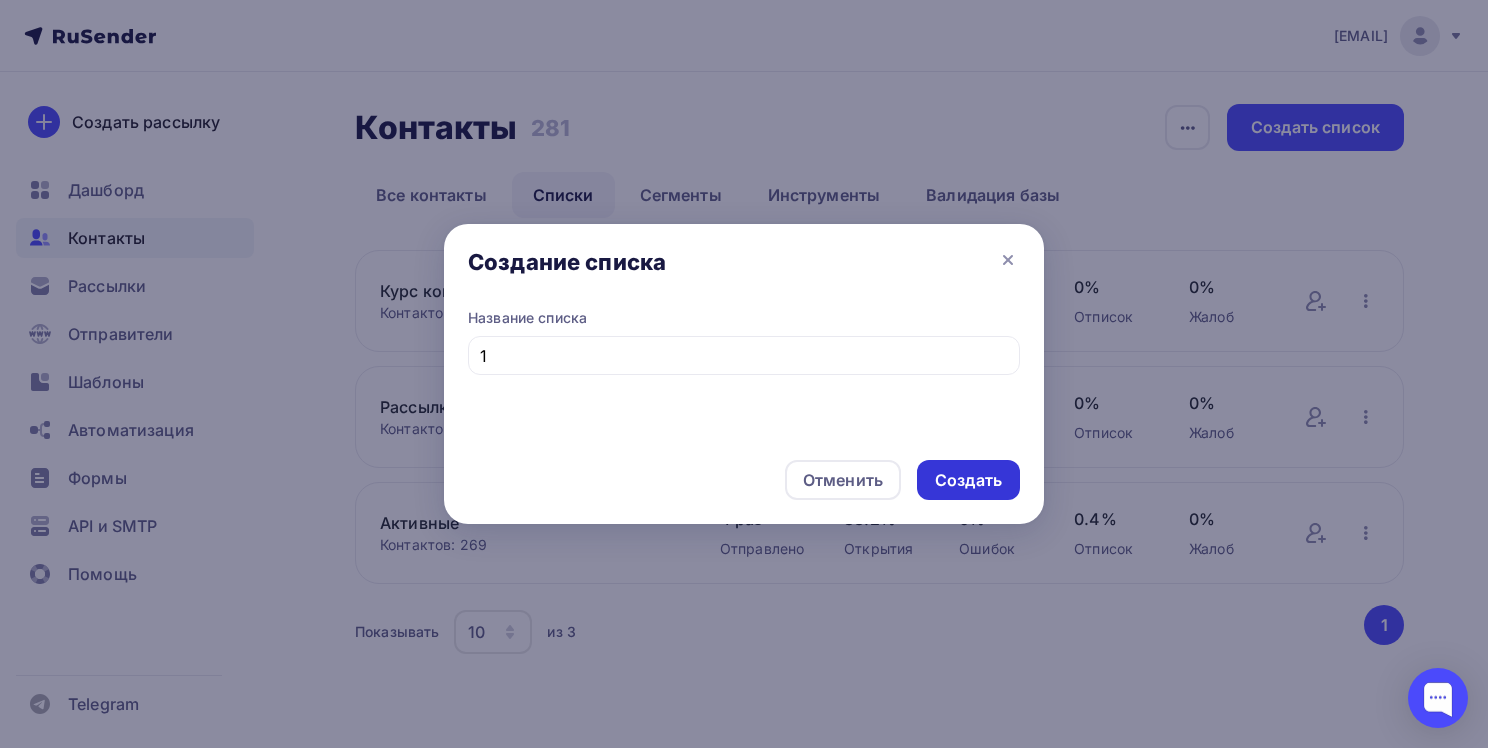 click on "Создать" at bounding box center (968, 480) 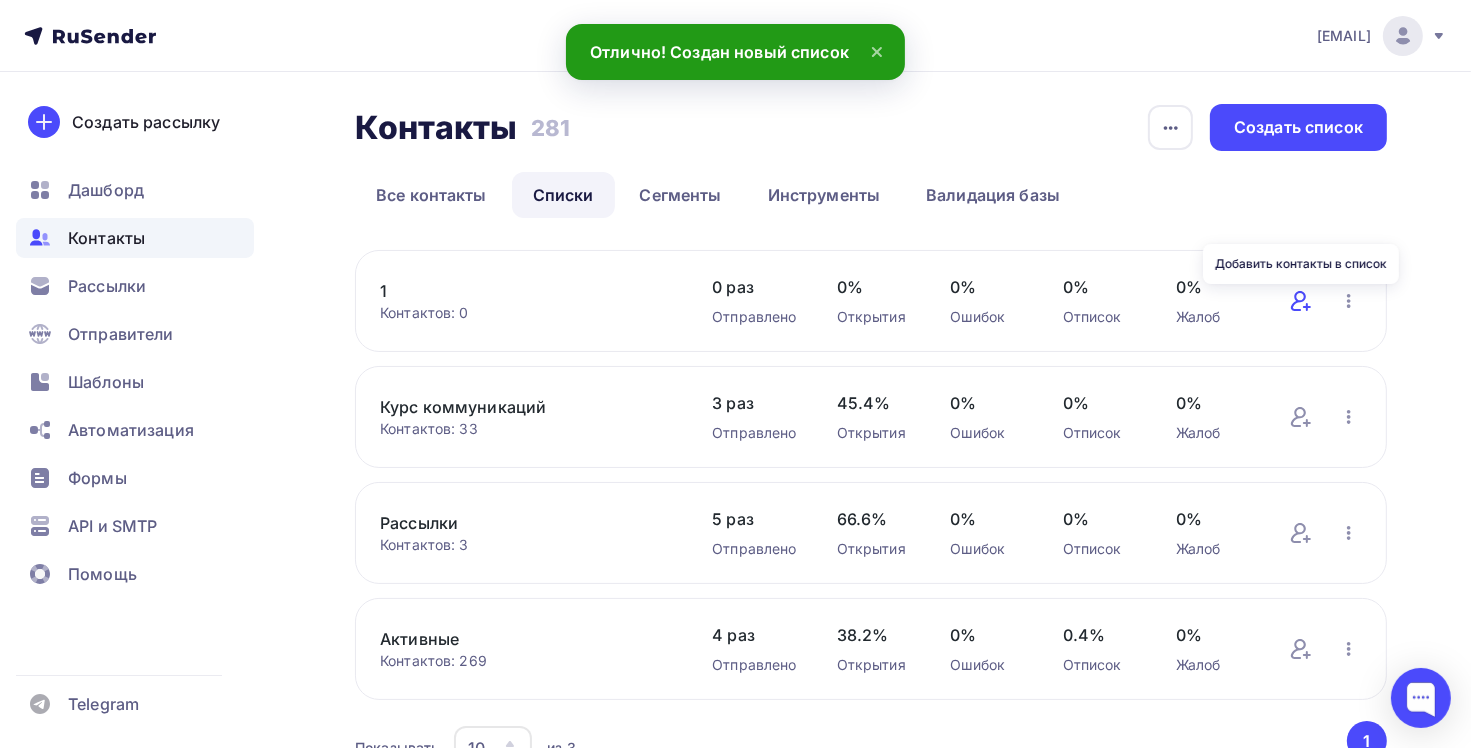 click at bounding box center (1301, 301) 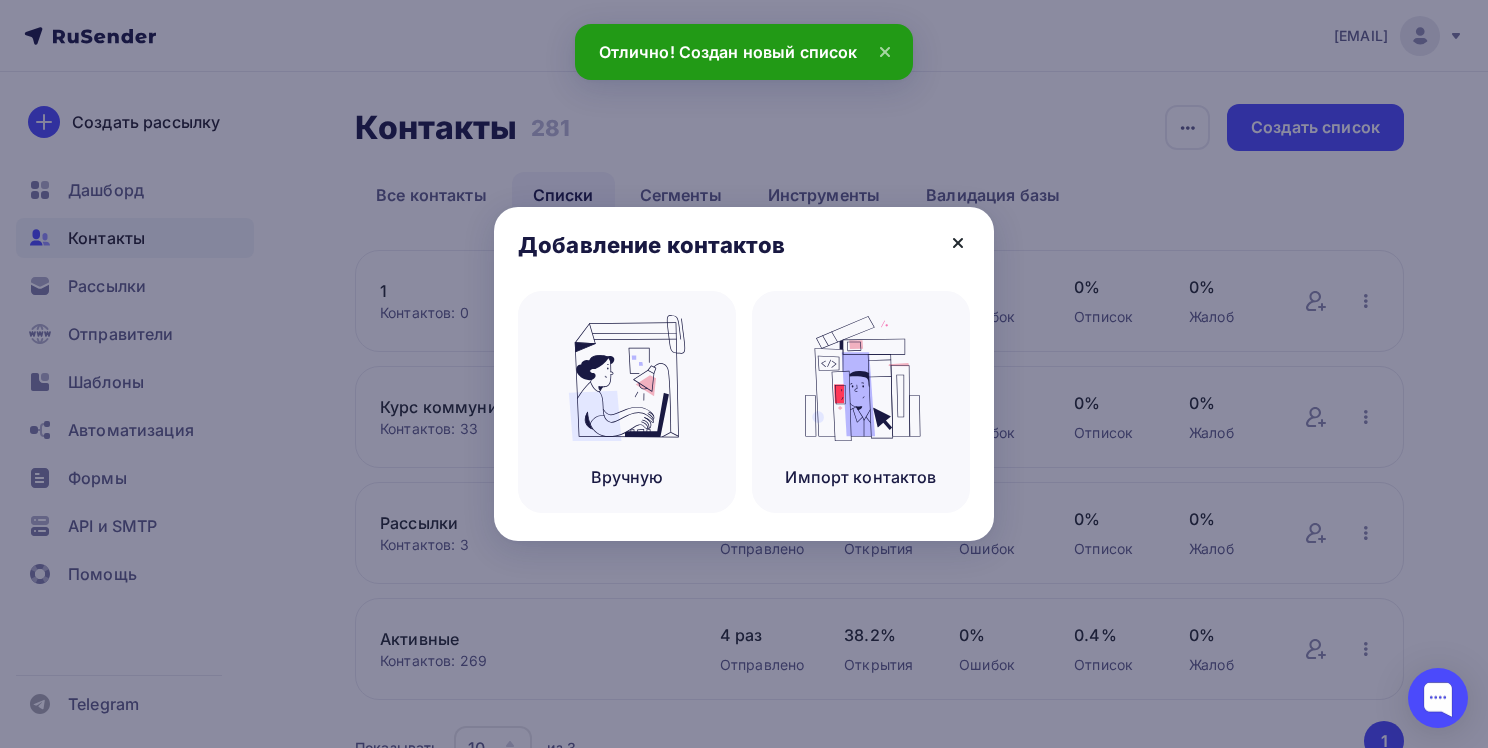 click at bounding box center (958, 243) 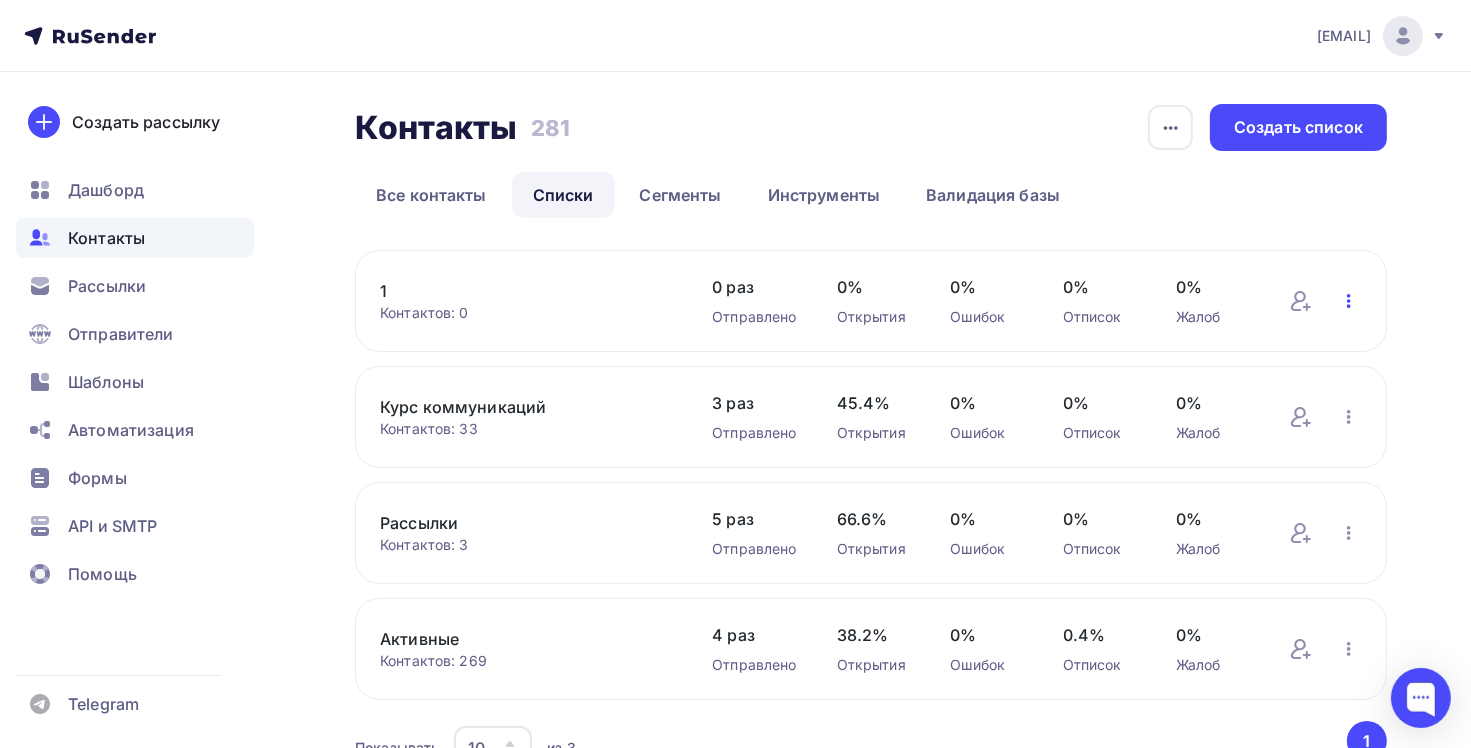 click at bounding box center (1349, 301) 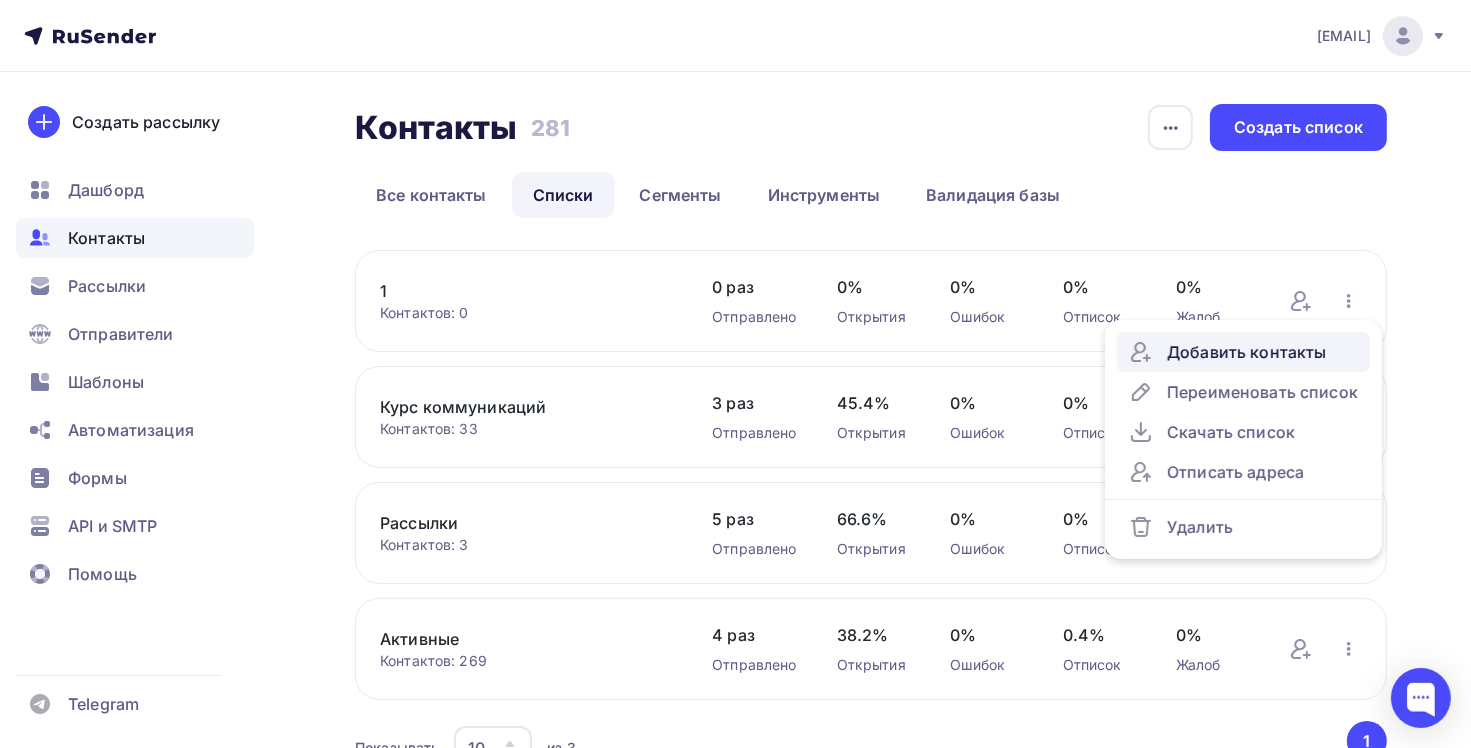 click on "Добавить контакты" at bounding box center [1243, 352] 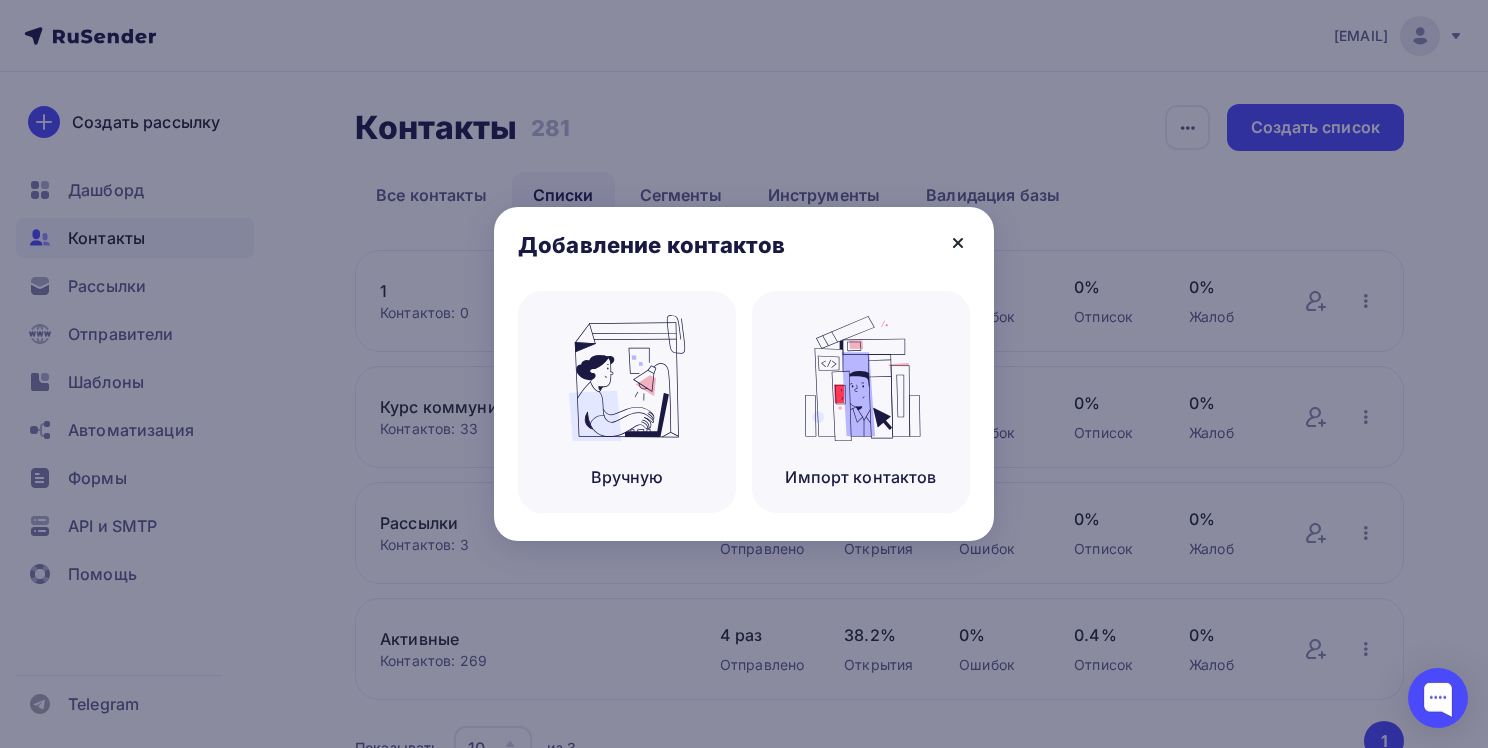 click at bounding box center [958, 243] 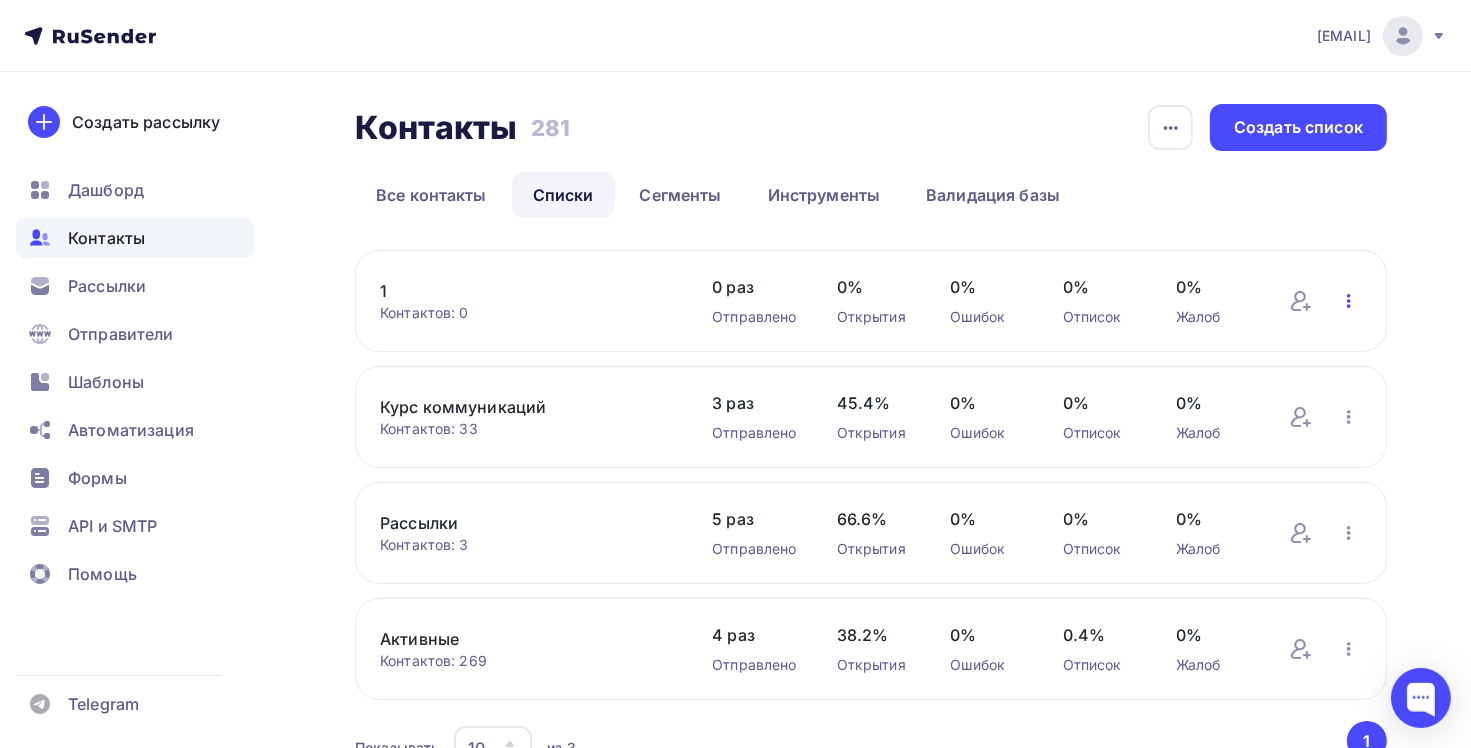 click at bounding box center [1349, 301] 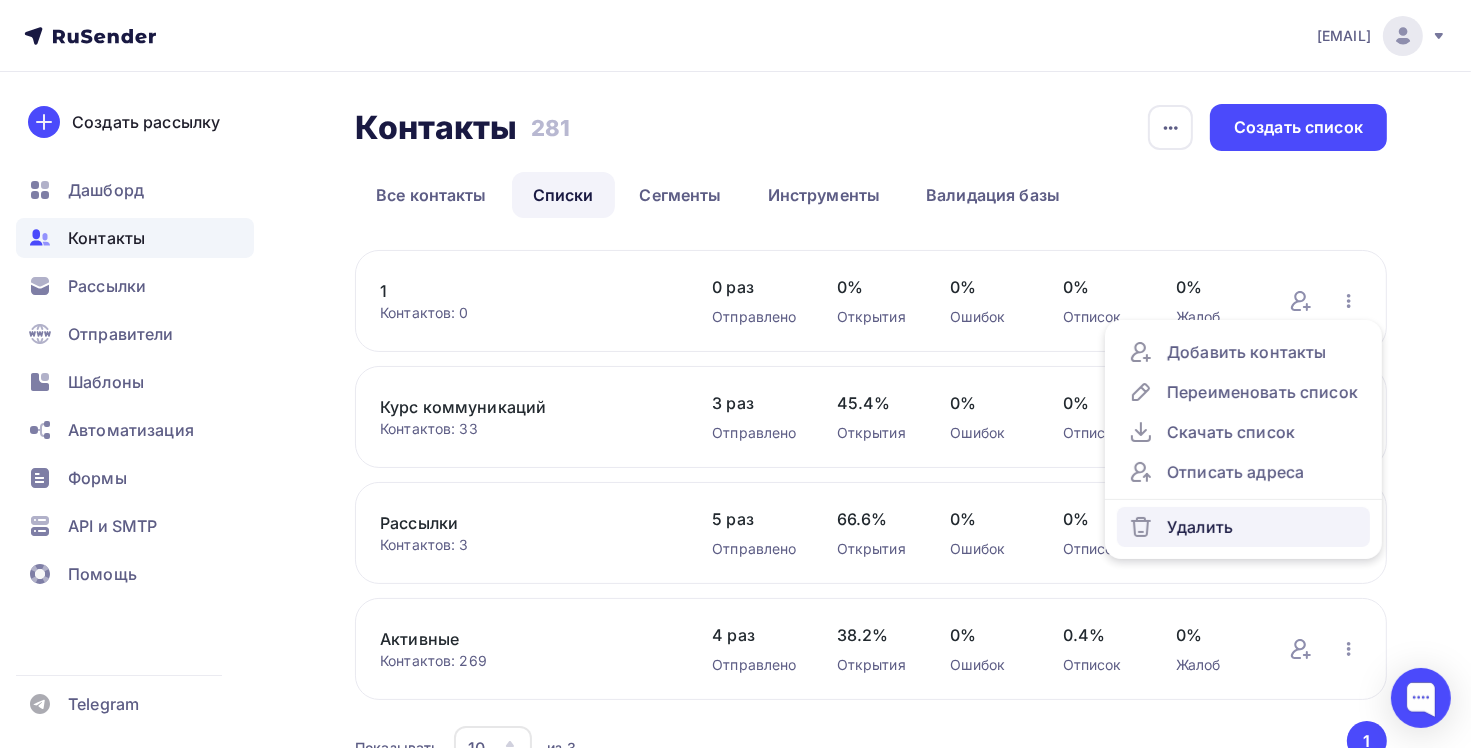 click on "Удалить" at bounding box center (1243, 527) 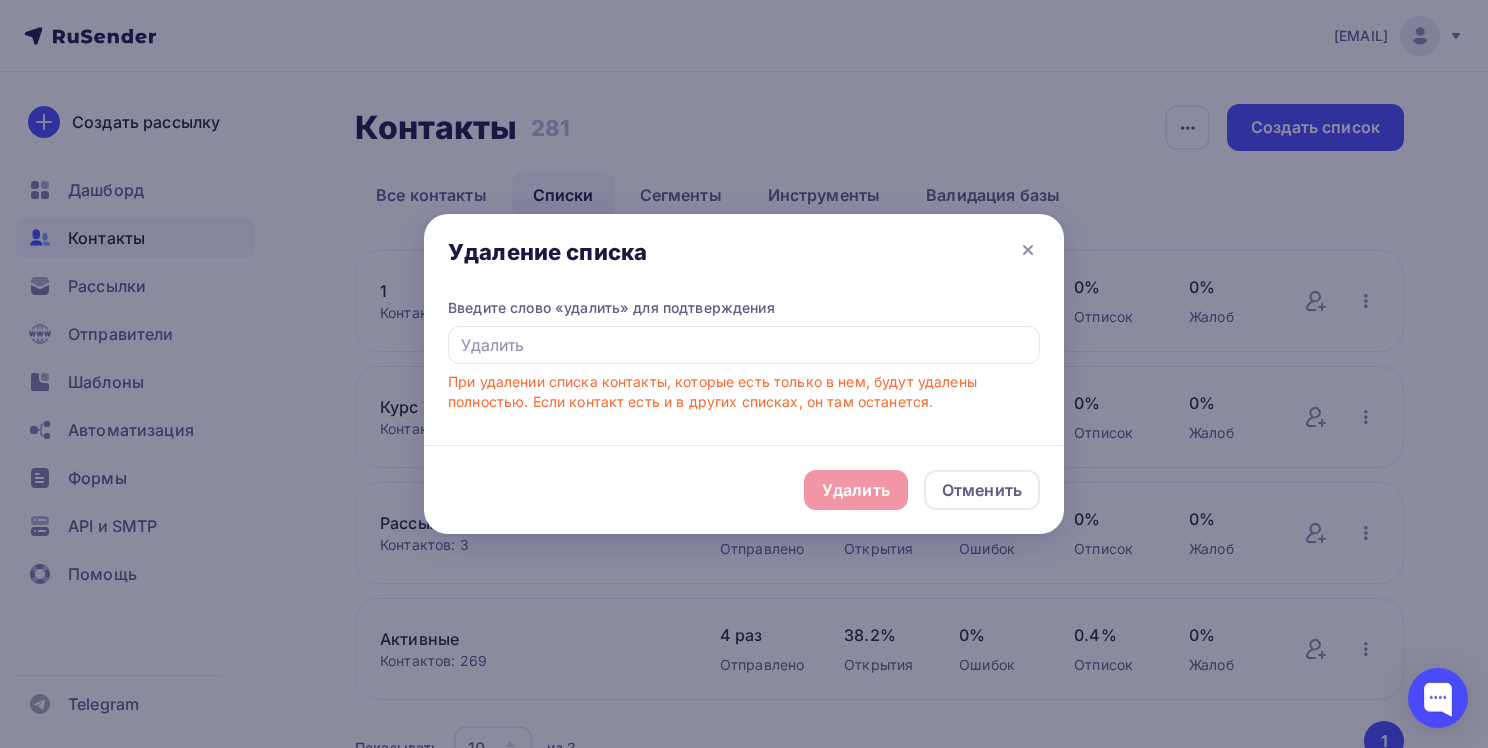 click on "Удалить
Отменить" at bounding box center (744, 489) 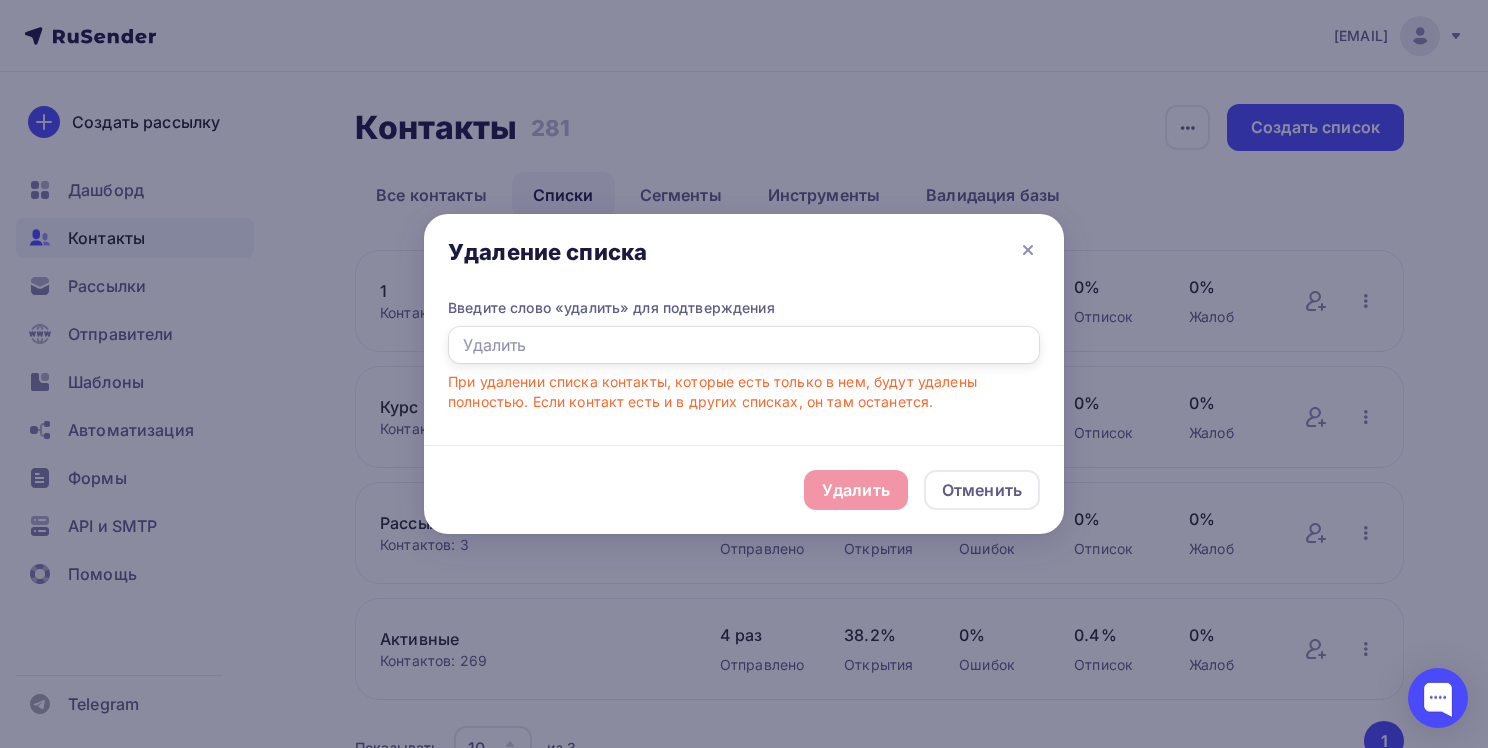 click at bounding box center (744, 345) 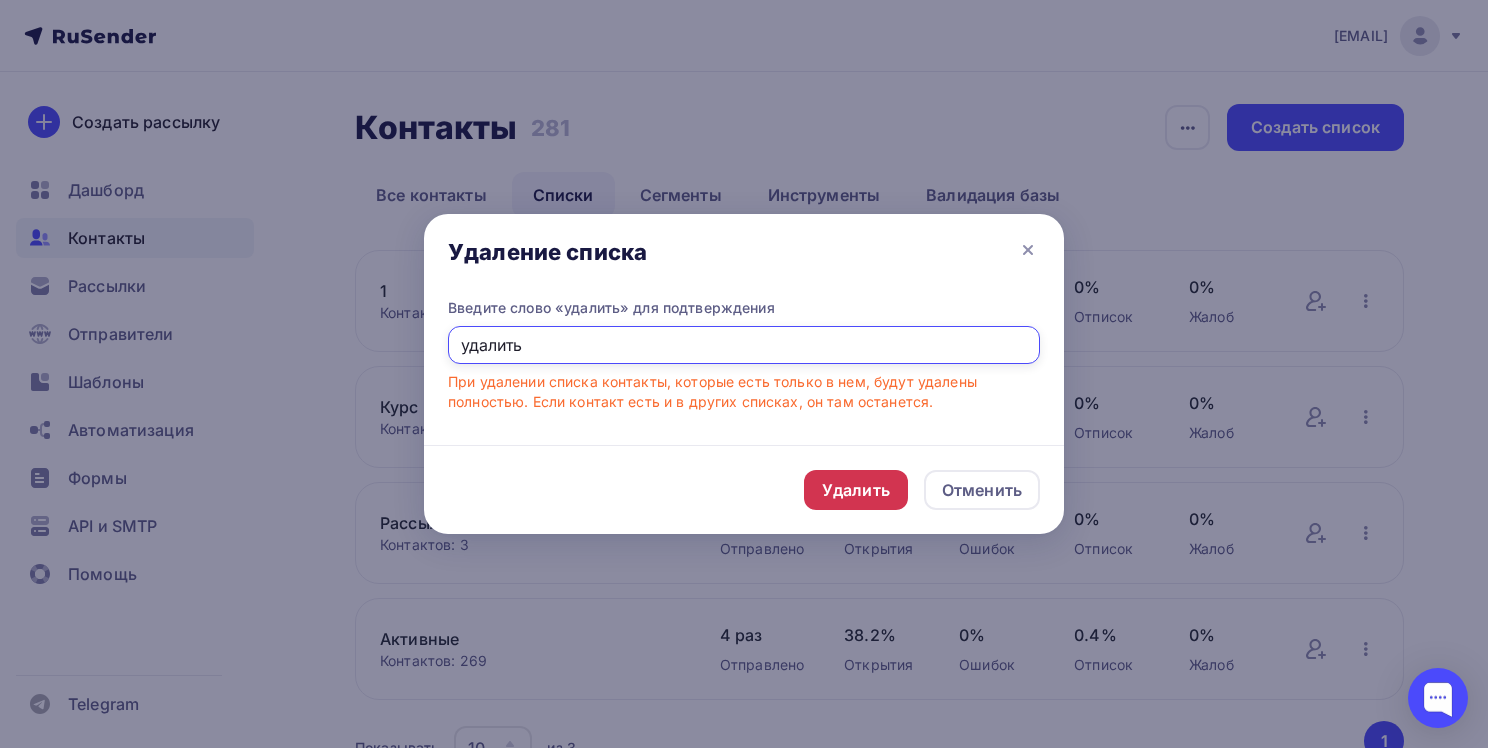 type on "удалить" 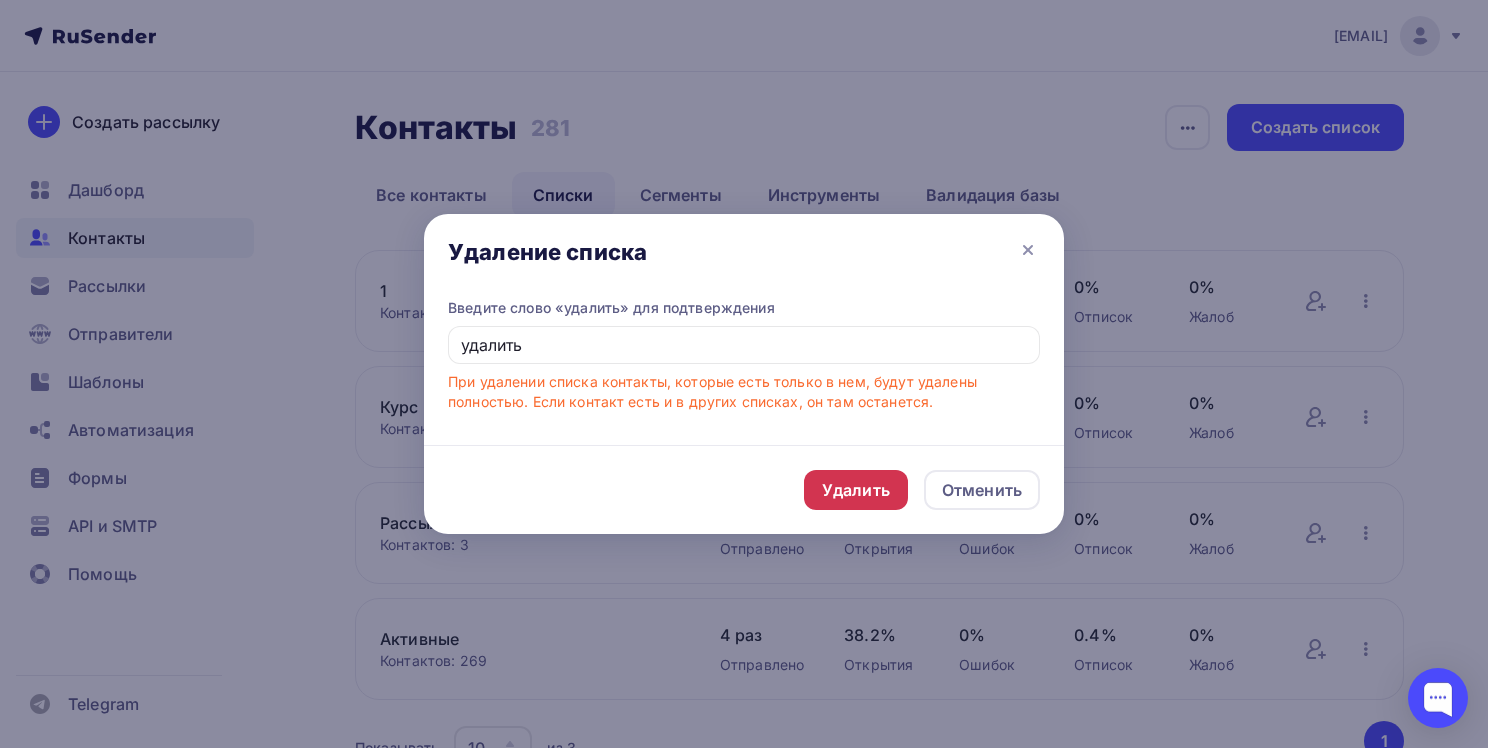 click on "Удалить" at bounding box center [856, 490] 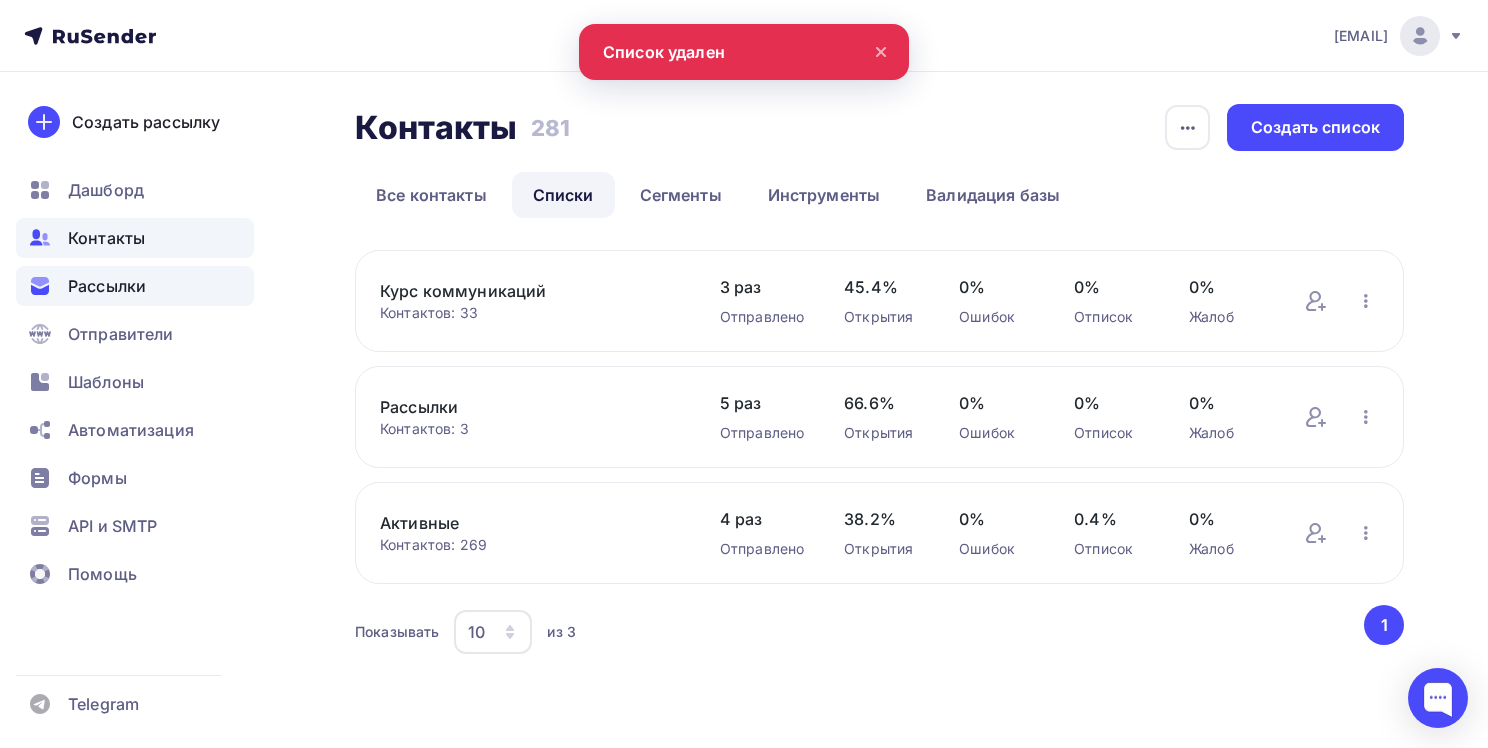 click on "Рассылки" at bounding box center (107, 286) 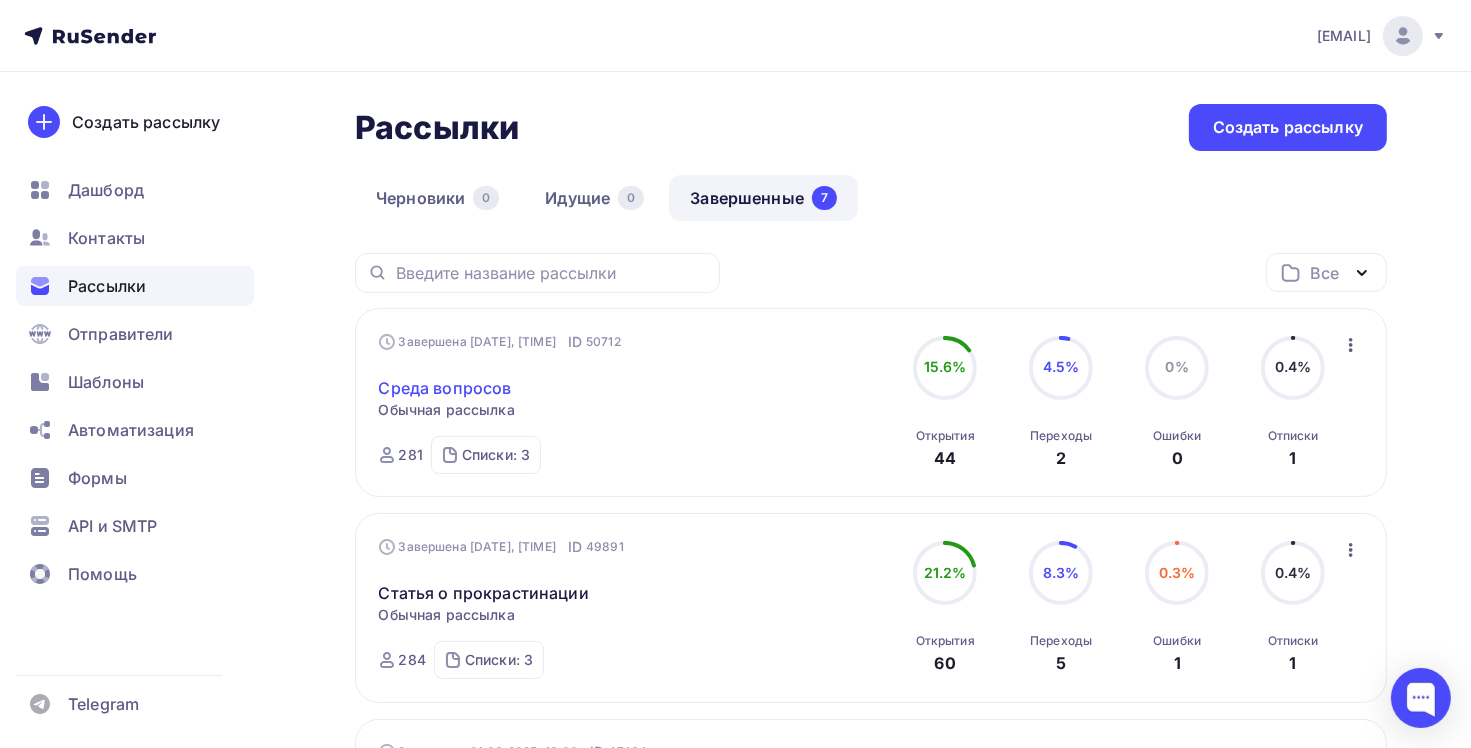 click on "Среда вопросов" at bounding box center [445, 388] 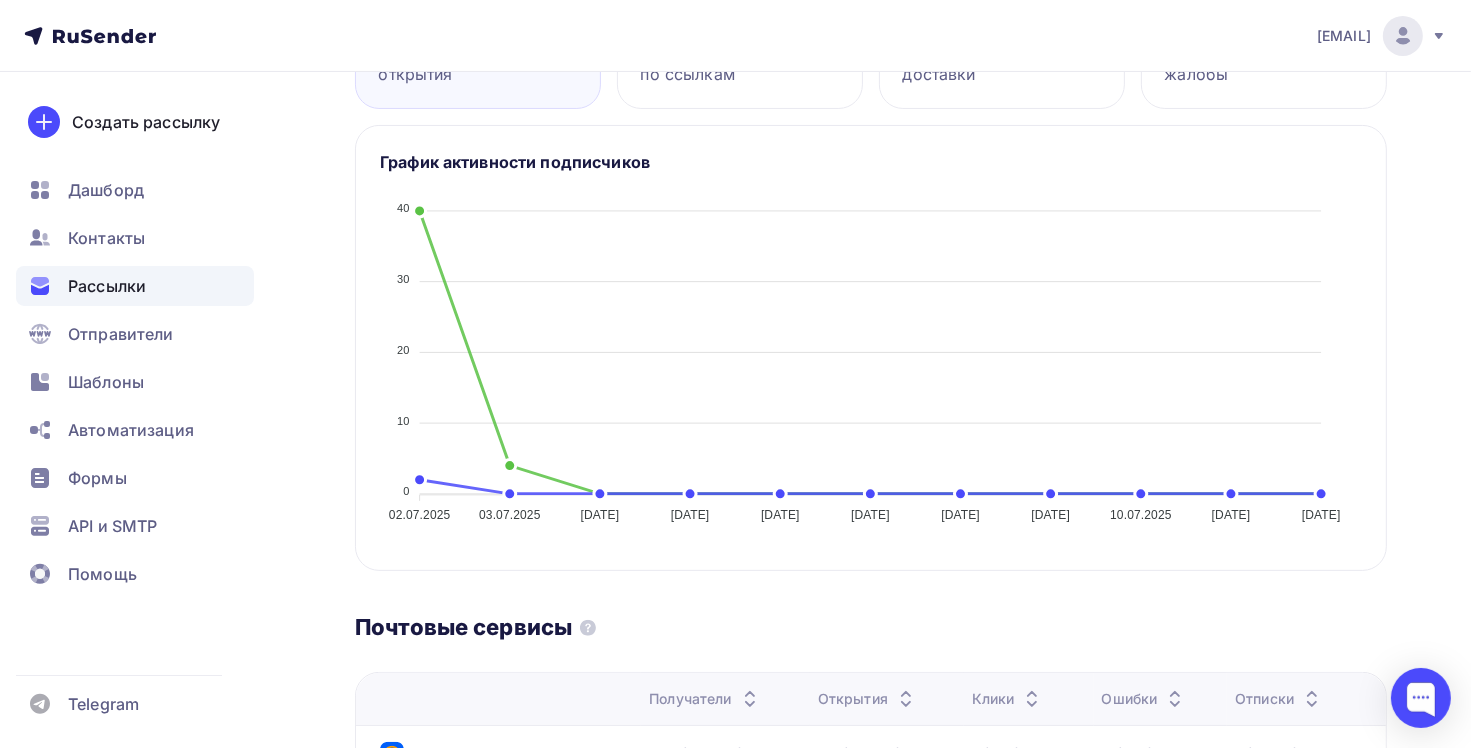 scroll, scrollTop: 0, scrollLeft: 0, axis: both 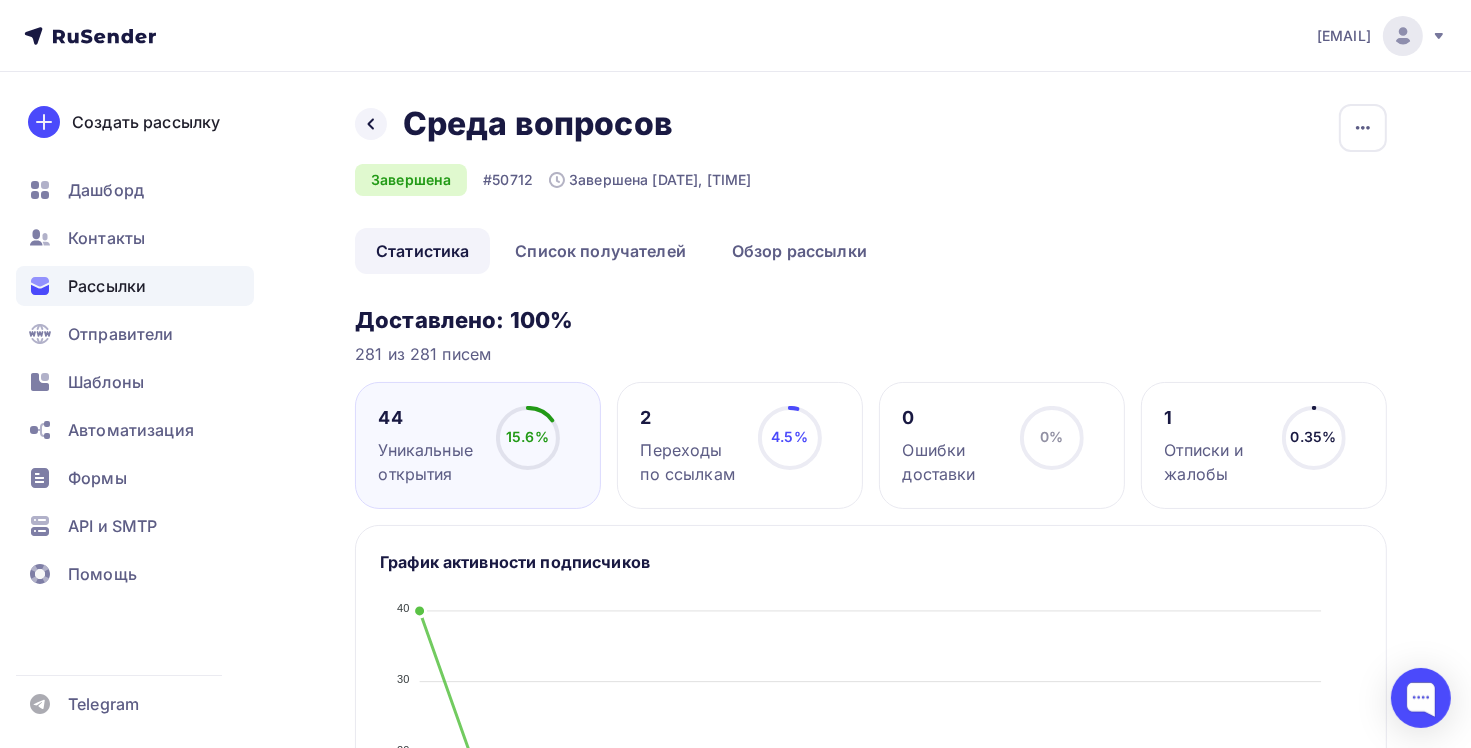 click on "Рассылки" at bounding box center (135, 286) 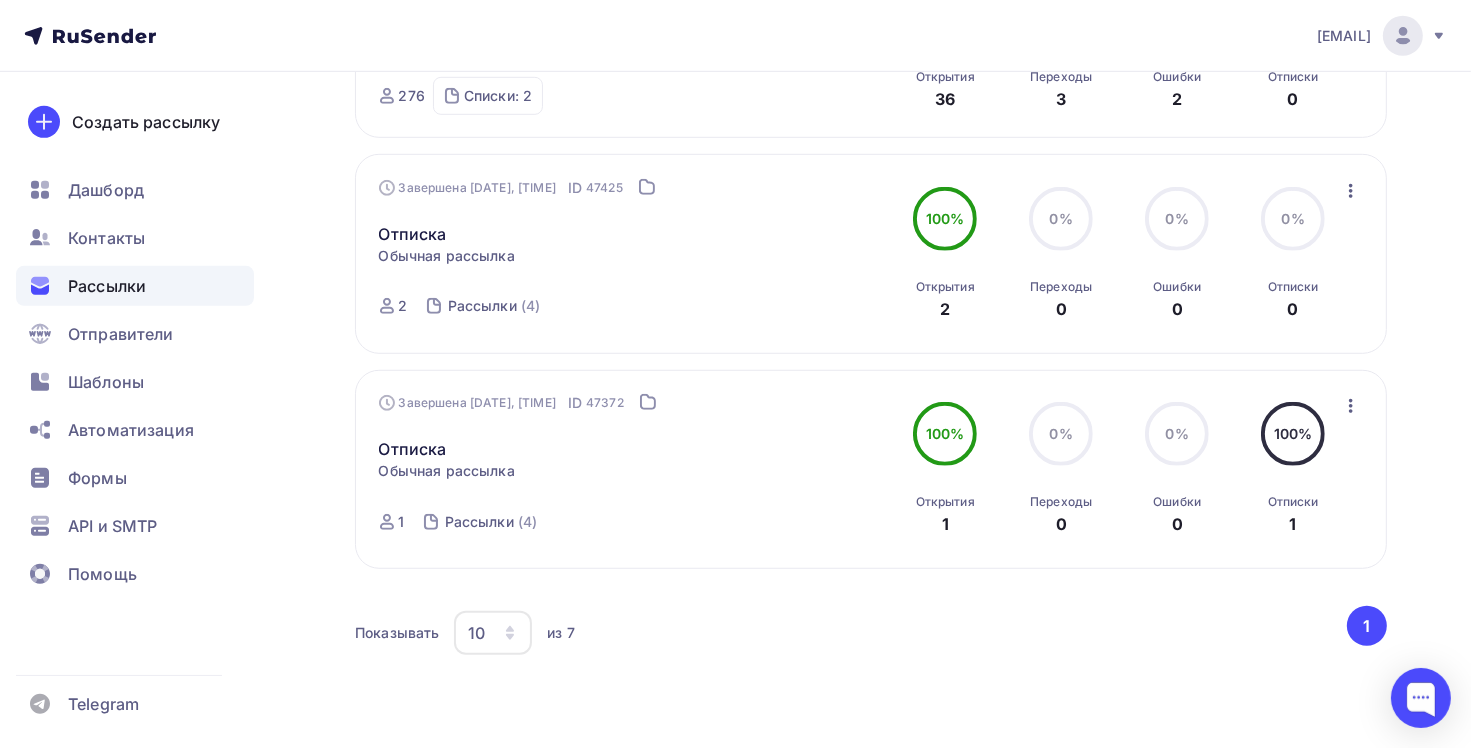 scroll, scrollTop: 1257, scrollLeft: 0, axis: vertical 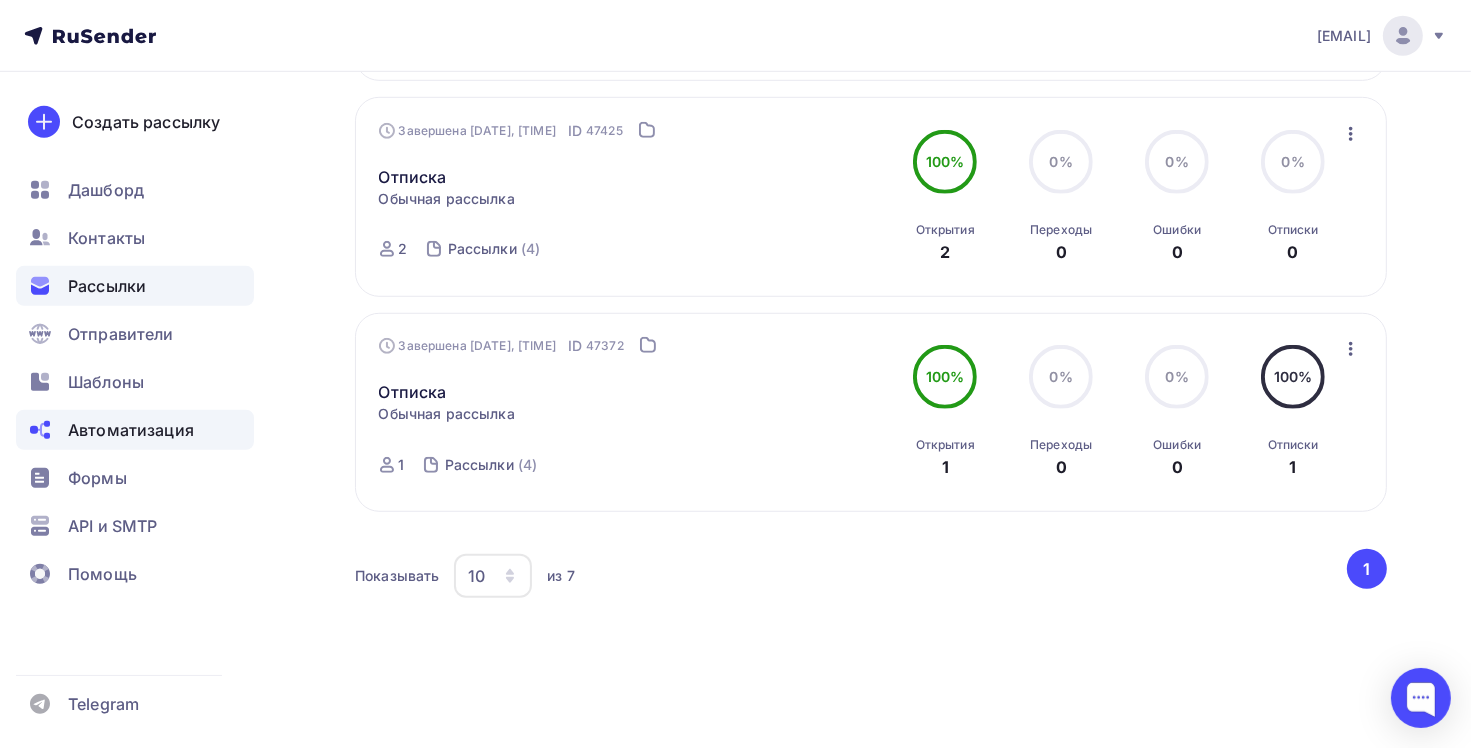 click on "Автоматизация" at bounding box center (131, 430) 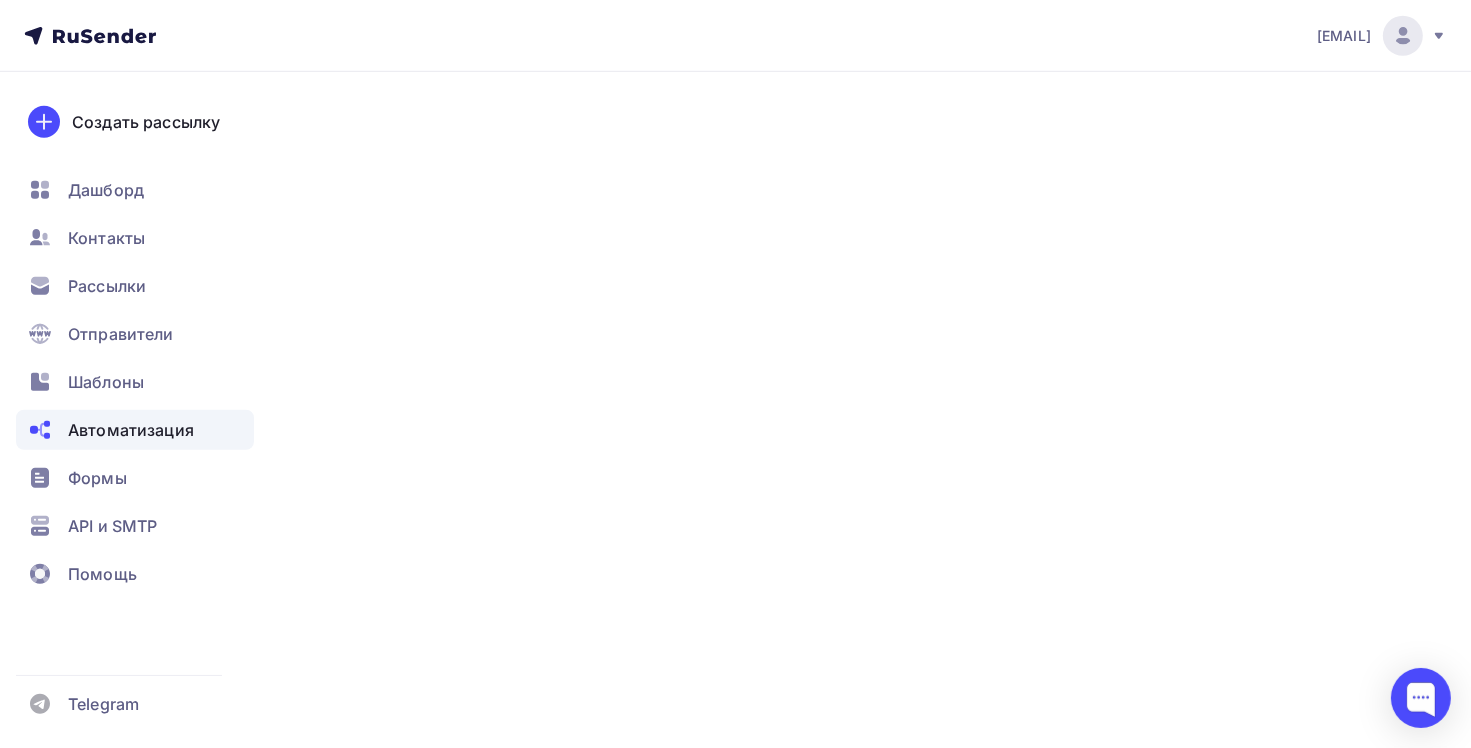 scroll, scrollTop: 0, scrollLeft: 0, axis: both 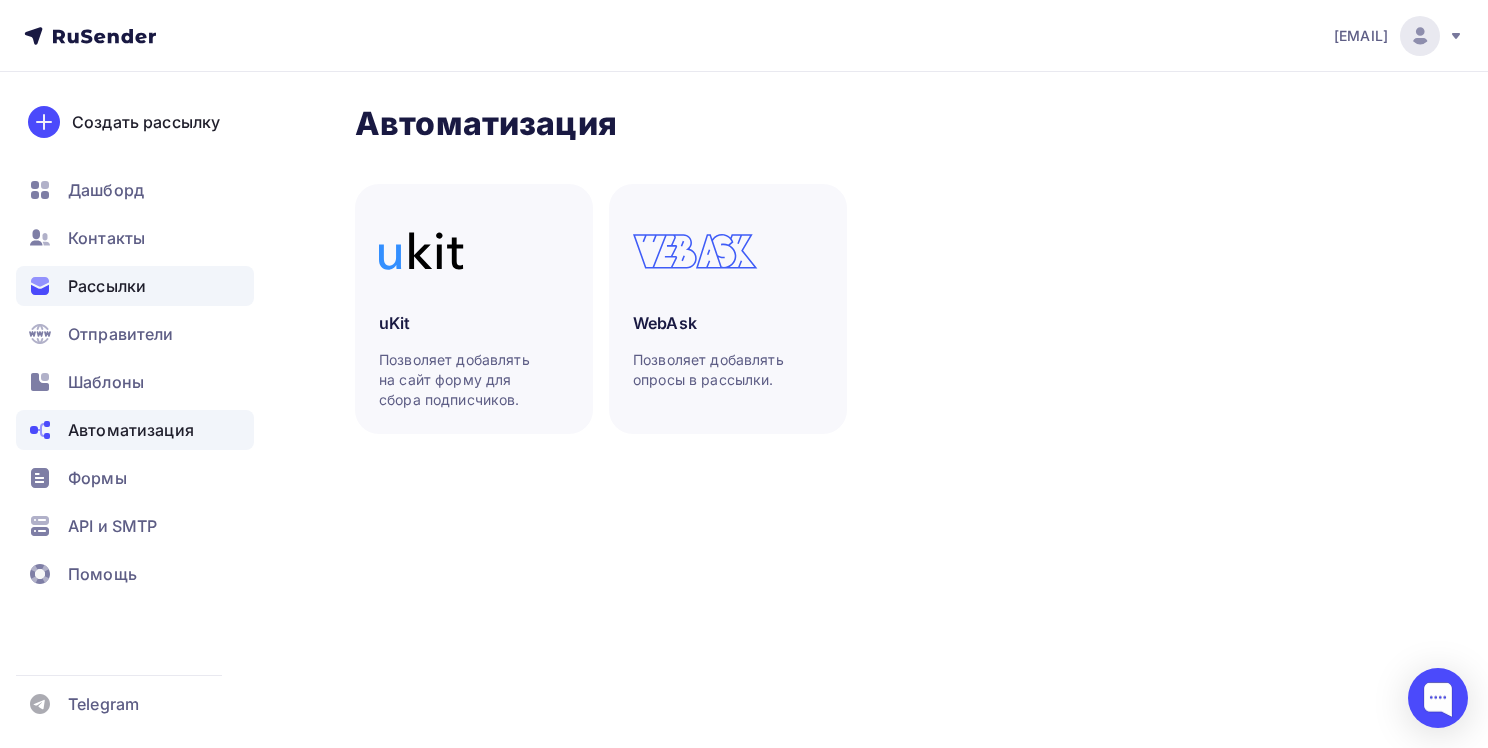 click on "Рассылки" at bounding box center (107, 286) 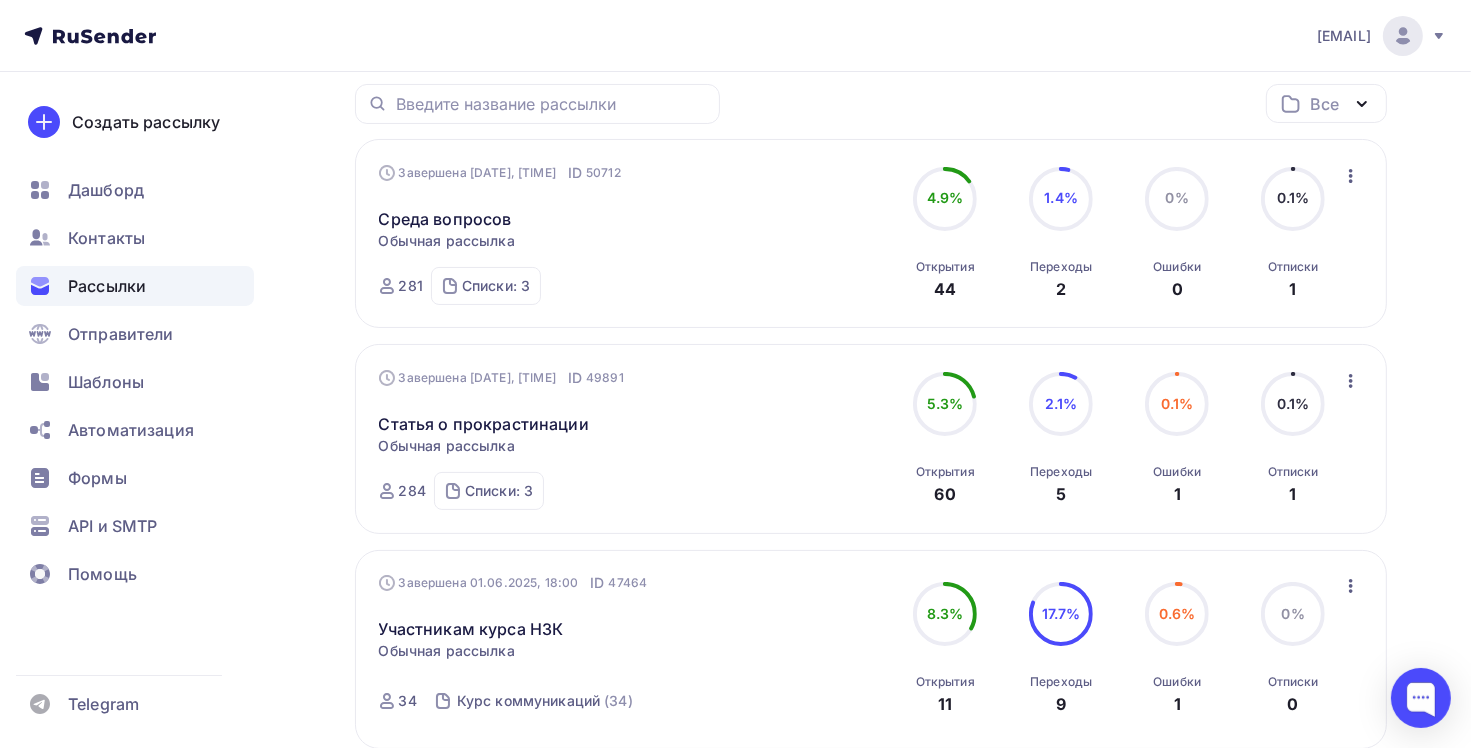 scroll, scrollTop: 200, scrollLeft: 0, axis: vertical 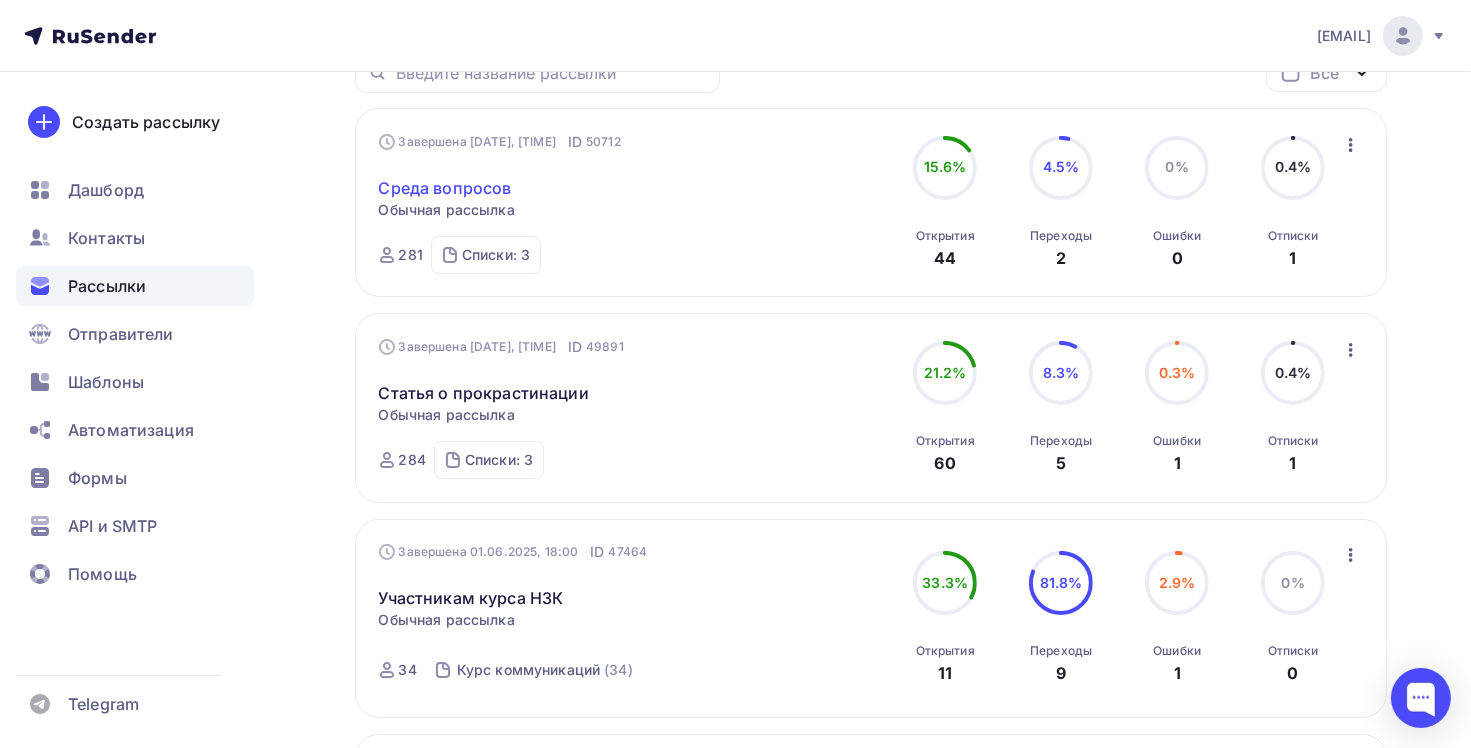 click on "Среда вопросов" at bounding box center [445, 188] 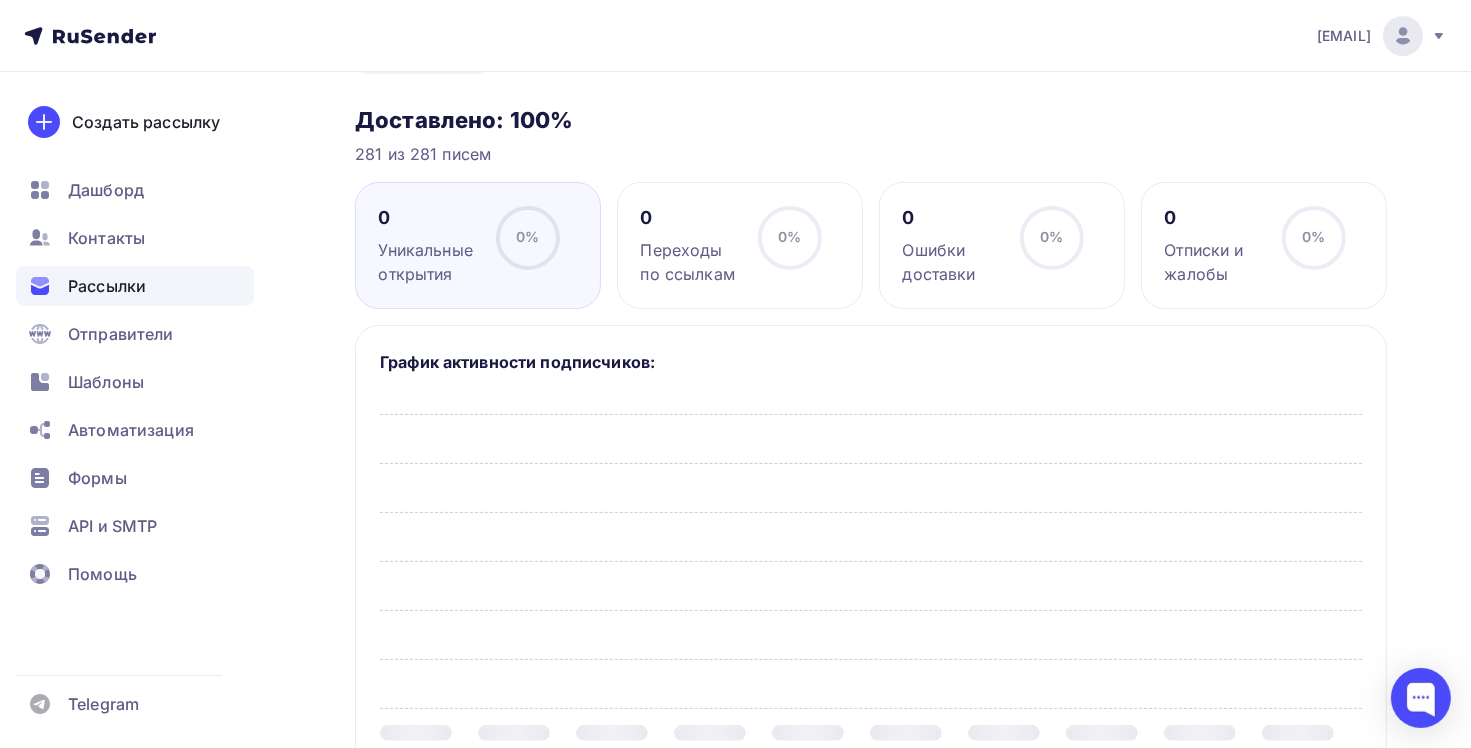 scroll, scrollTop: 0, scrollLeft: 0, axis: both 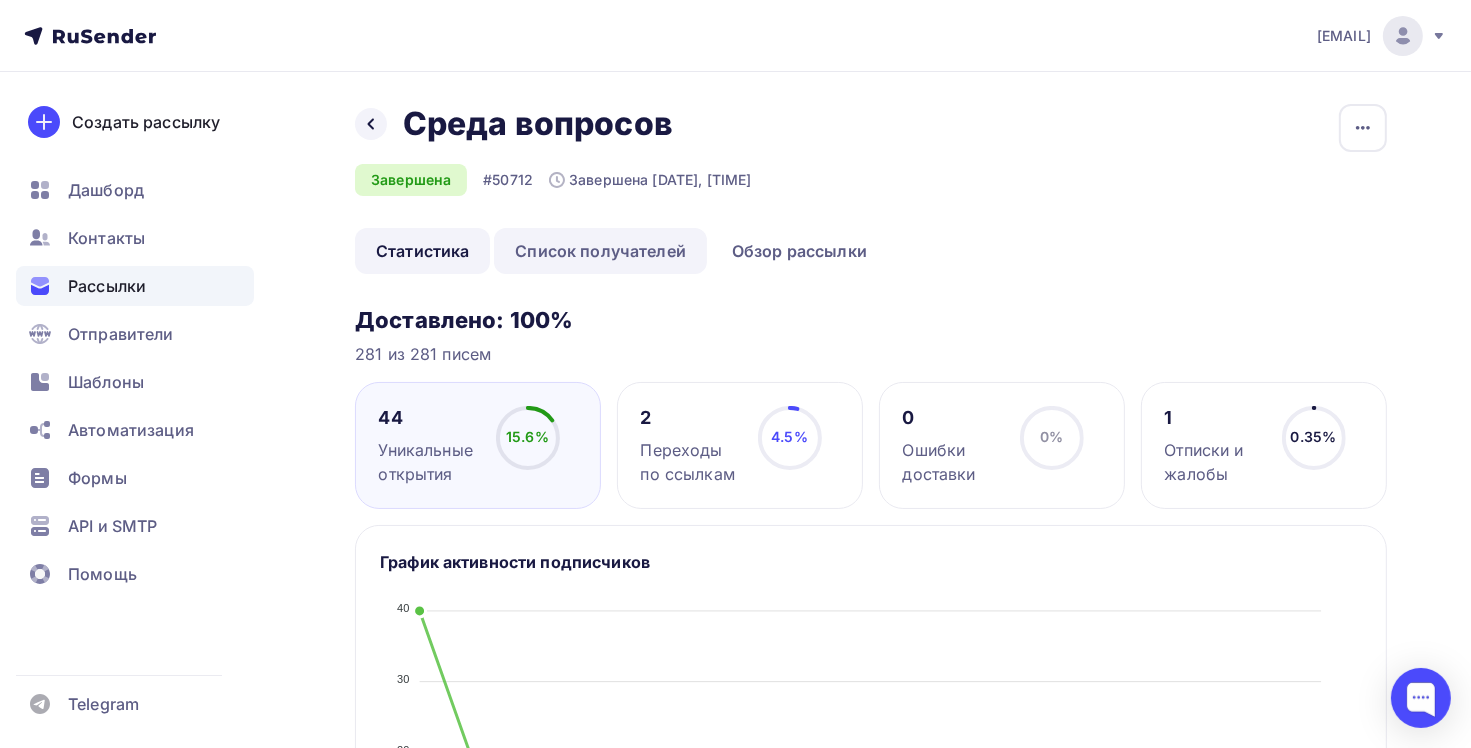 click on "Список получателей" at bounding box center (600, 251) 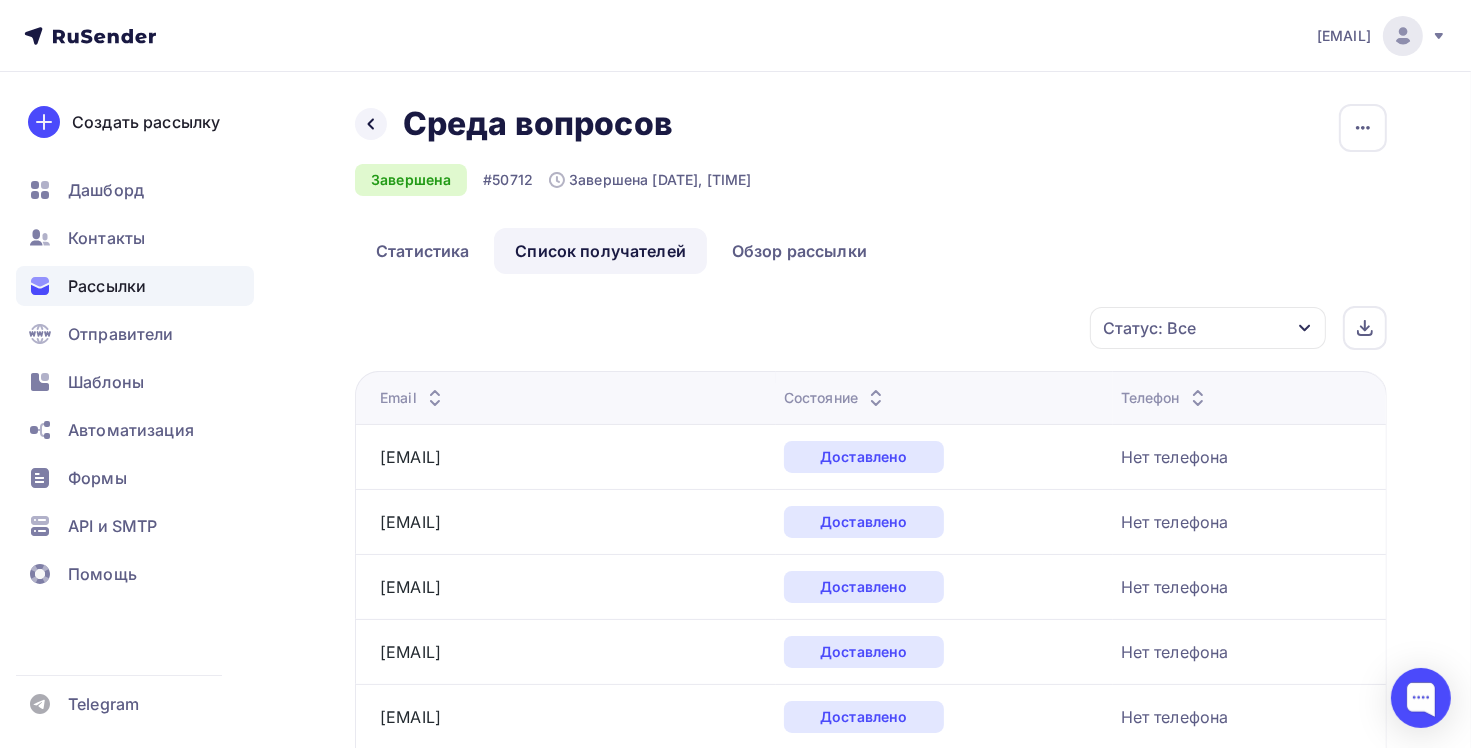 click on "Статус: Все" at bounding box center [1208, 328] 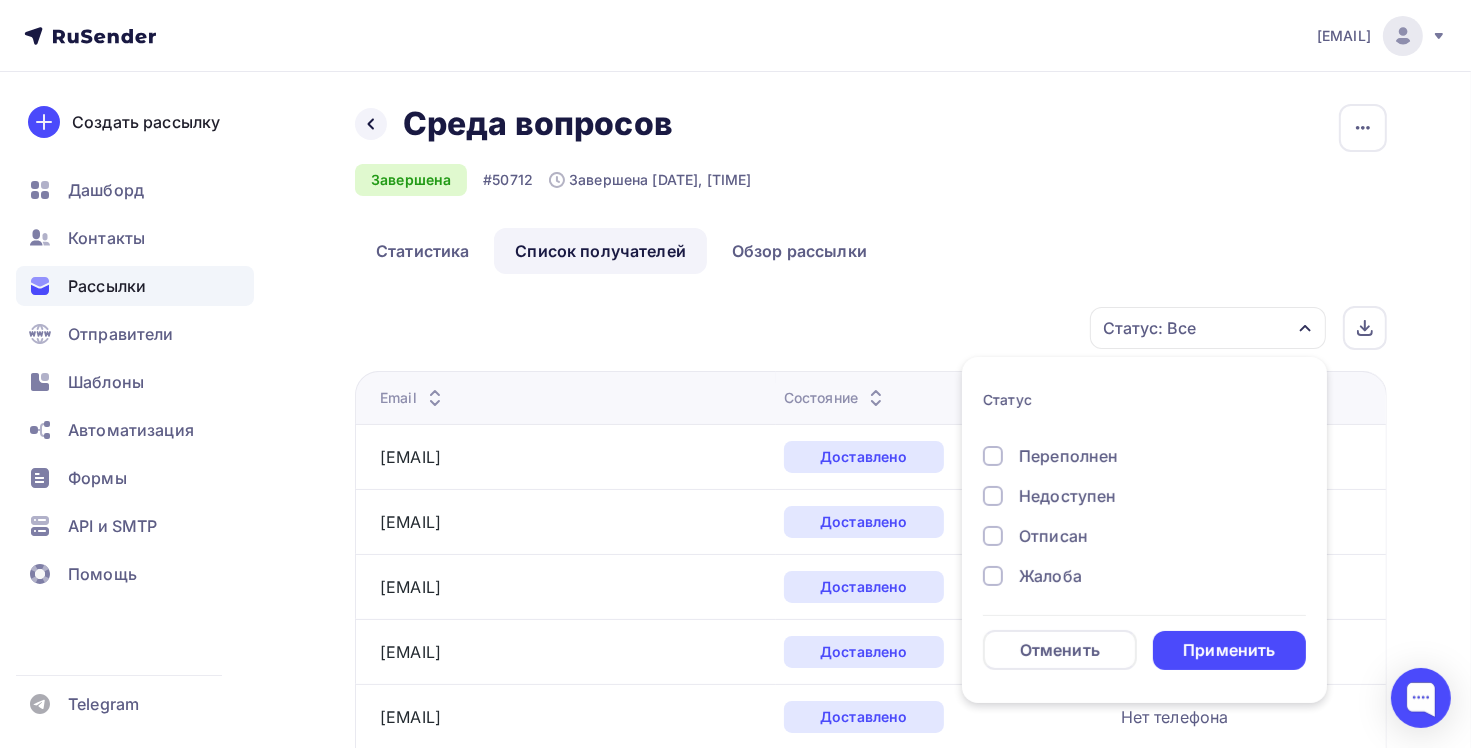 scroll, scrollTop: 184, scrollLeft: 0, axis: vertical 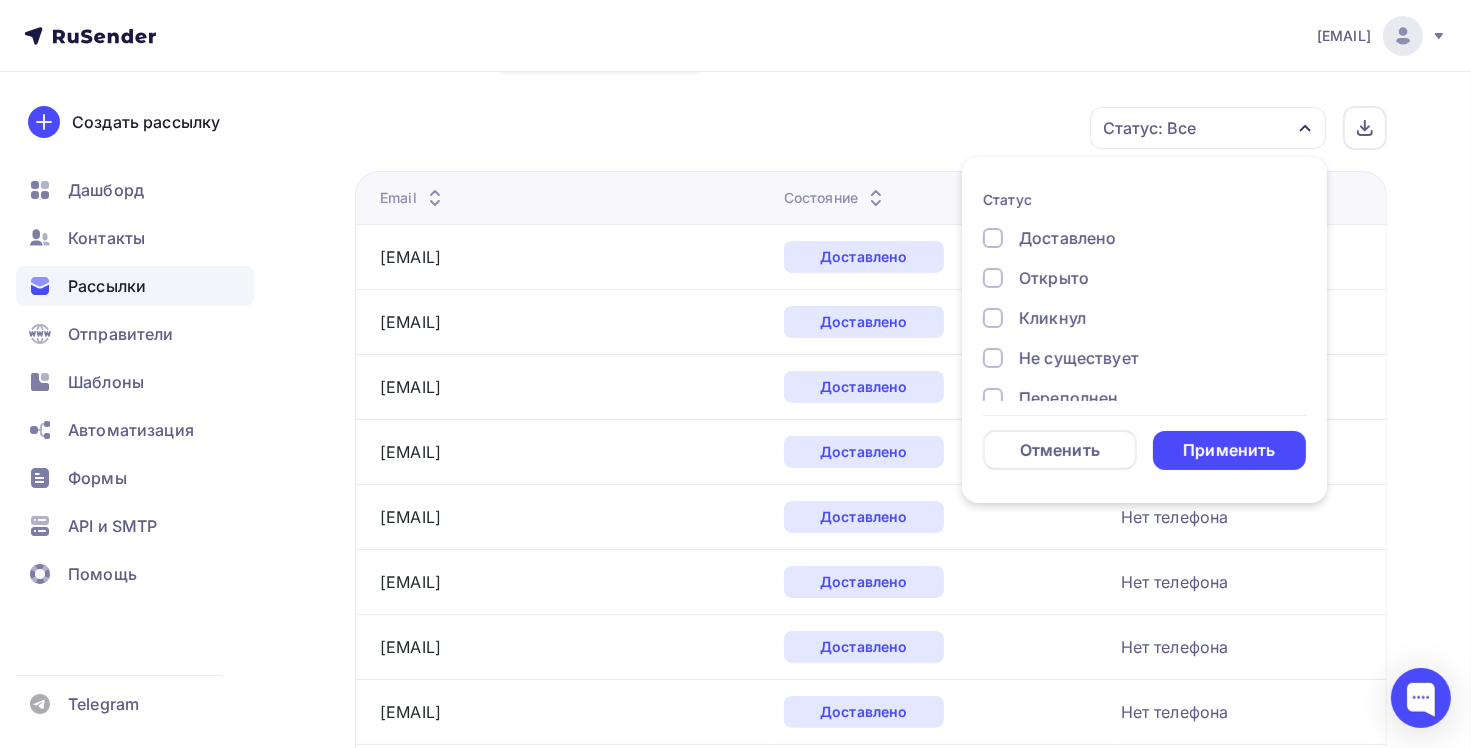 click at bounding box center [993, 238] 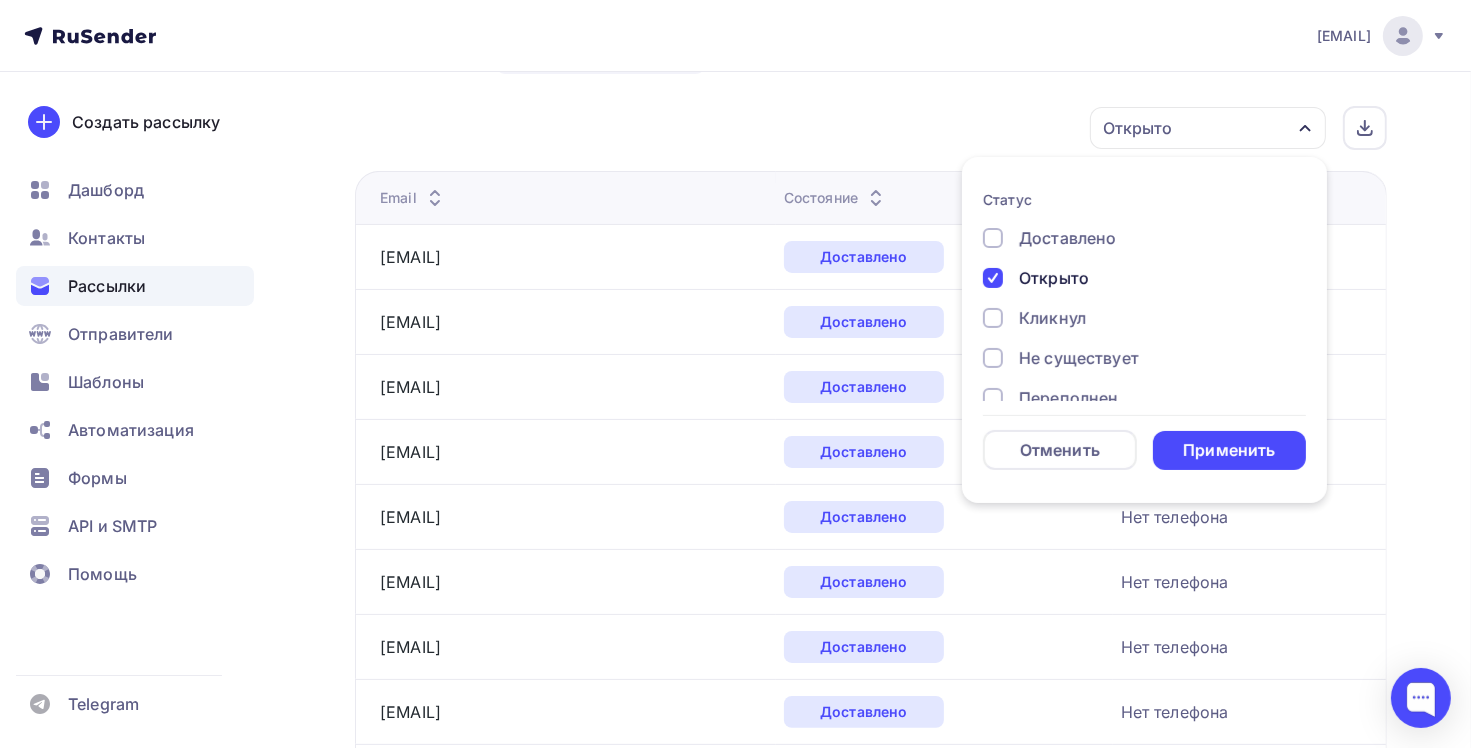 click at bounding box center (993, 238) 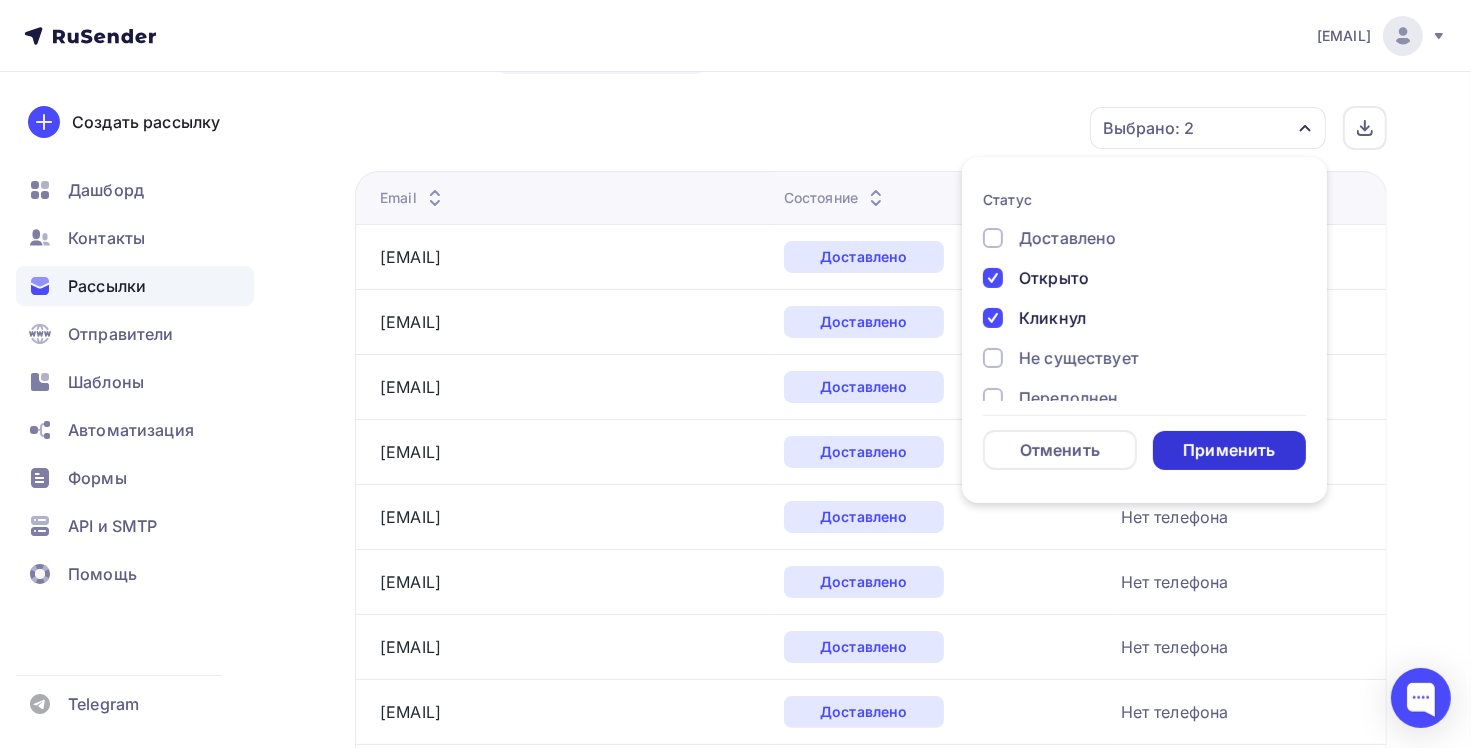 click on "Применить" at bounding box center [1229, 450] 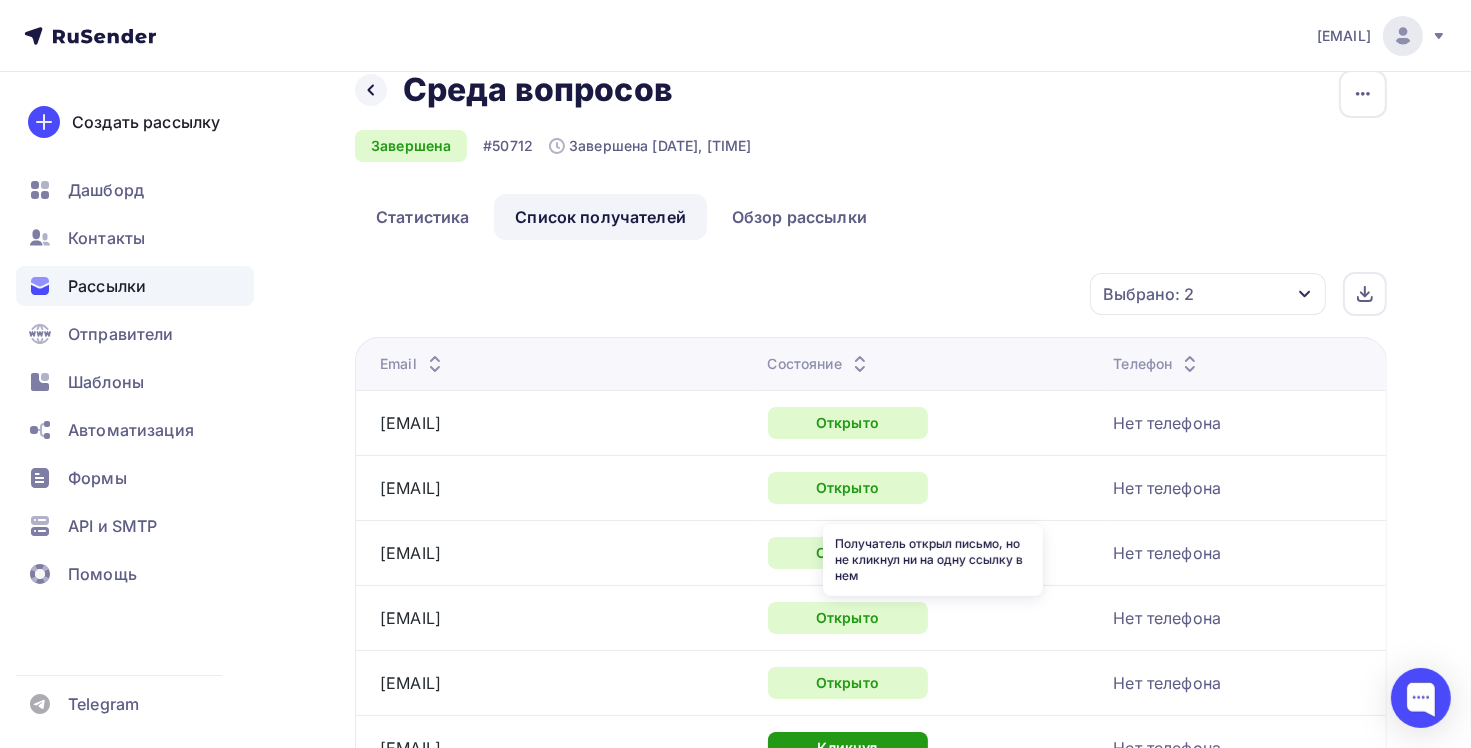 scroll, scrollTop: 18, scrollLeft: 0, axis: vertical 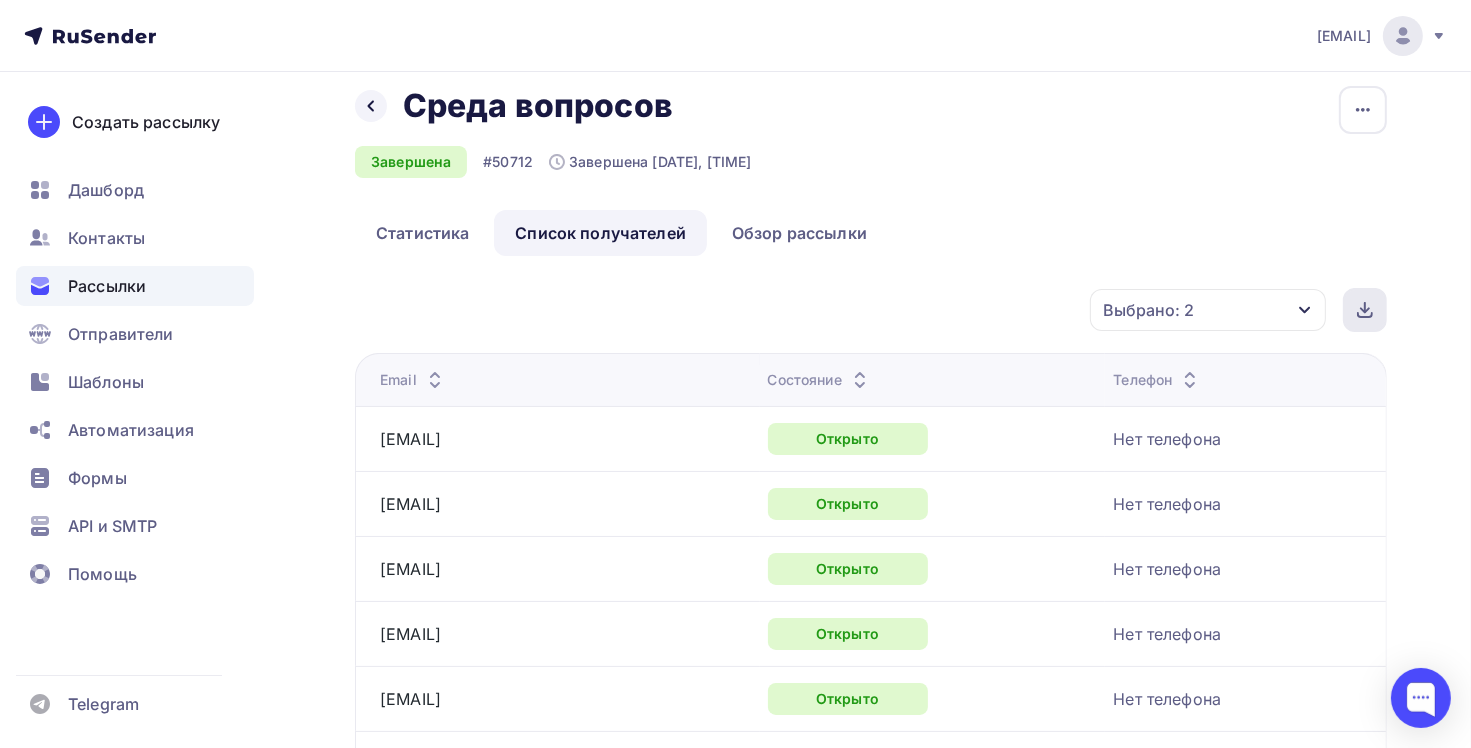 click at bounding box center (1365, 310) 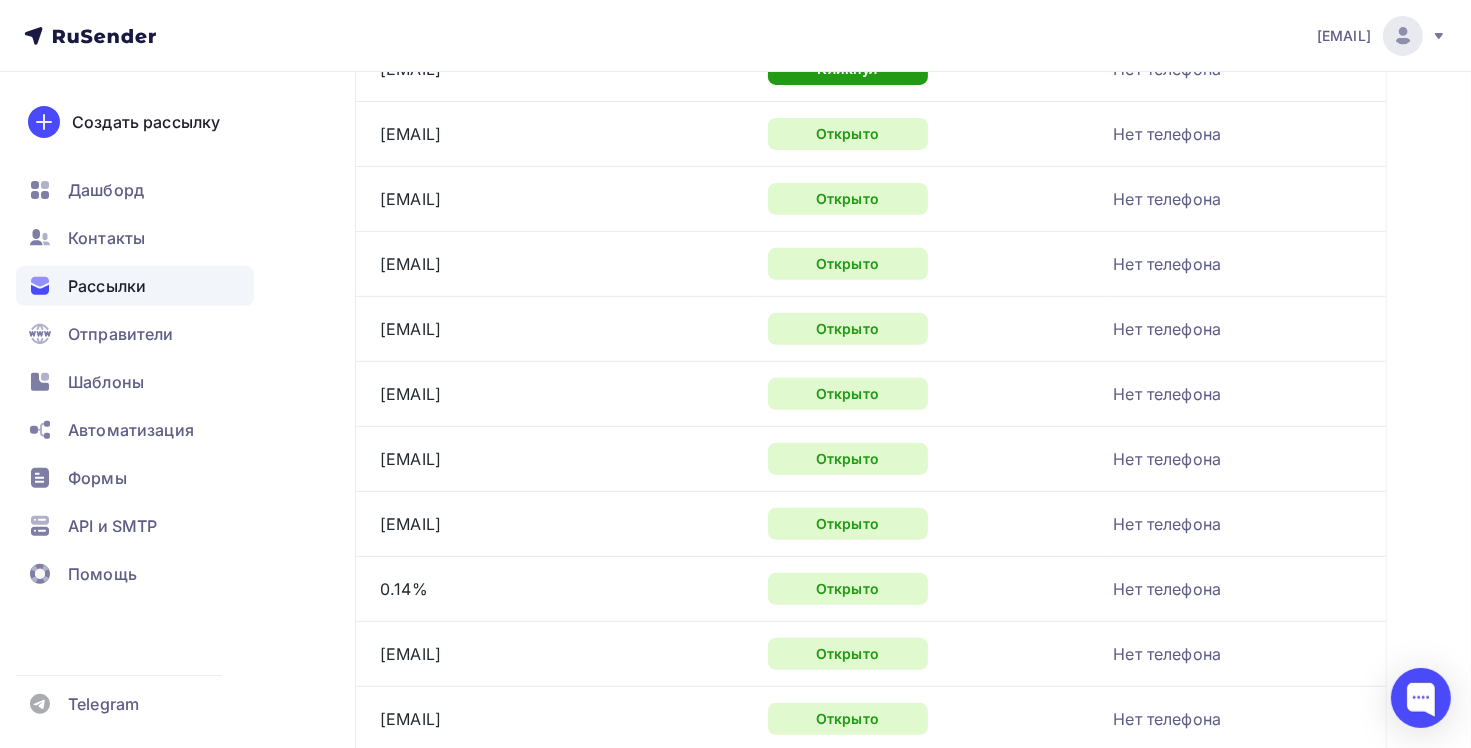 scroll, scrollTop: 518, scrollLeft: 0, axis: vertical 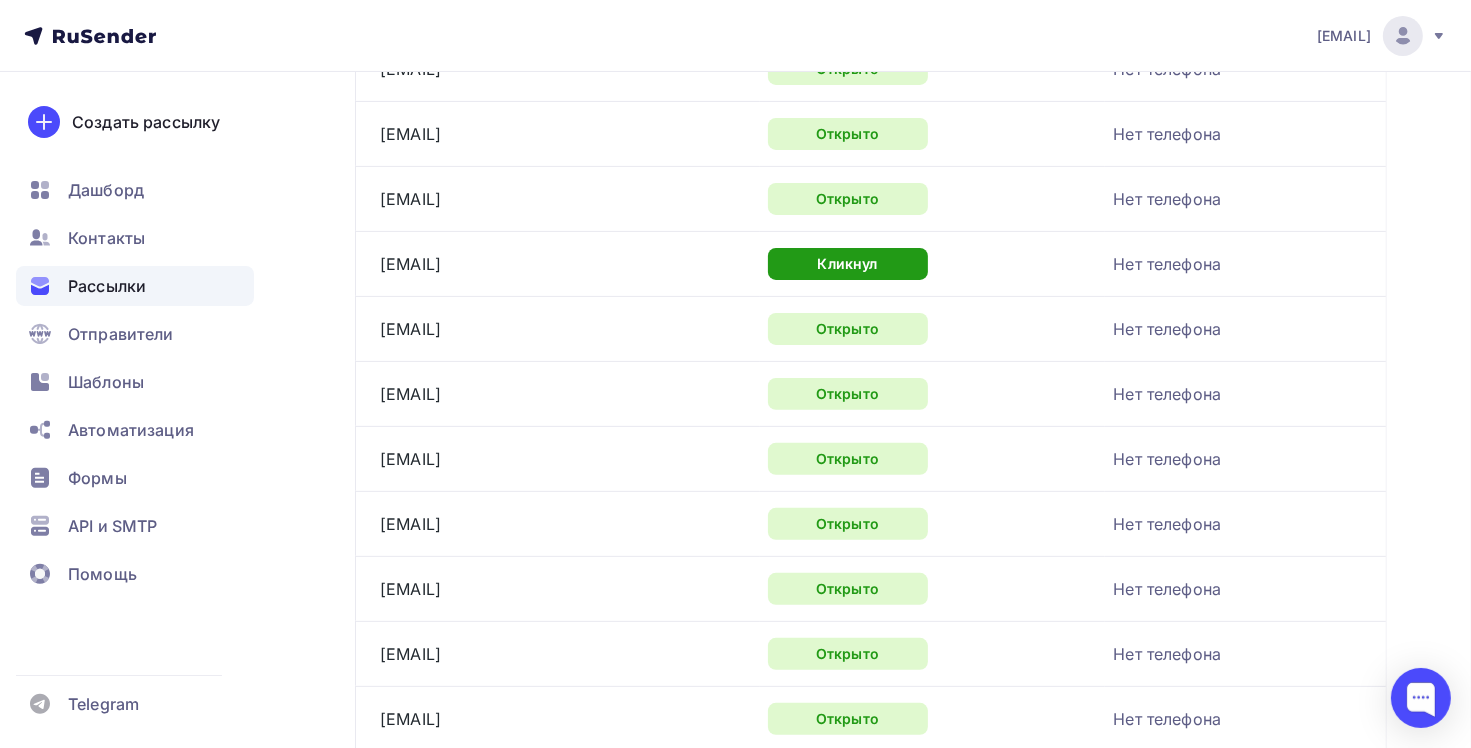 click on "Рассылки" at bounding box center [107, 286] 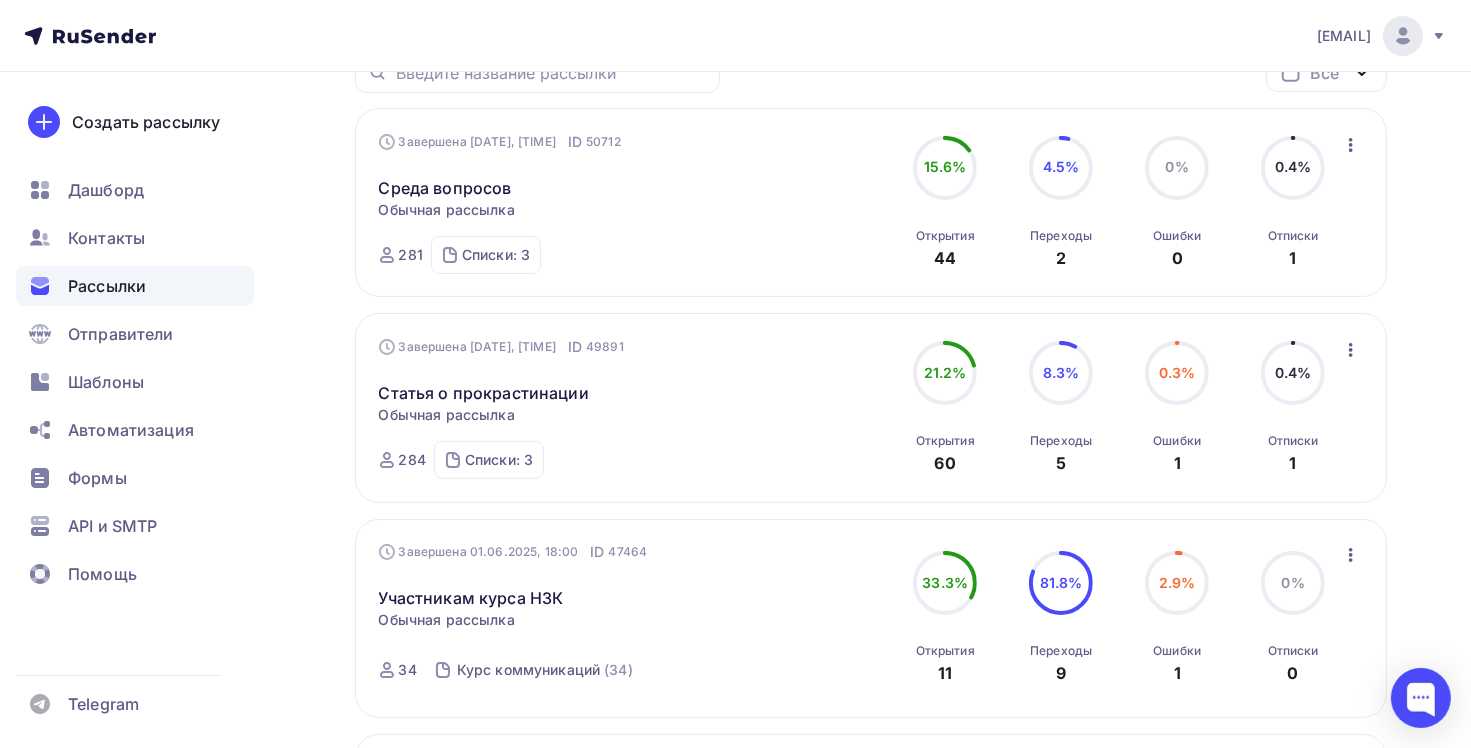 scroll, scrollTop: 0, scrollLeft: 0, axis: both 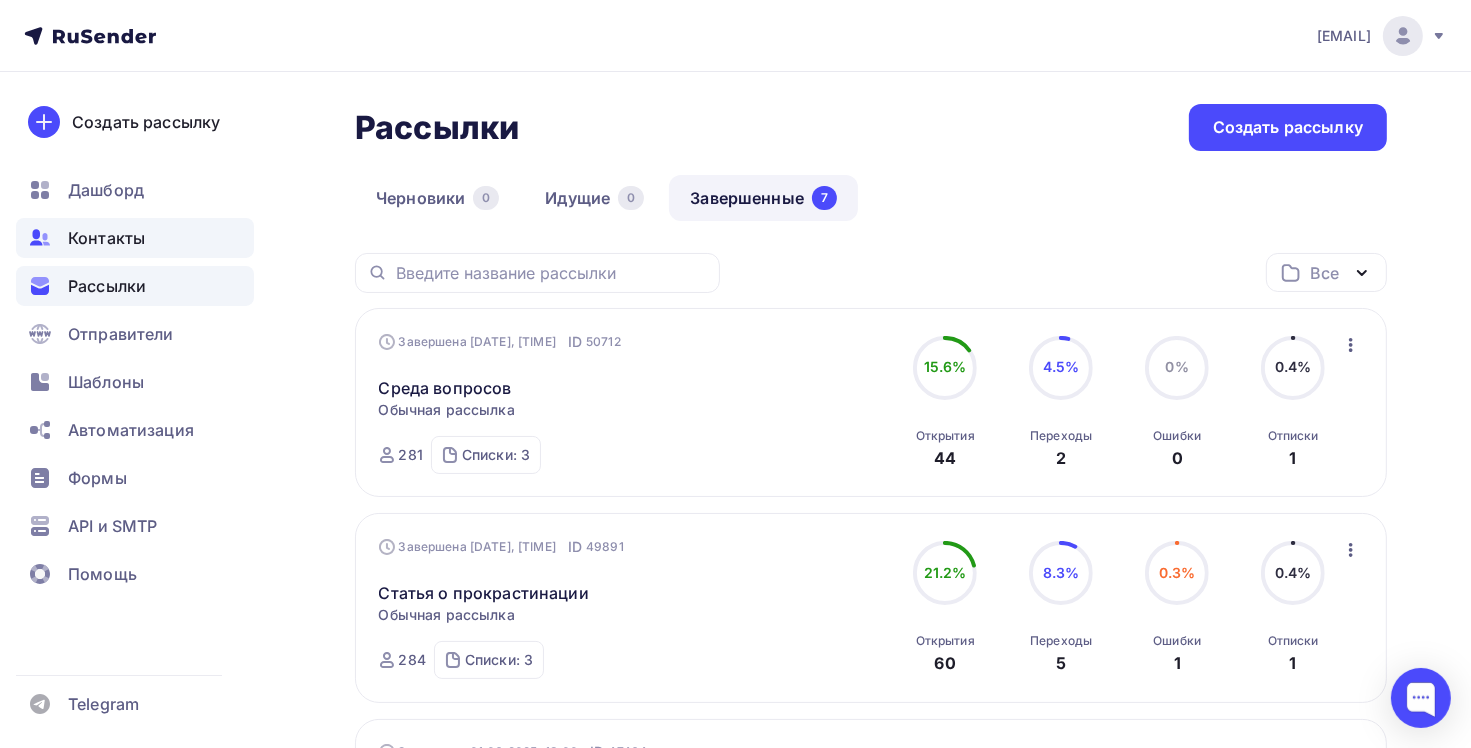 click on "Контакты" at bounding box center [135, 238] 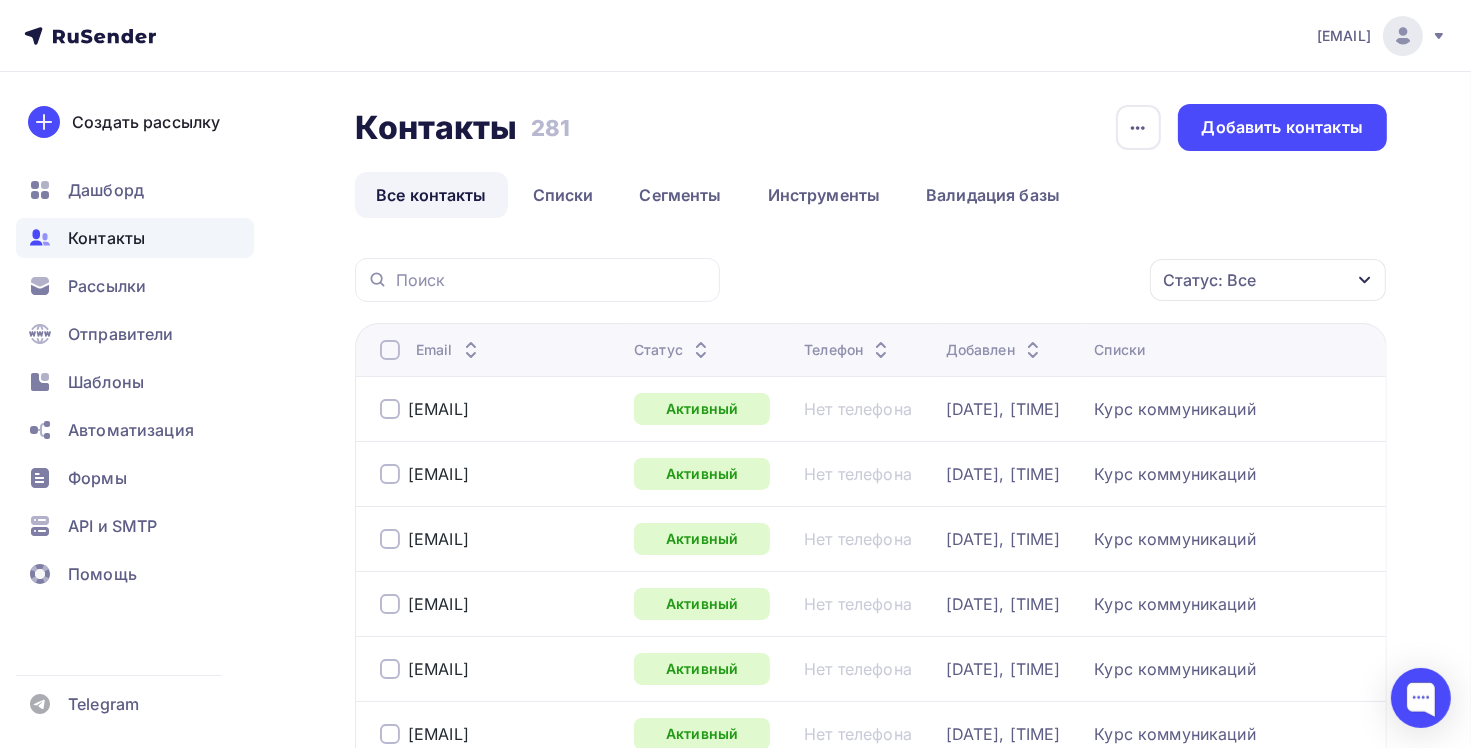 click on "Статус: Все" at bounding box center (1268, 280) 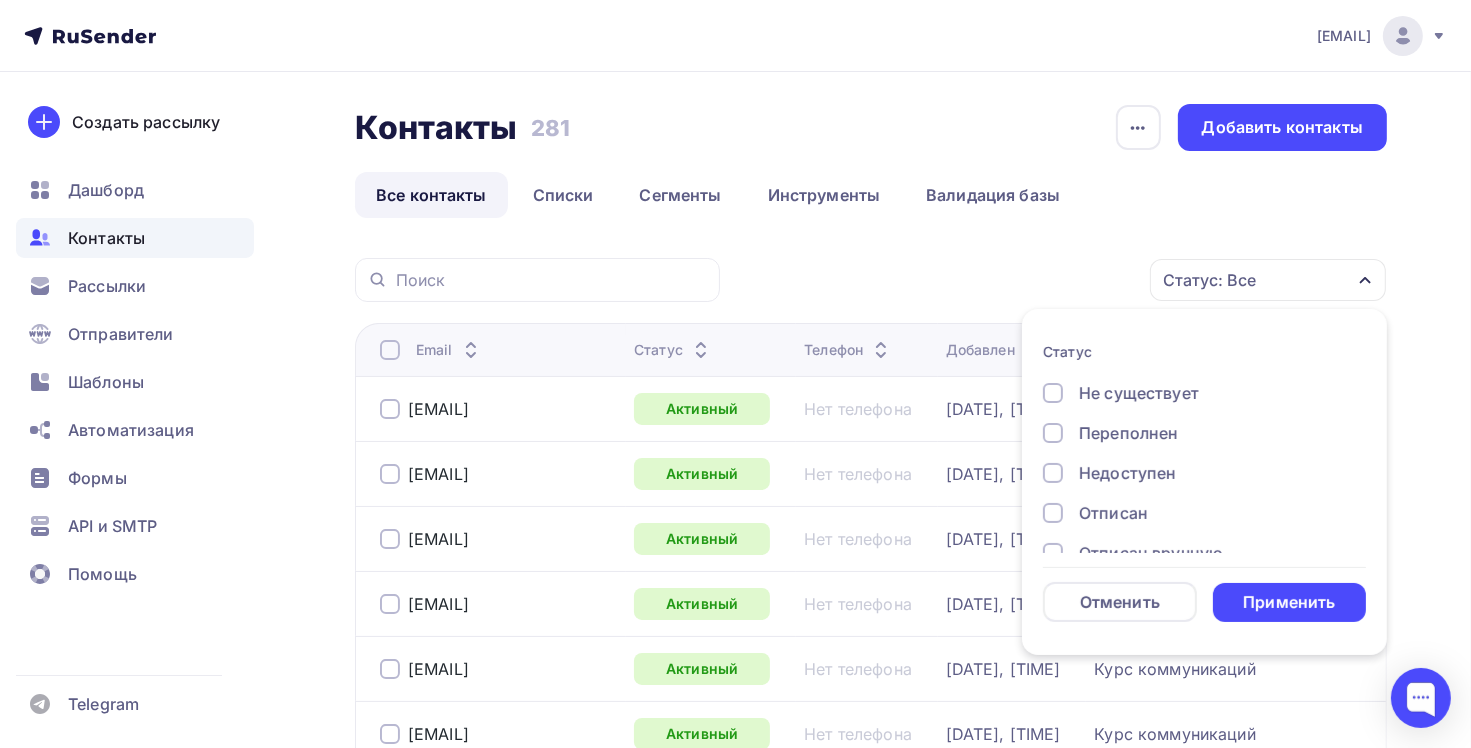 scroll, scrollTop: 0, scrollLeft: 0, axis: both 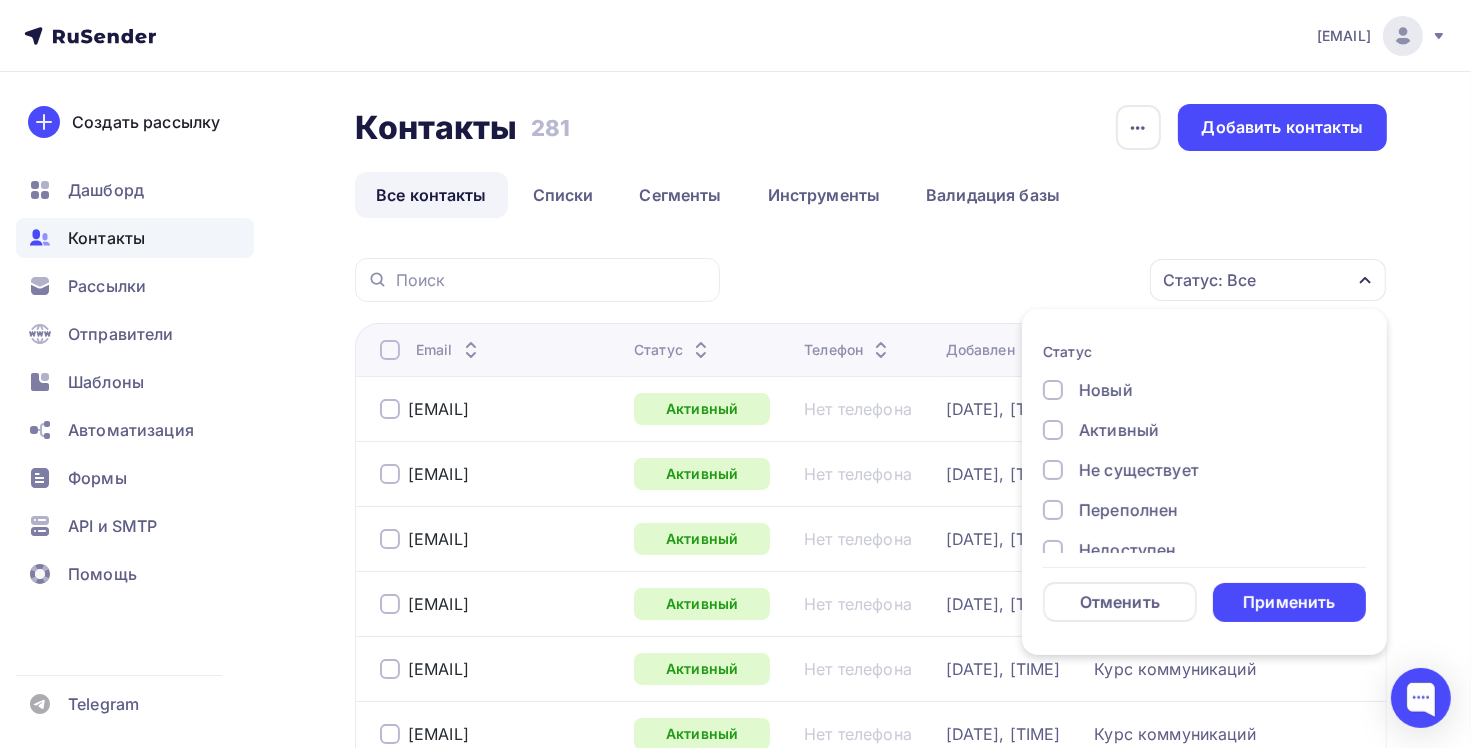 click on "Статус: Все
Статус
Новый
Активный
Не существует
Переполнен
Недоступен
Отписан
Отписан вручную
Жалоба
Отменить       Применить" at bounding box center (1060, 280) 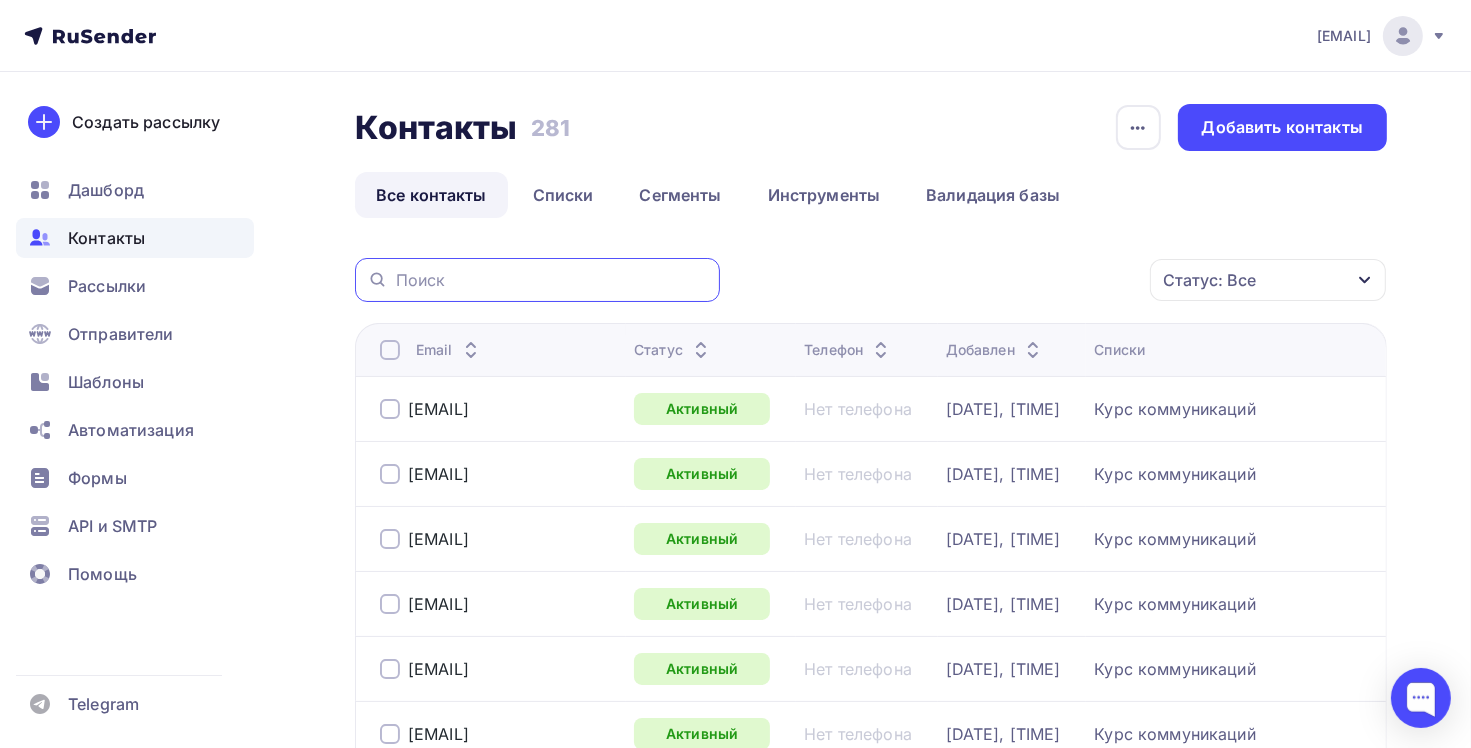 click at bounding box center (552, 280) 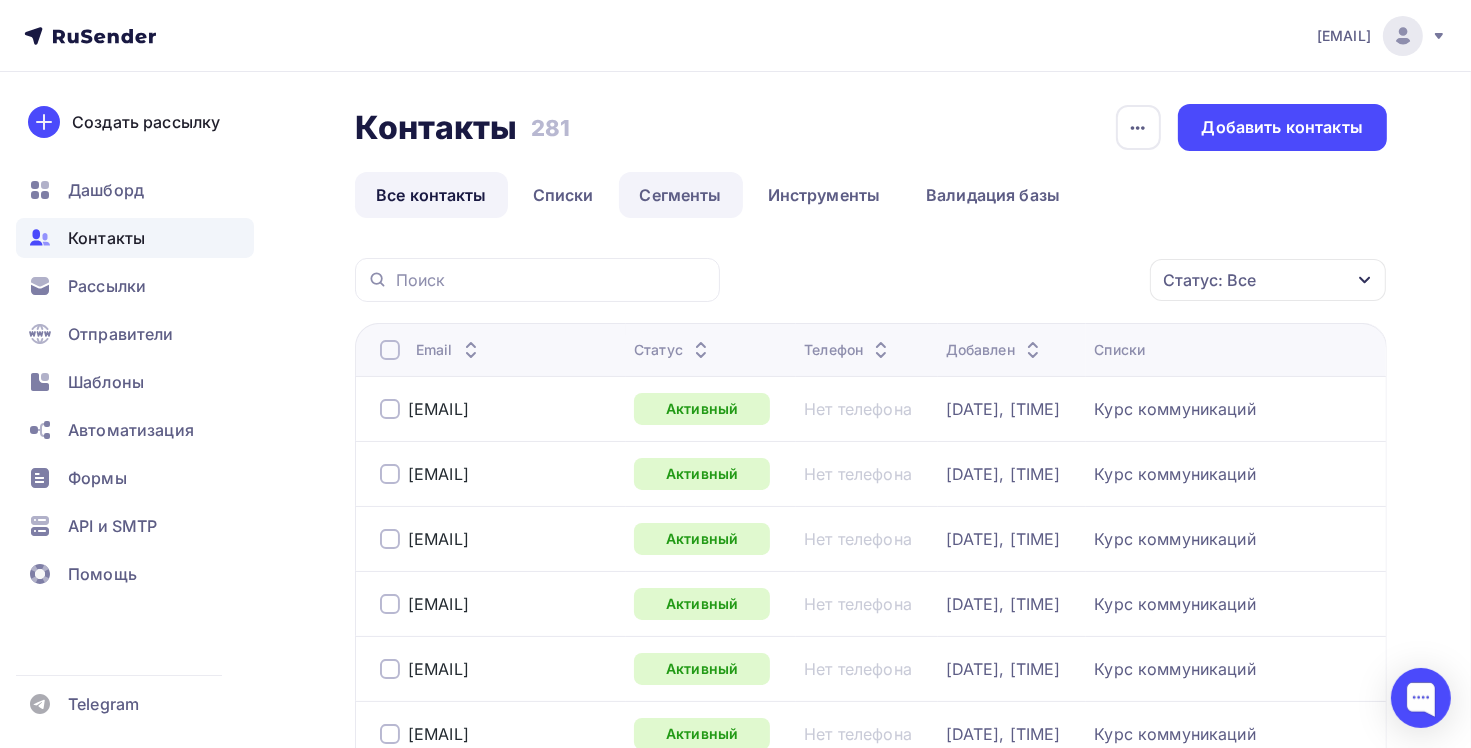 click on "Сегменты" at bounding box center (681, 195) 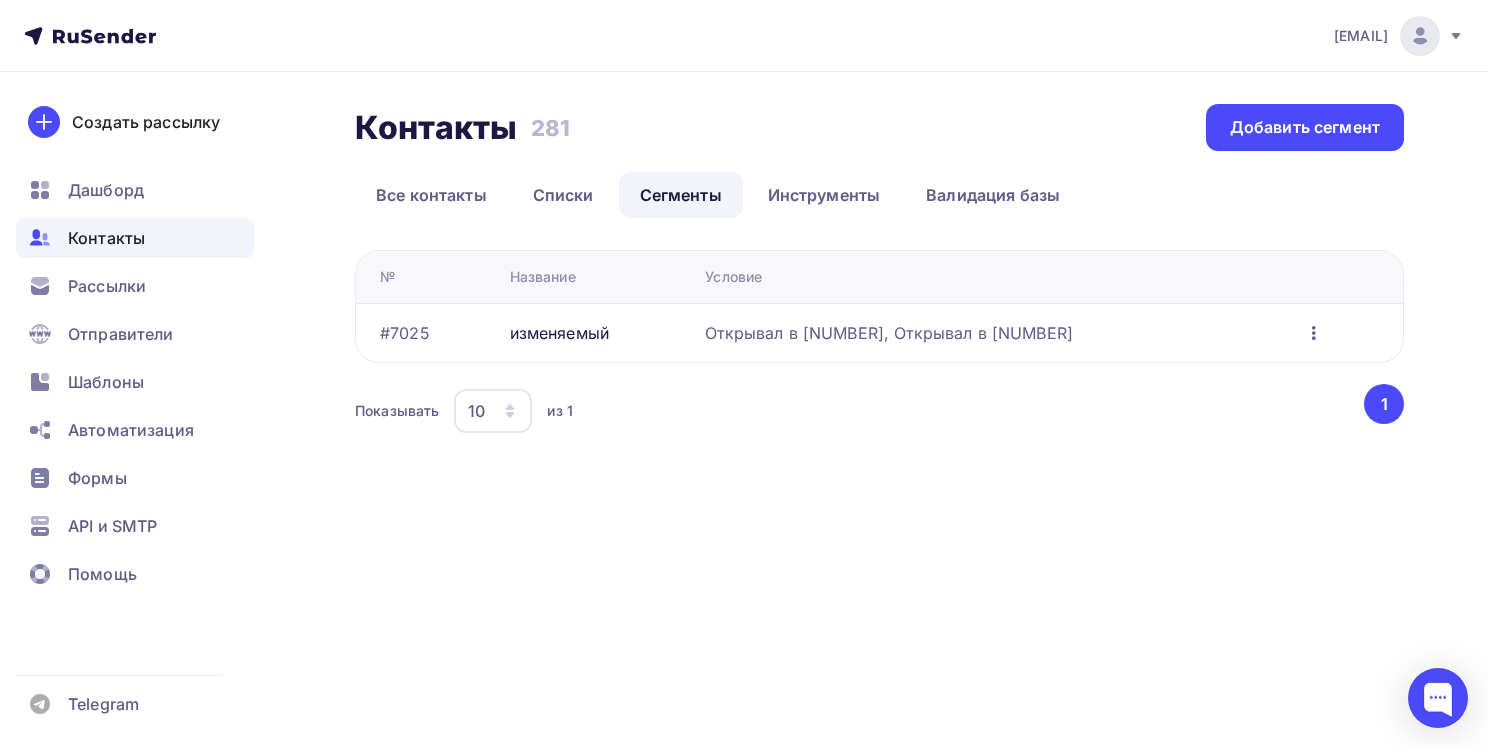click at bounding box center [1314, 333] 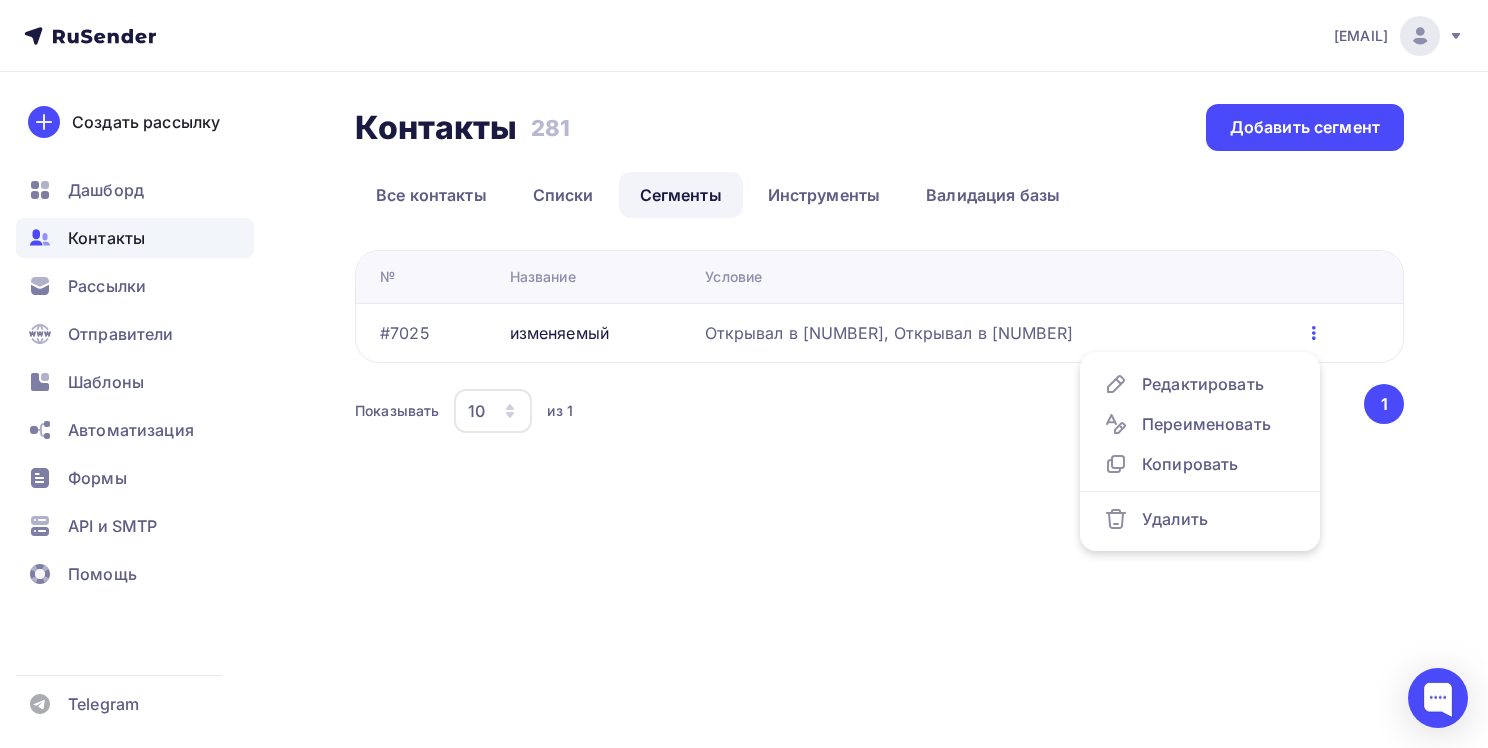 click on "Контакты   Контакты
281
281
Добавить сегмент
Все контакты
Списки
Сегменты
Инструменты
Валидация базы
Все контакты
Списки
Сегменты
Инструменты
Валидация базы
№
Название
Условие
#7025
изменяемый
Открывал в 49891, Открывал в 47376
Редактировать" at bounding box center (744, 295) 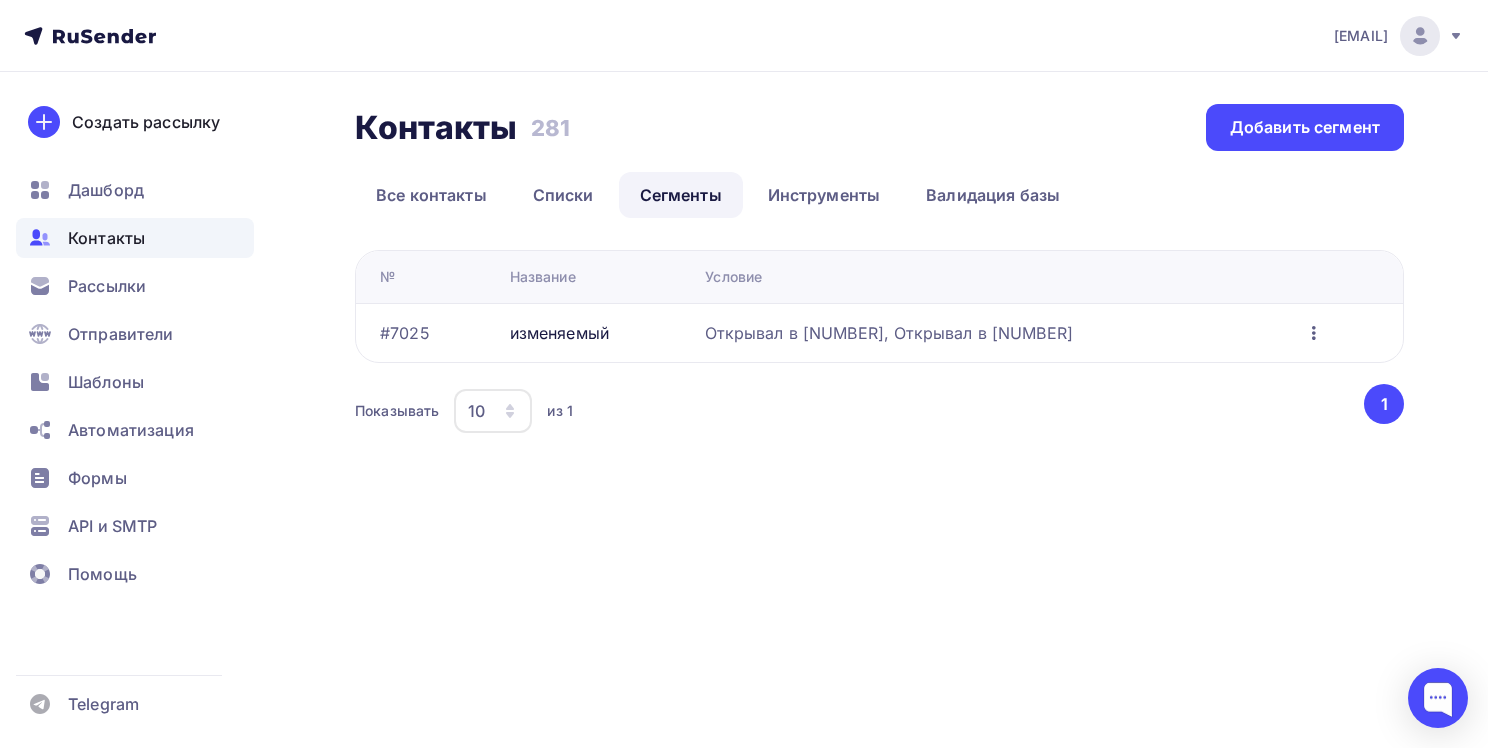 click at bounding box center [1314, 333] 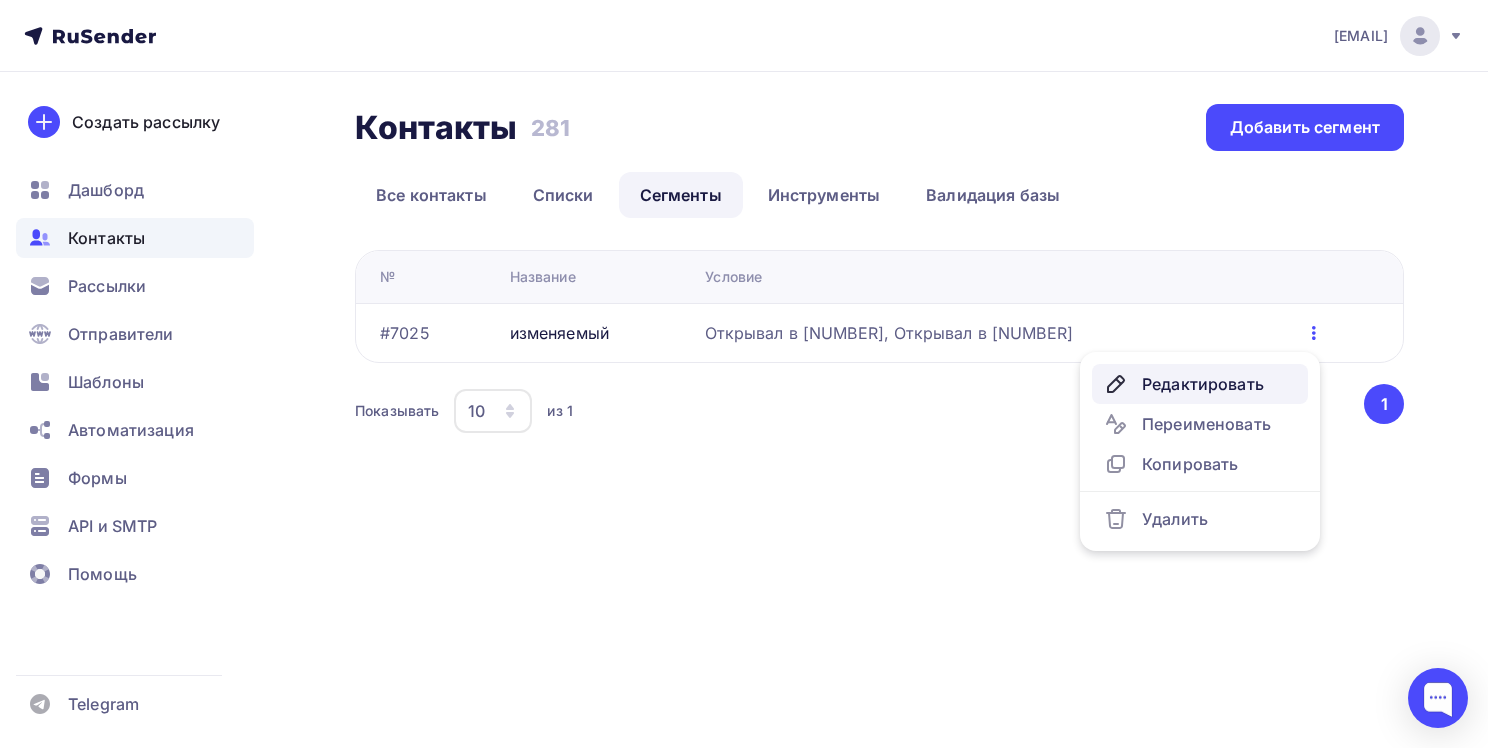 click on "Редактировать" at bounding box center (1200, 384) 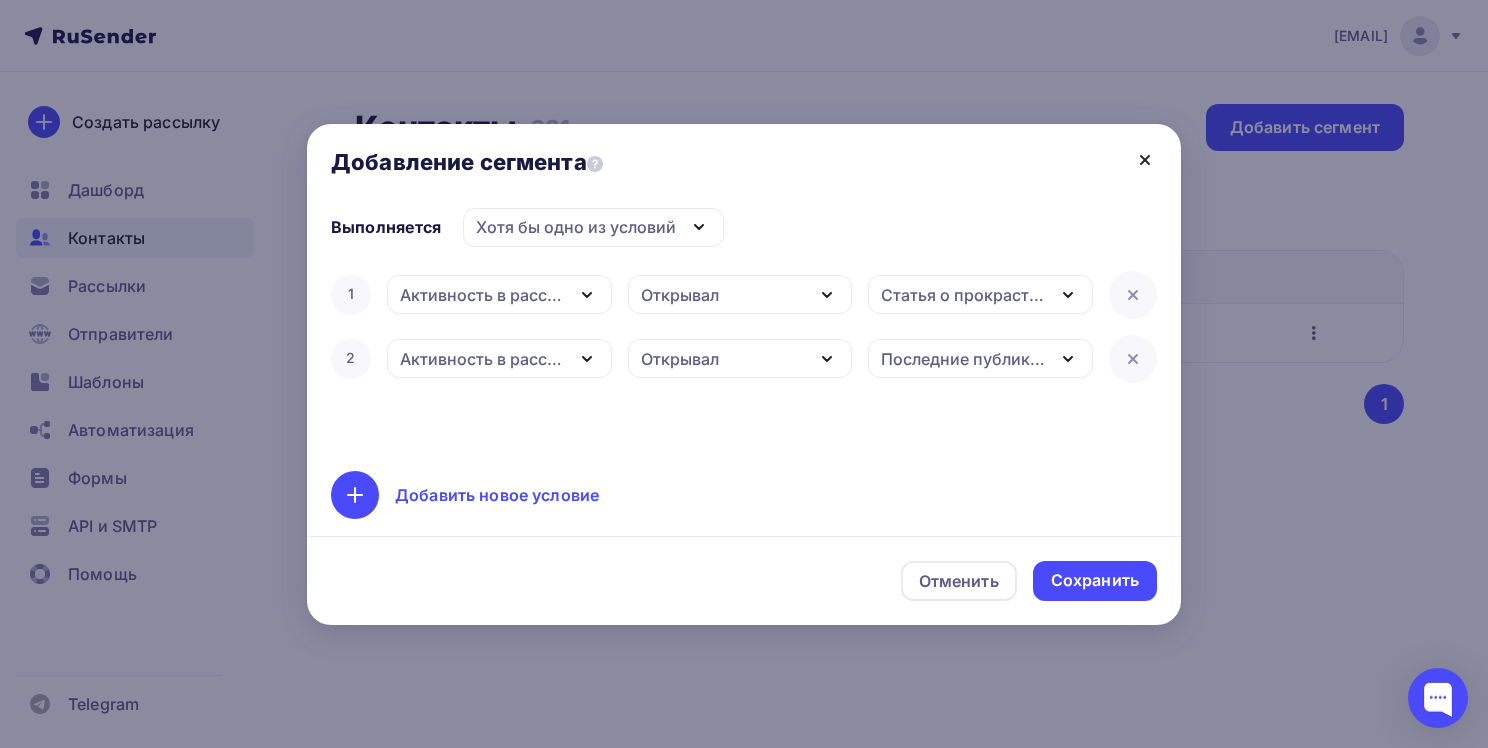 click at bounding box center [1145, 160] 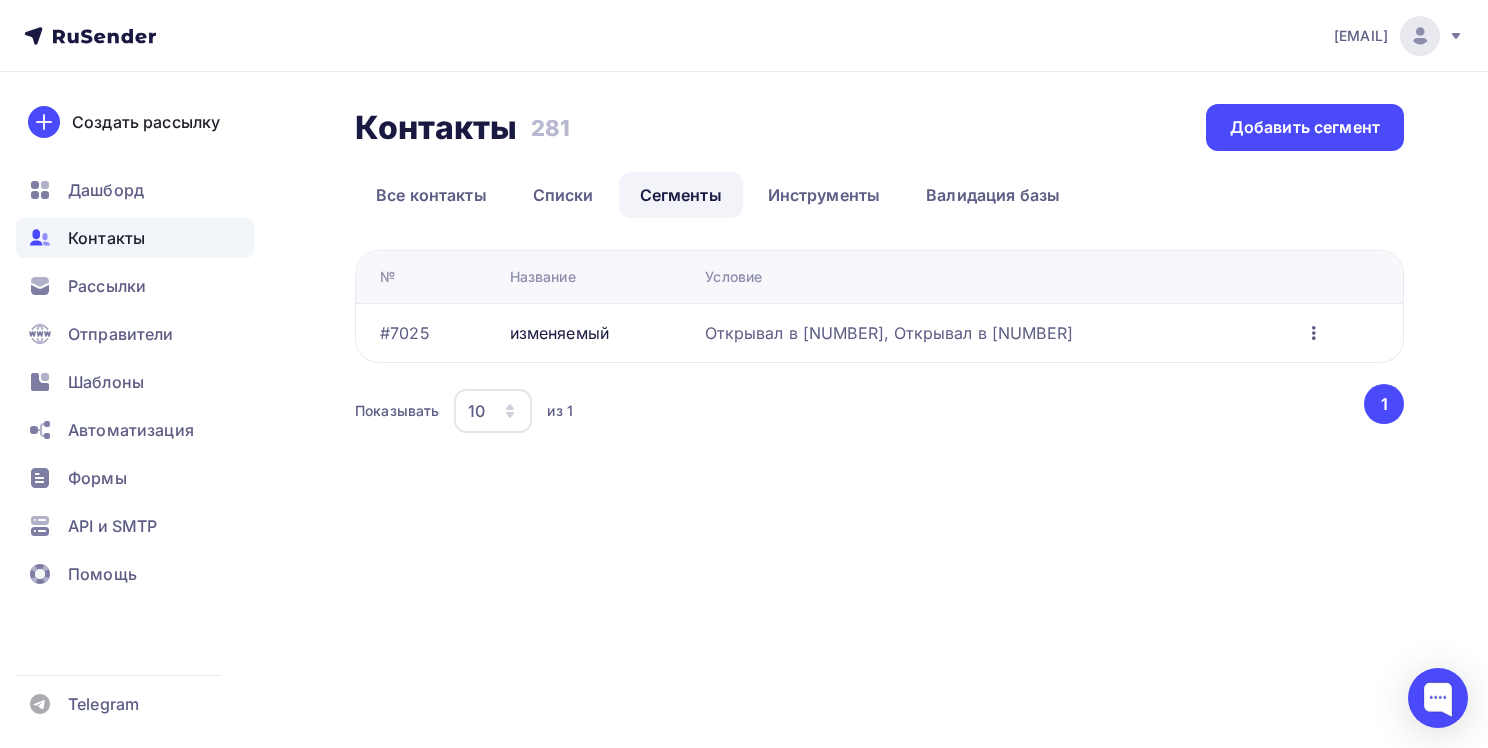 click on "Контакты" at bounding box center [135, 238] 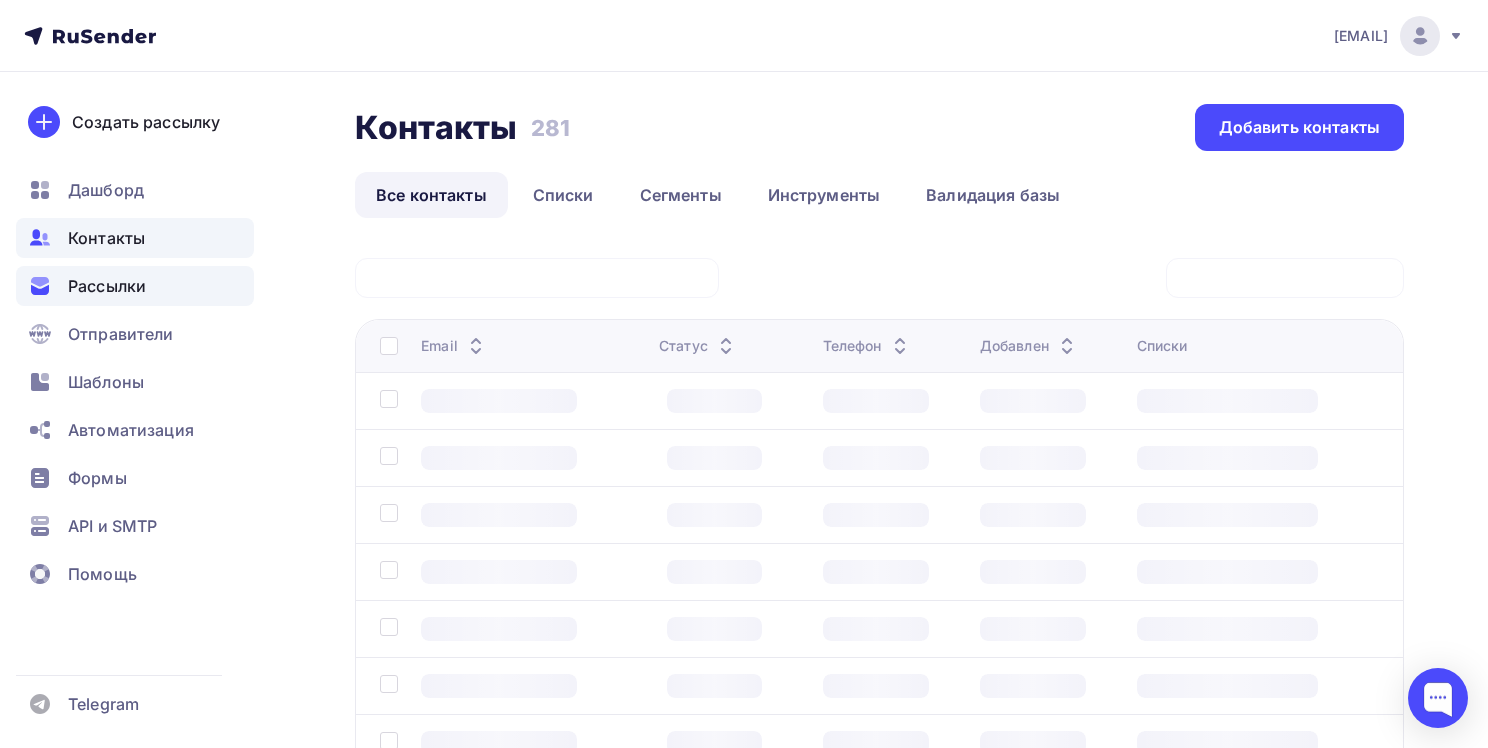 click on "Рассылки" at bounding box center [107, 286] 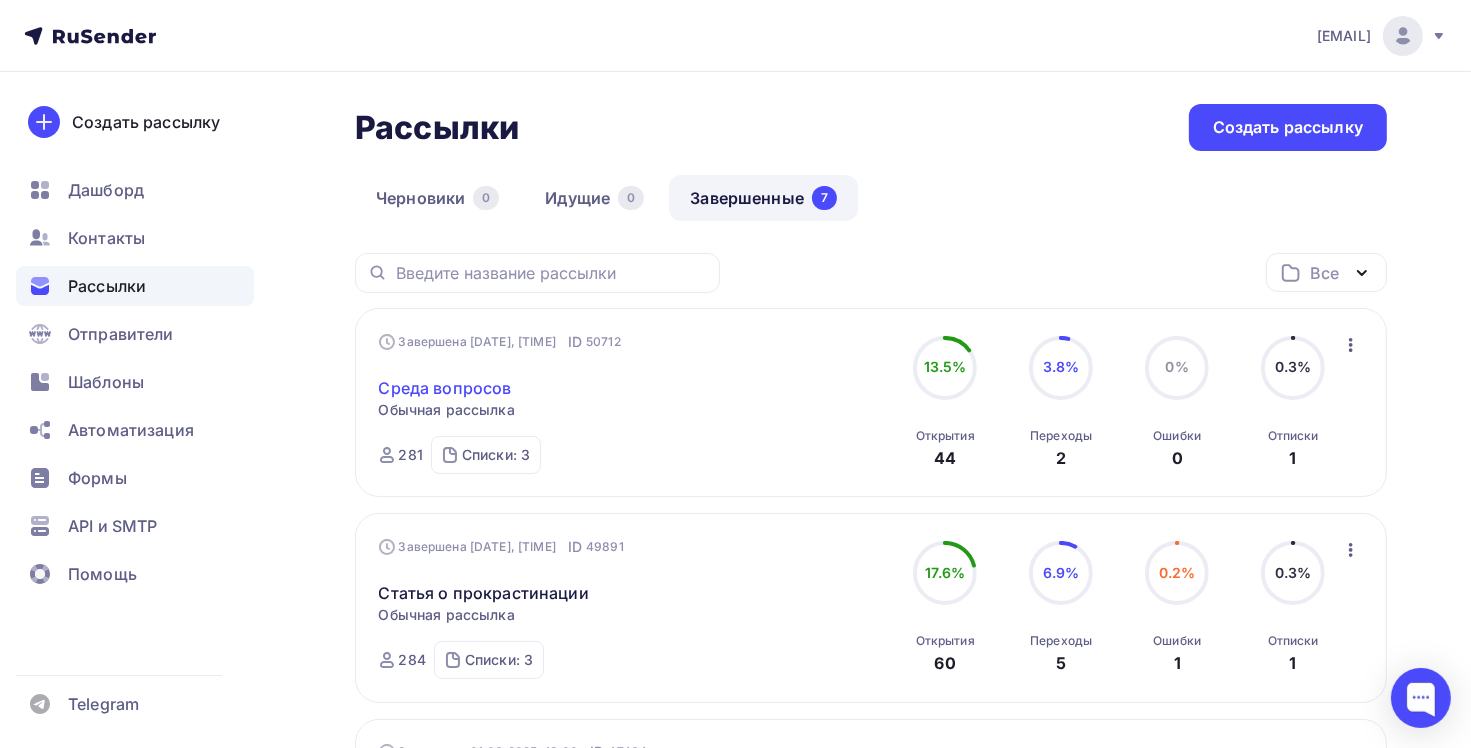 click on "Среда вопросов" at bounding box center [445, 388] 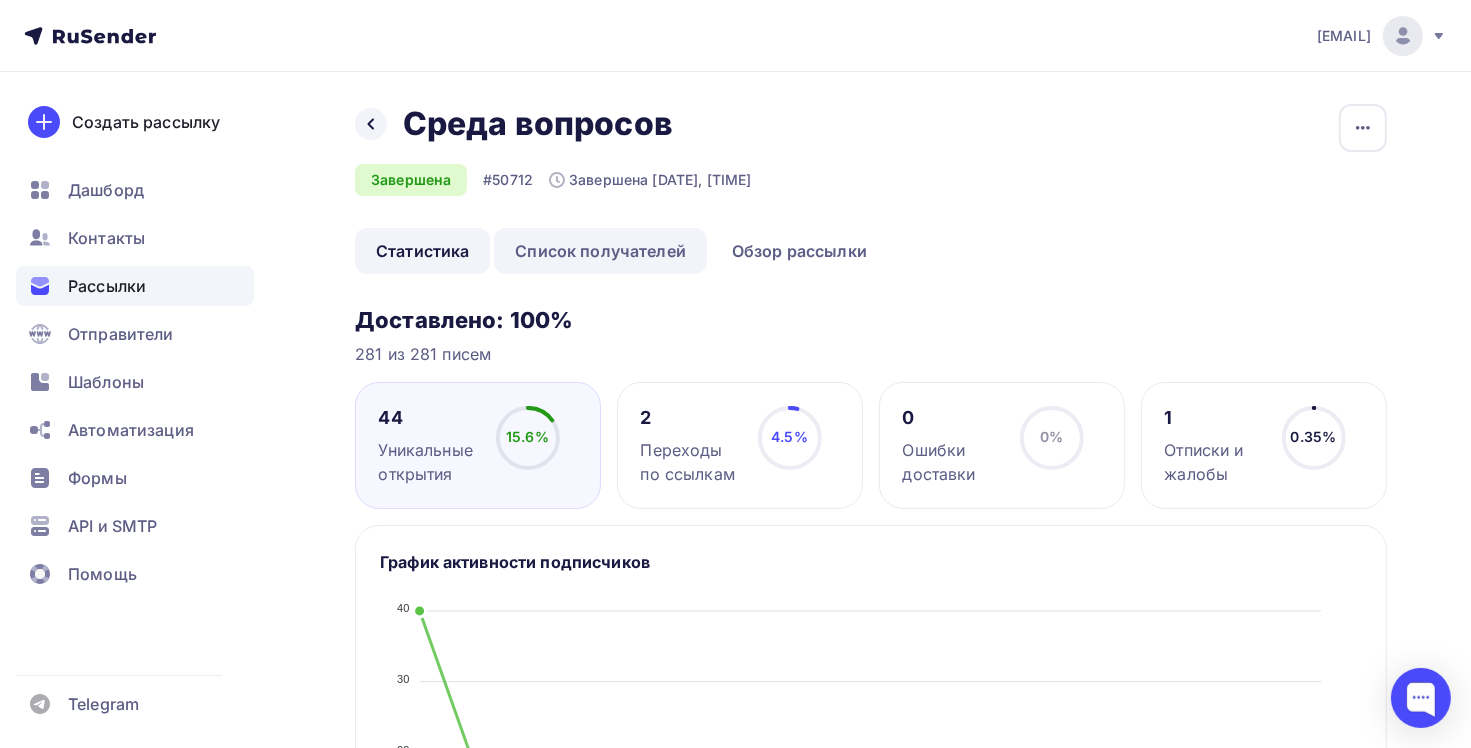 click on "Список получателей" at bounding box center (600, 251) 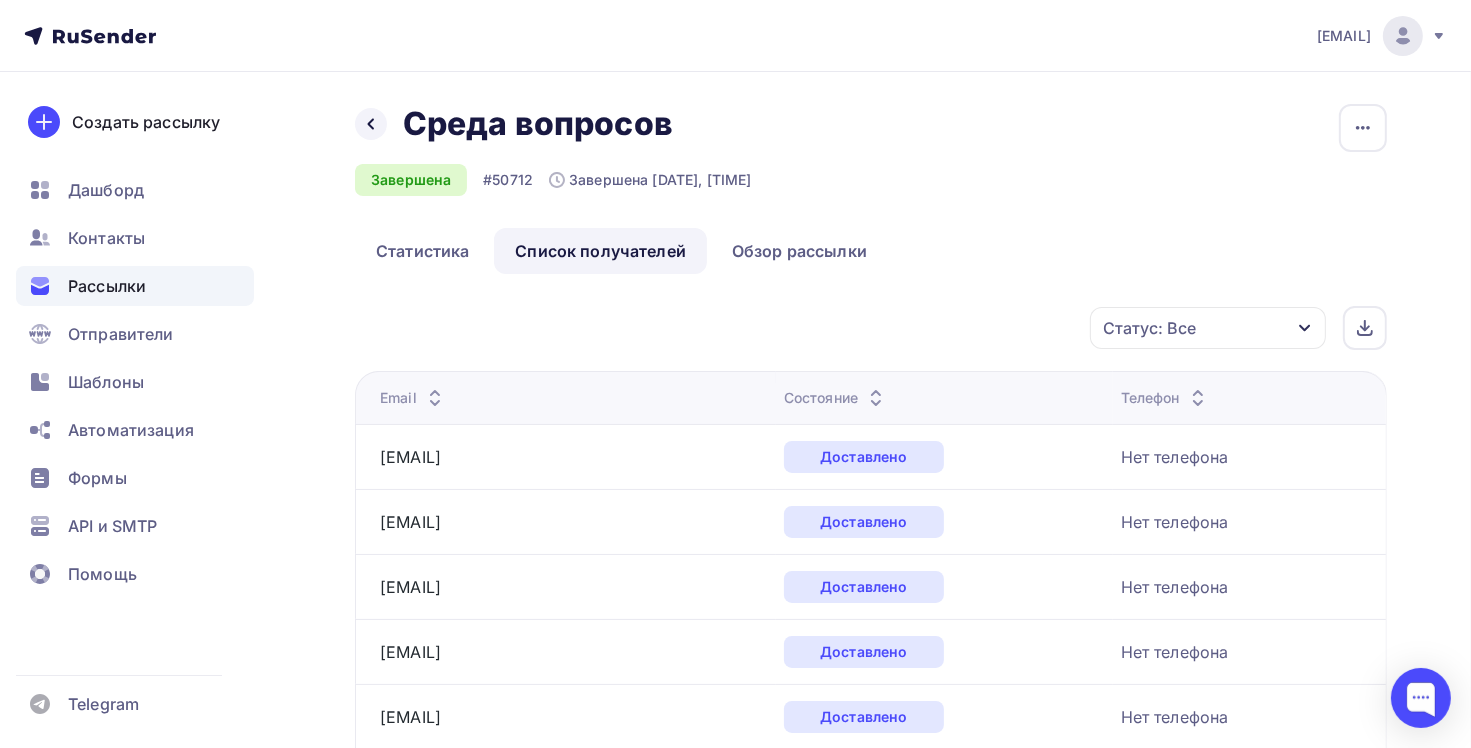 click on "Статус: Все" at bounding box center (1208, 328) 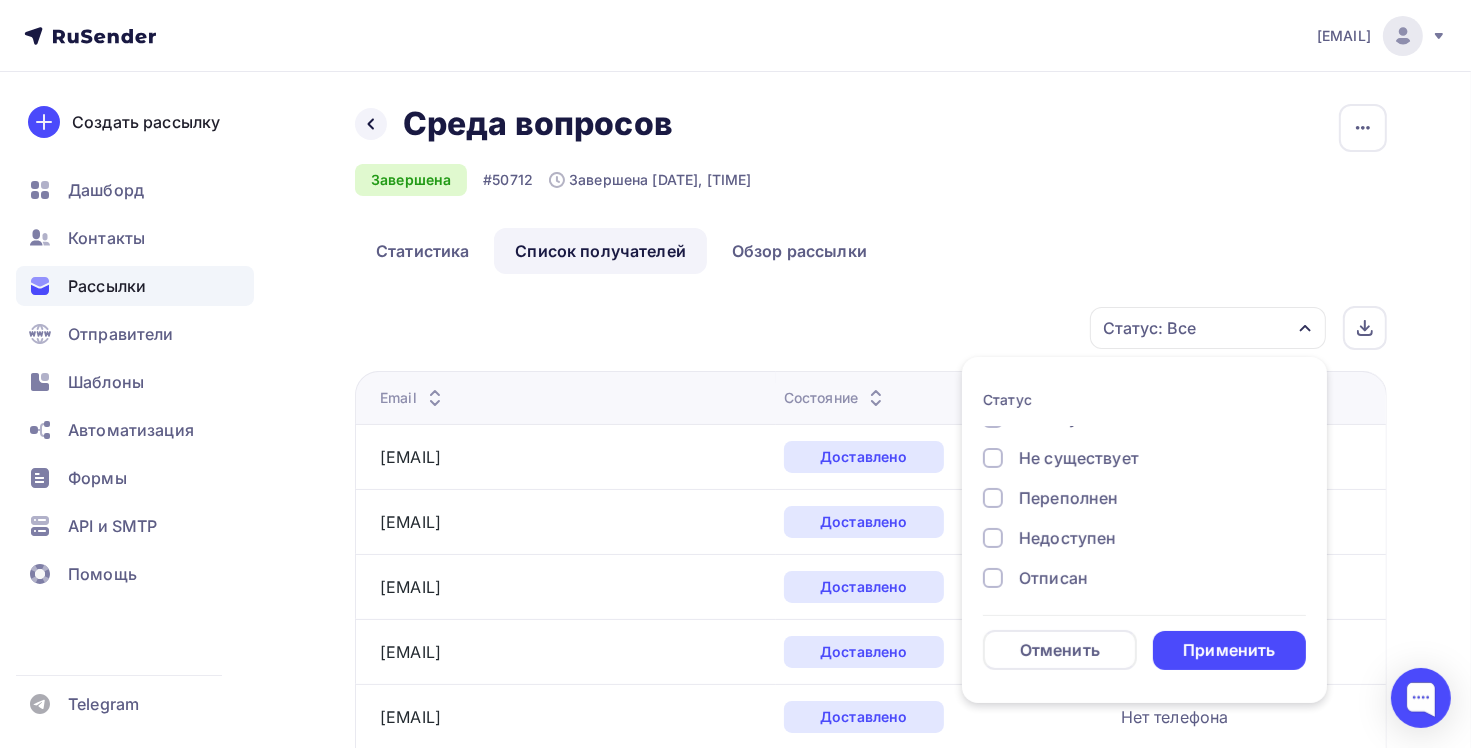 scroll, scrollTop: 184, scrollLeft: 0, axis: vertical 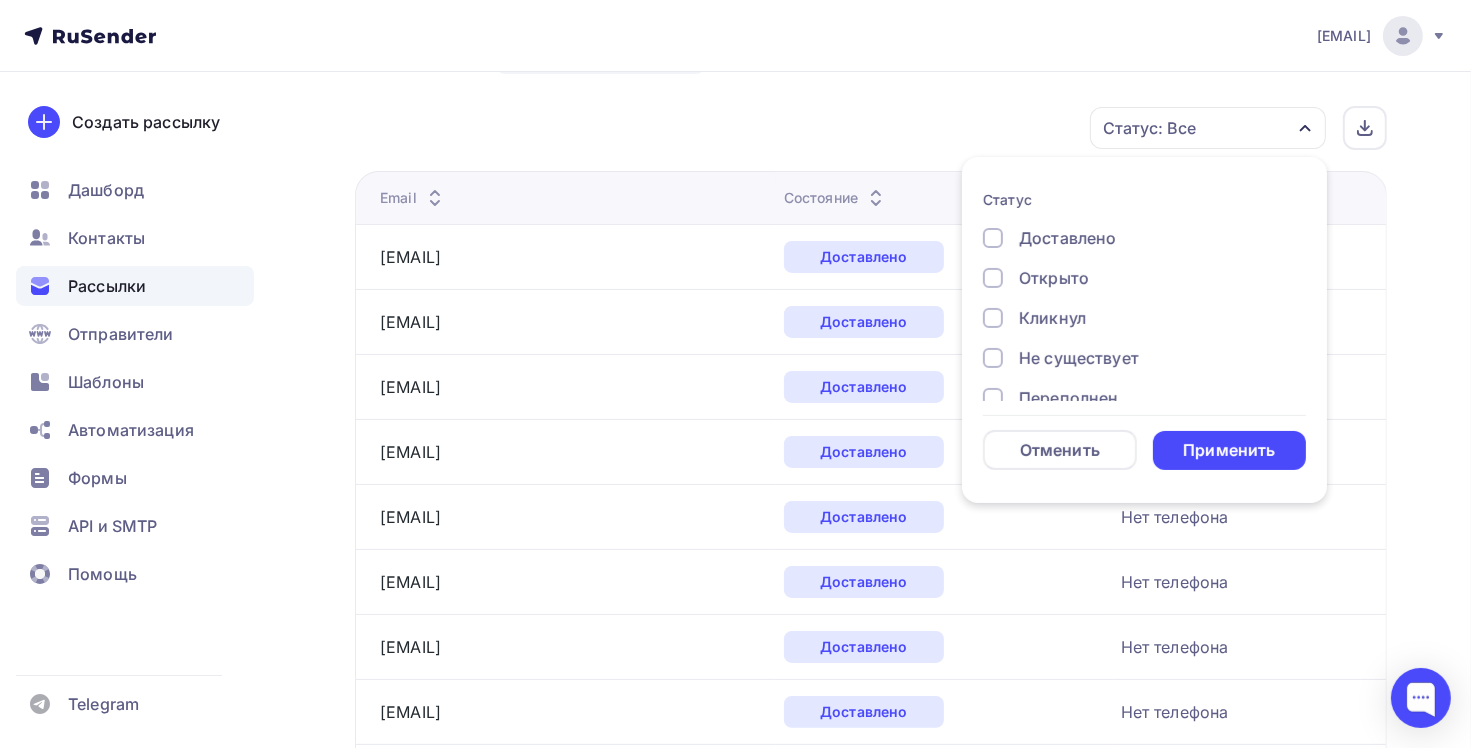 click on "Назад
Среда вопросов
Среда вопросов
Завершена
#50712
Завершена
Вчера, 7:31
Копировать
Добавить в папку
Статистика
Список получателей
Обзор рассылки
Статистика
Список получателей
Обзор рассылки
Копировать
Добавить в папку
Статус: Все
Статус
Доставлено
Открыто
Кликнул
Отписан" at bounding box center (871, 1727) 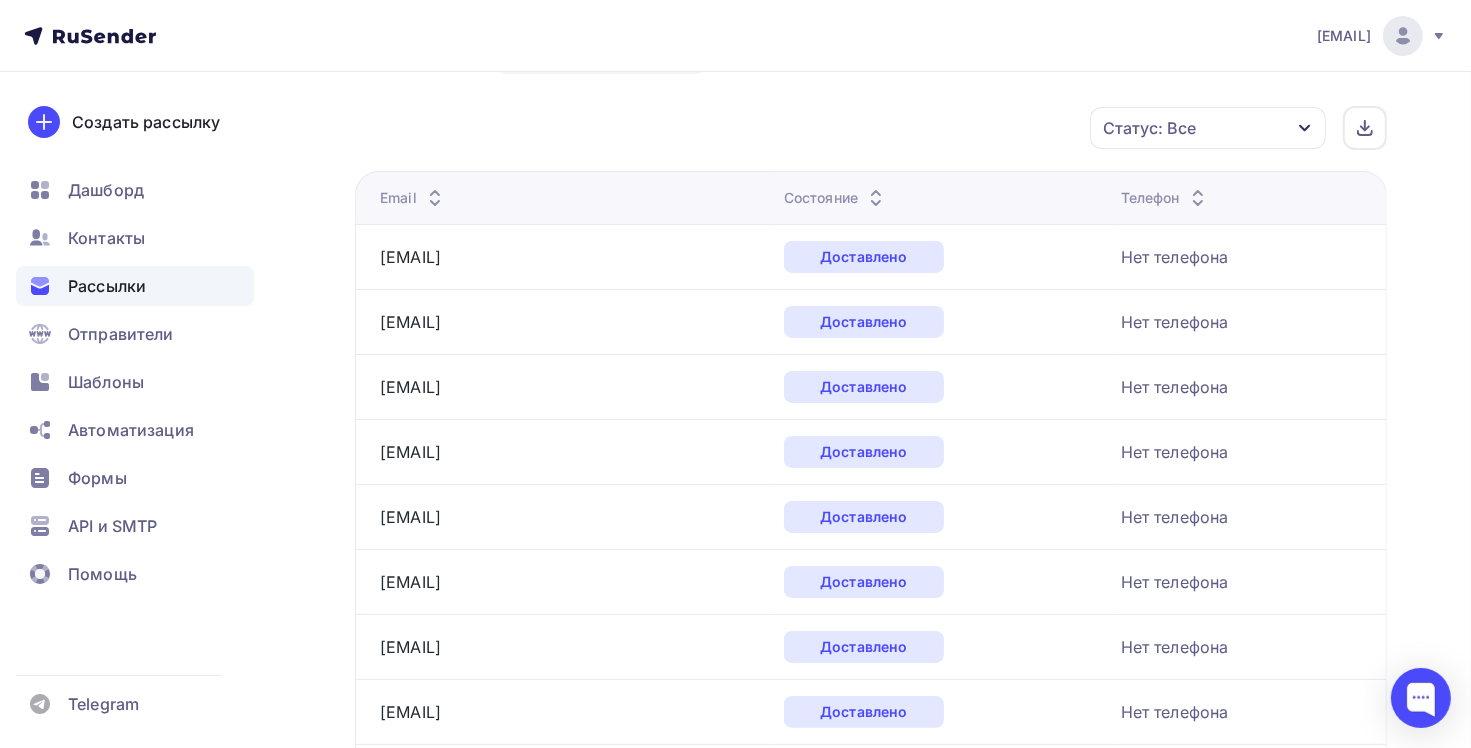 click at bounding box center (1403, 36) 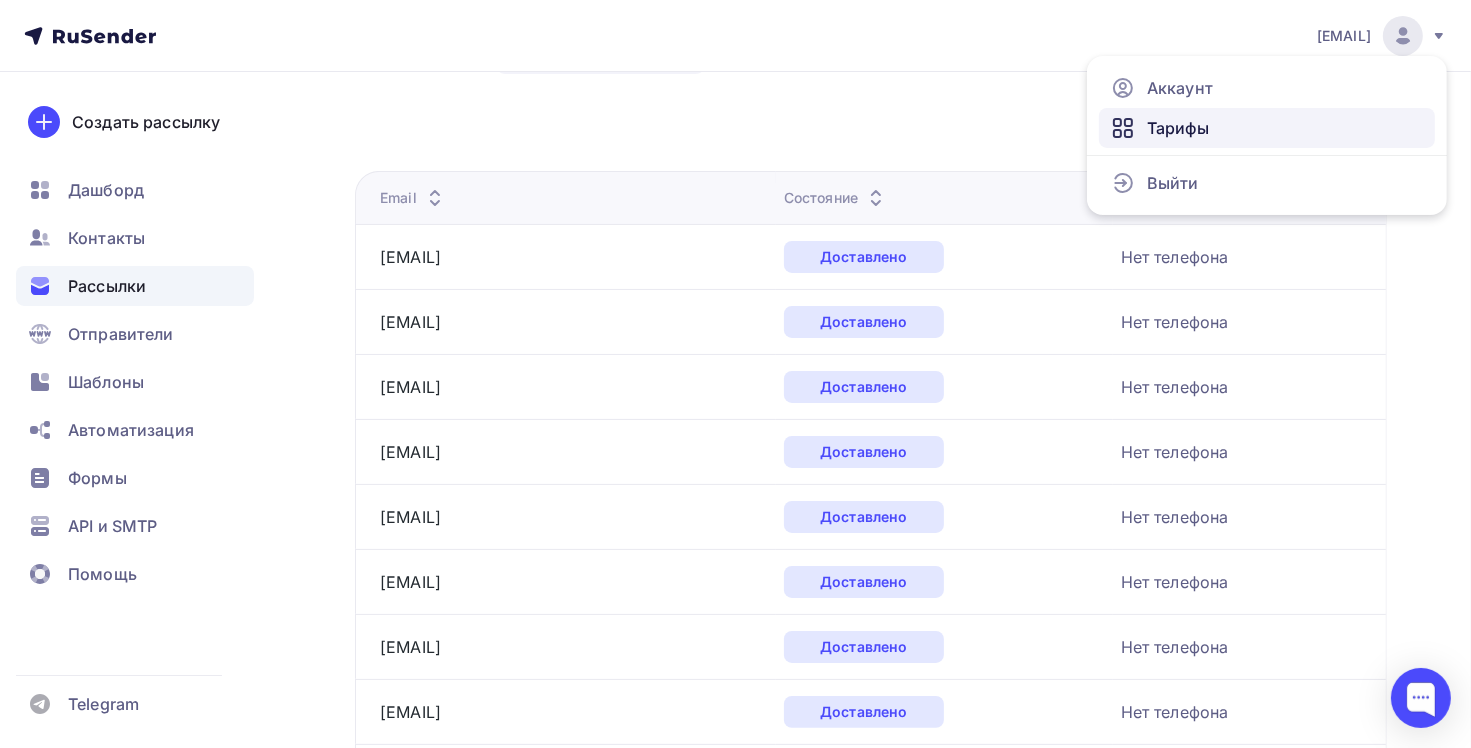 click on "Тарифы" at bounding box center (1178, 128) 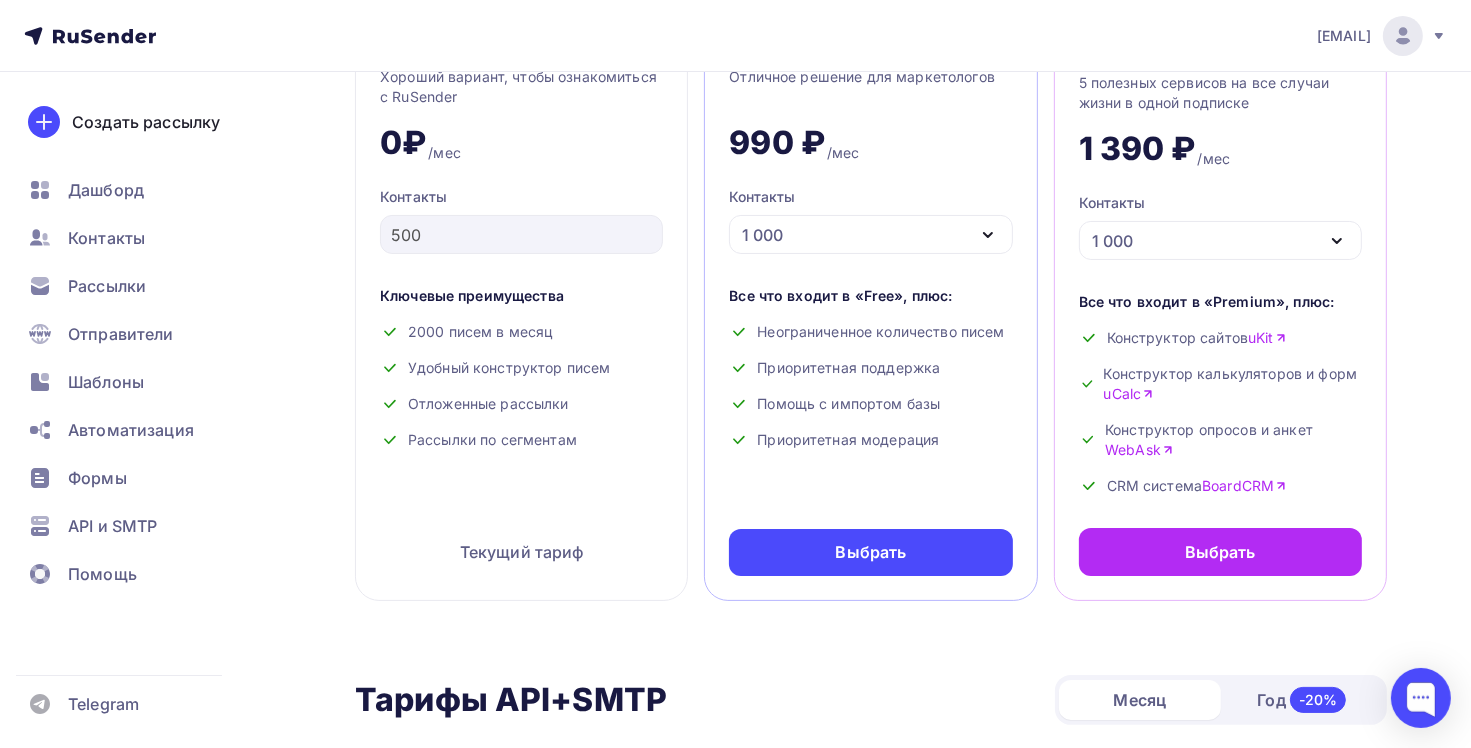 scroll, scrollTop: 0, scrollLeft: 0, axis: both 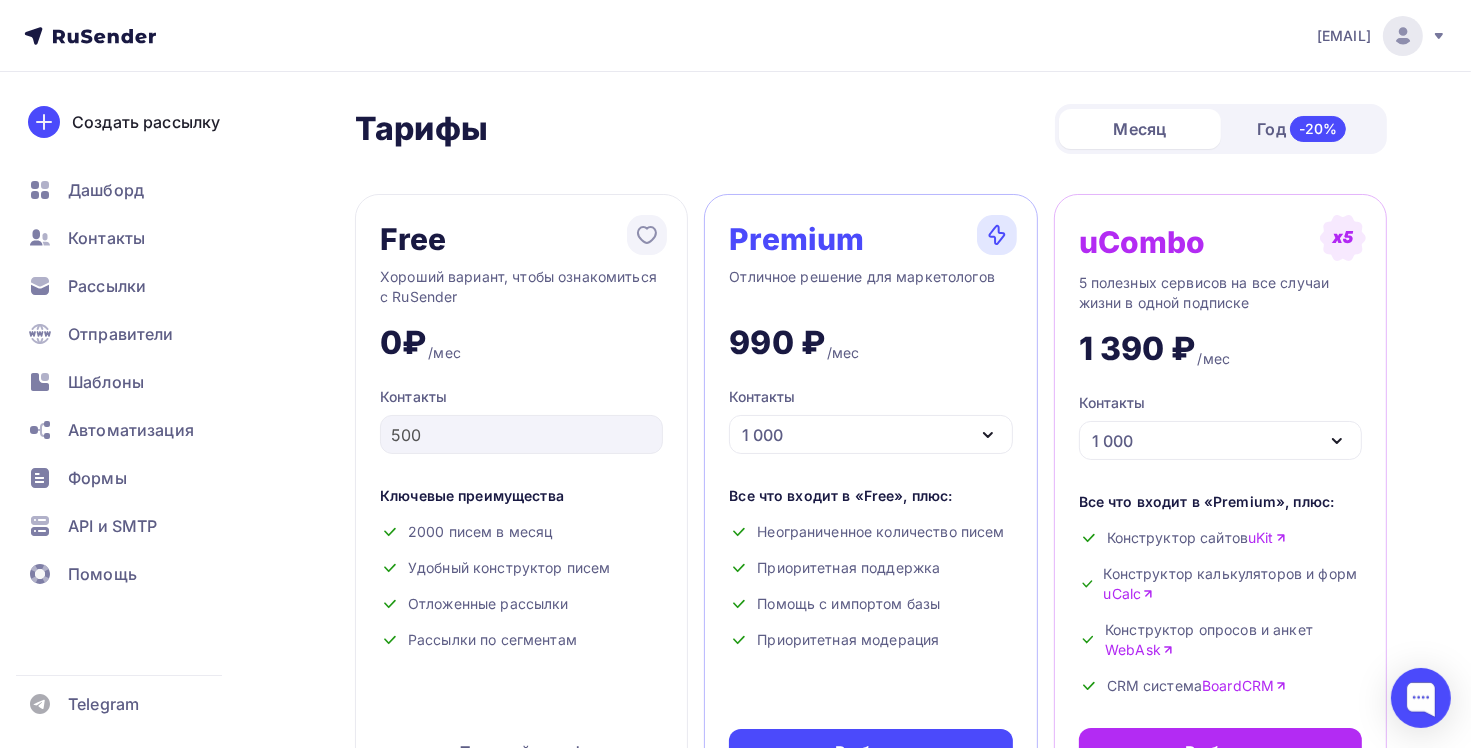 click on "Год
-20%" at bounding box center (1302, 129) 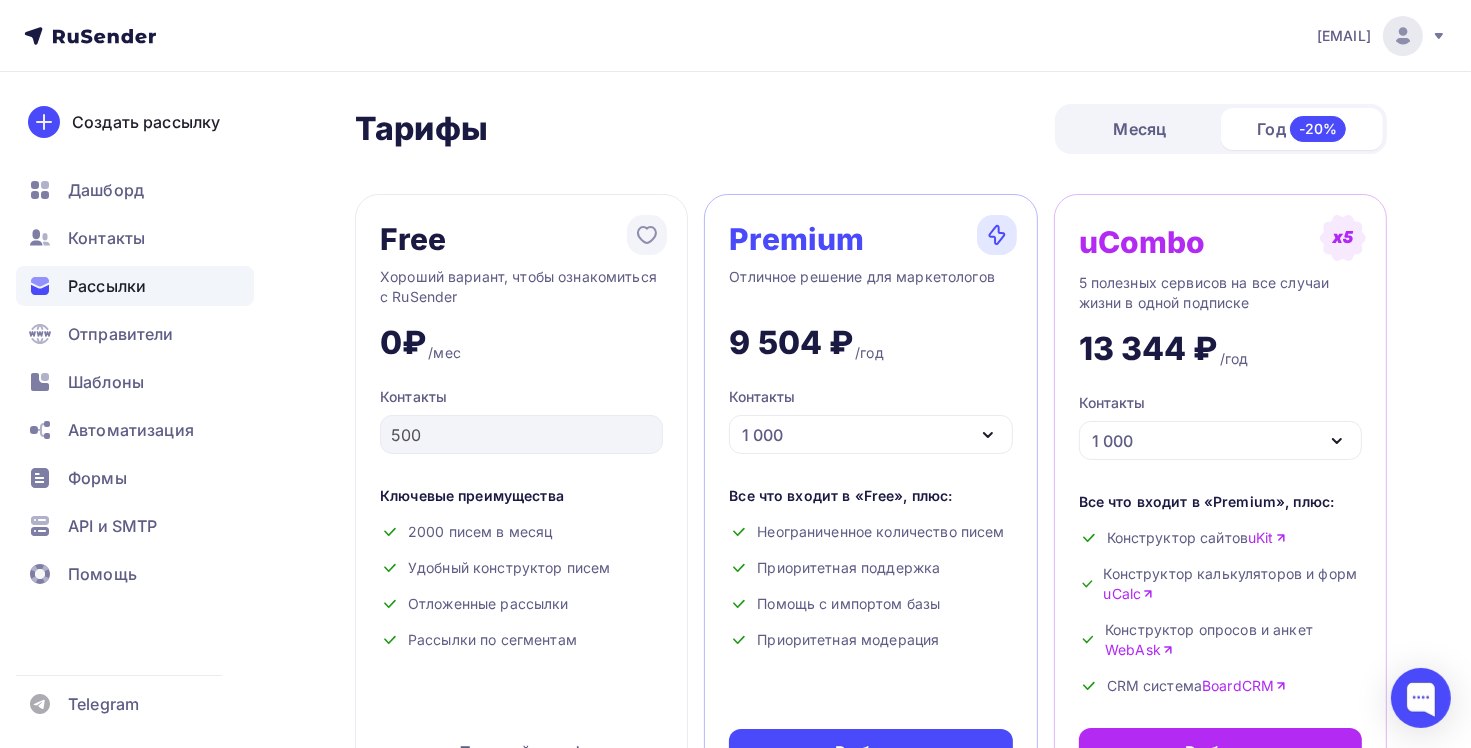 click on "Рассылки" at bounding box center (107, 286) 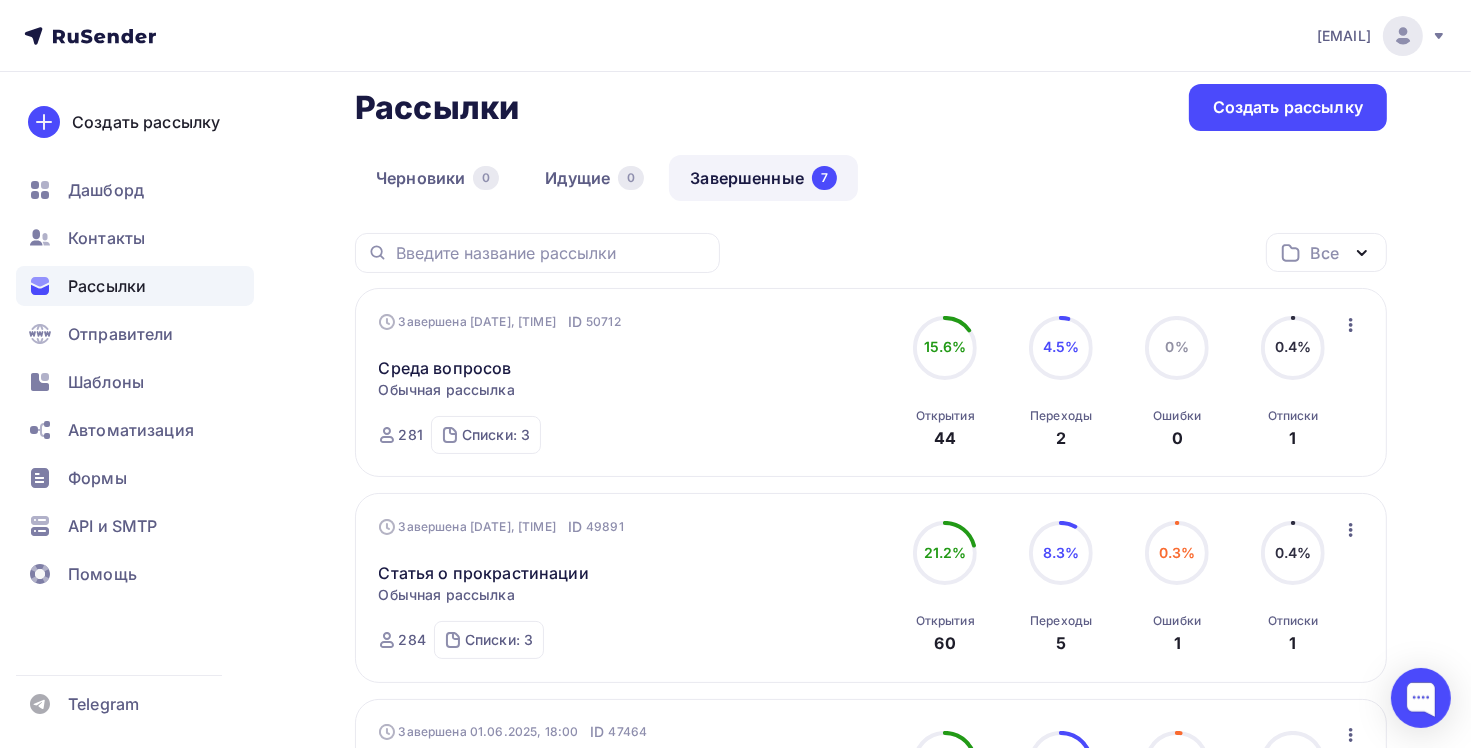 scroll, scrollTop: 0, scrollLeft: 0, axis: both 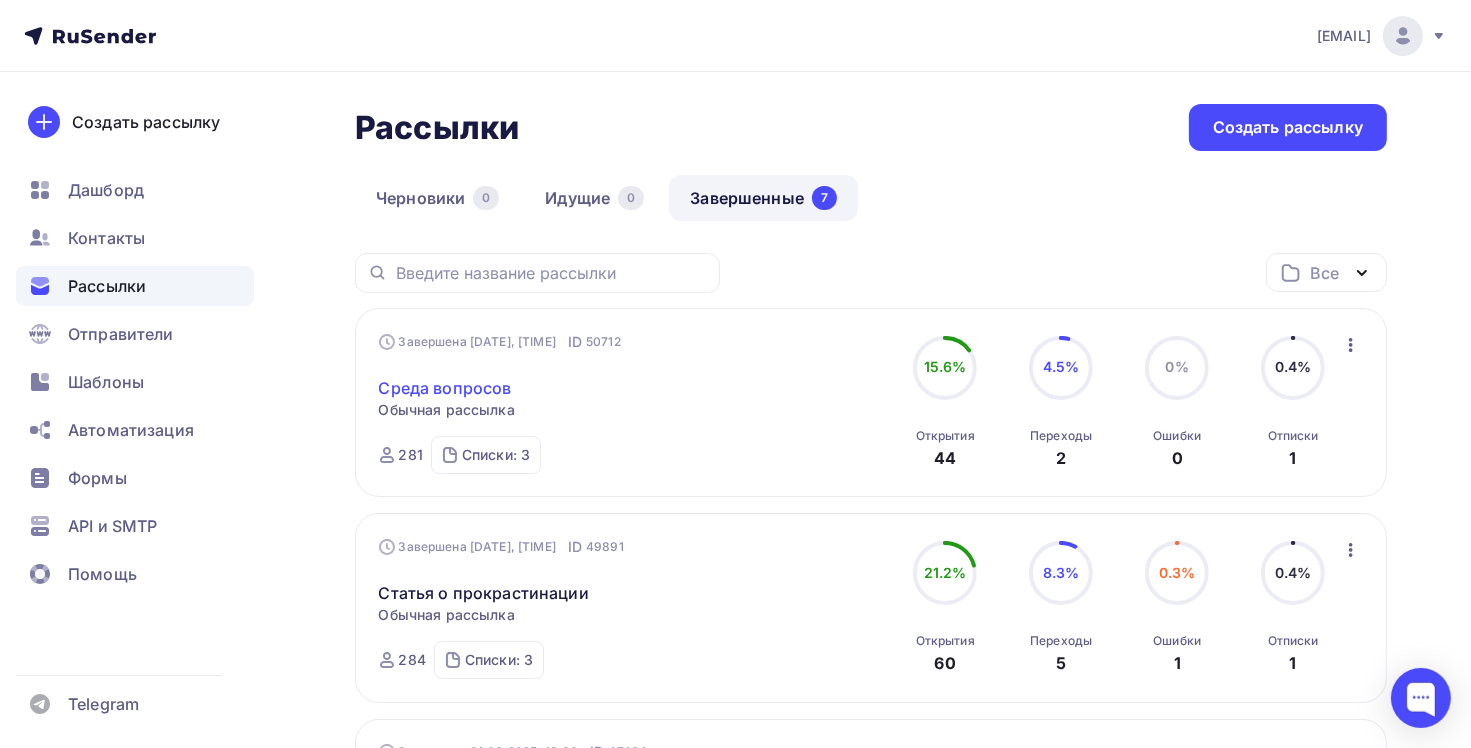 click on "Среда вопросов" at bounding box center (445, 388) 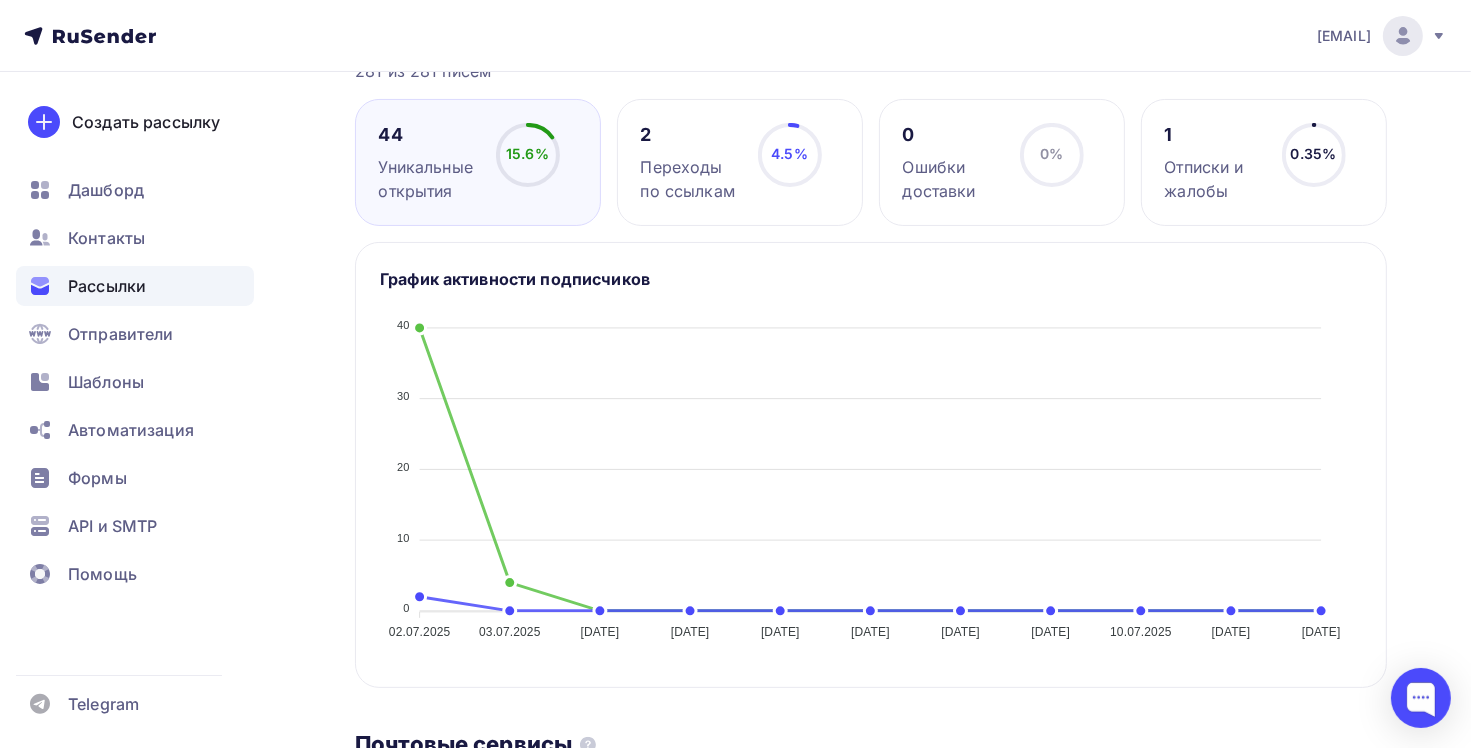 scroll, scrollTop: 273, scrollLeft: 0, axis: vertical 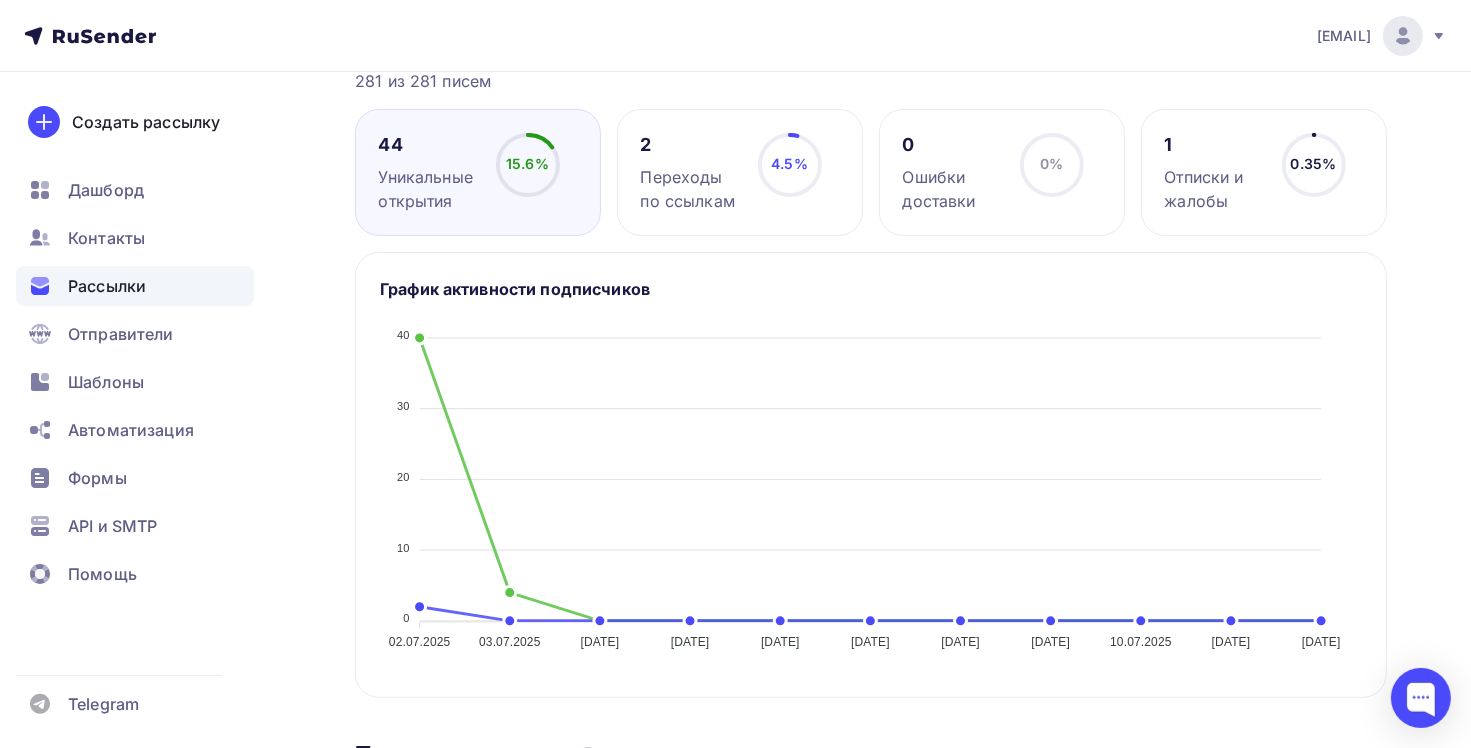 click on "Переходы по ссылкам" at bounding box center (428, 189) 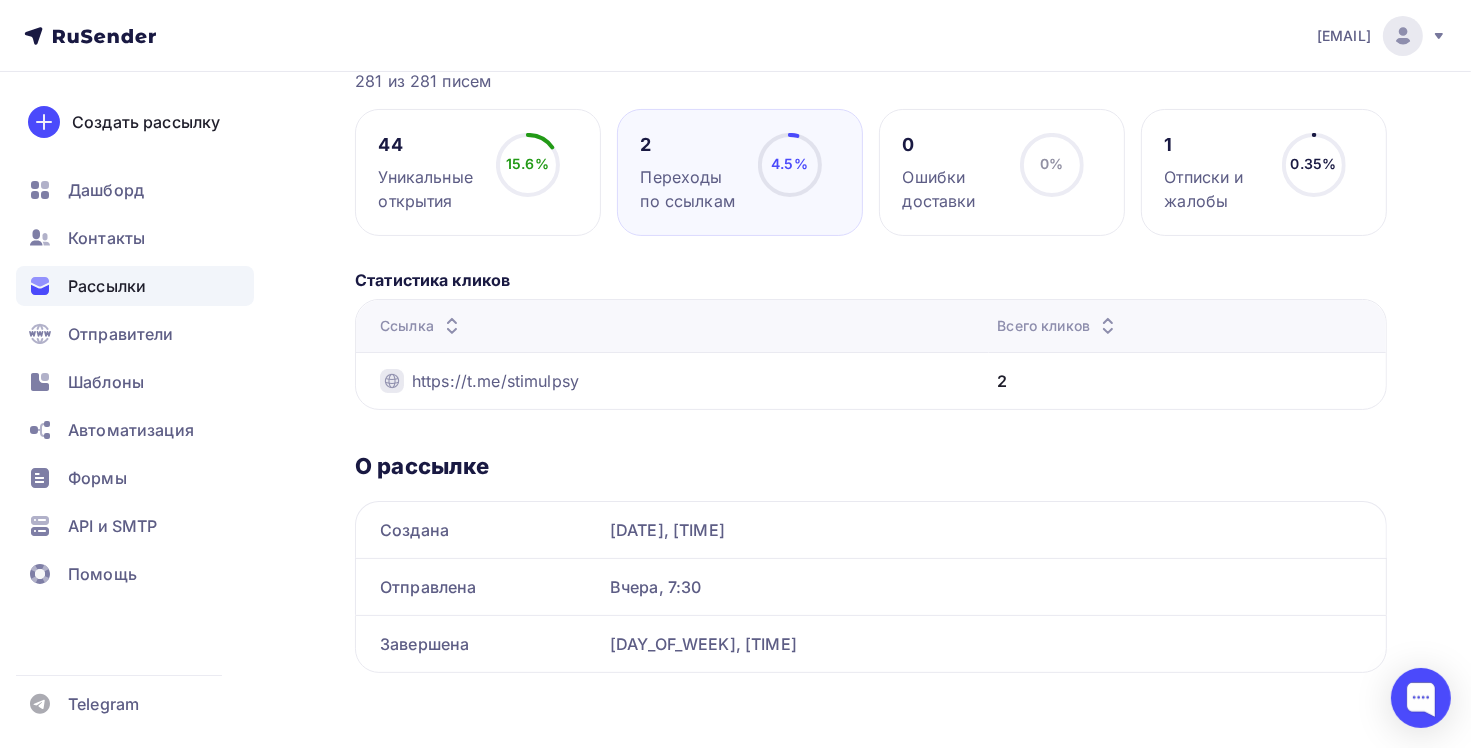 click on "Ошибки доставки" at bounding box center [428, 189] 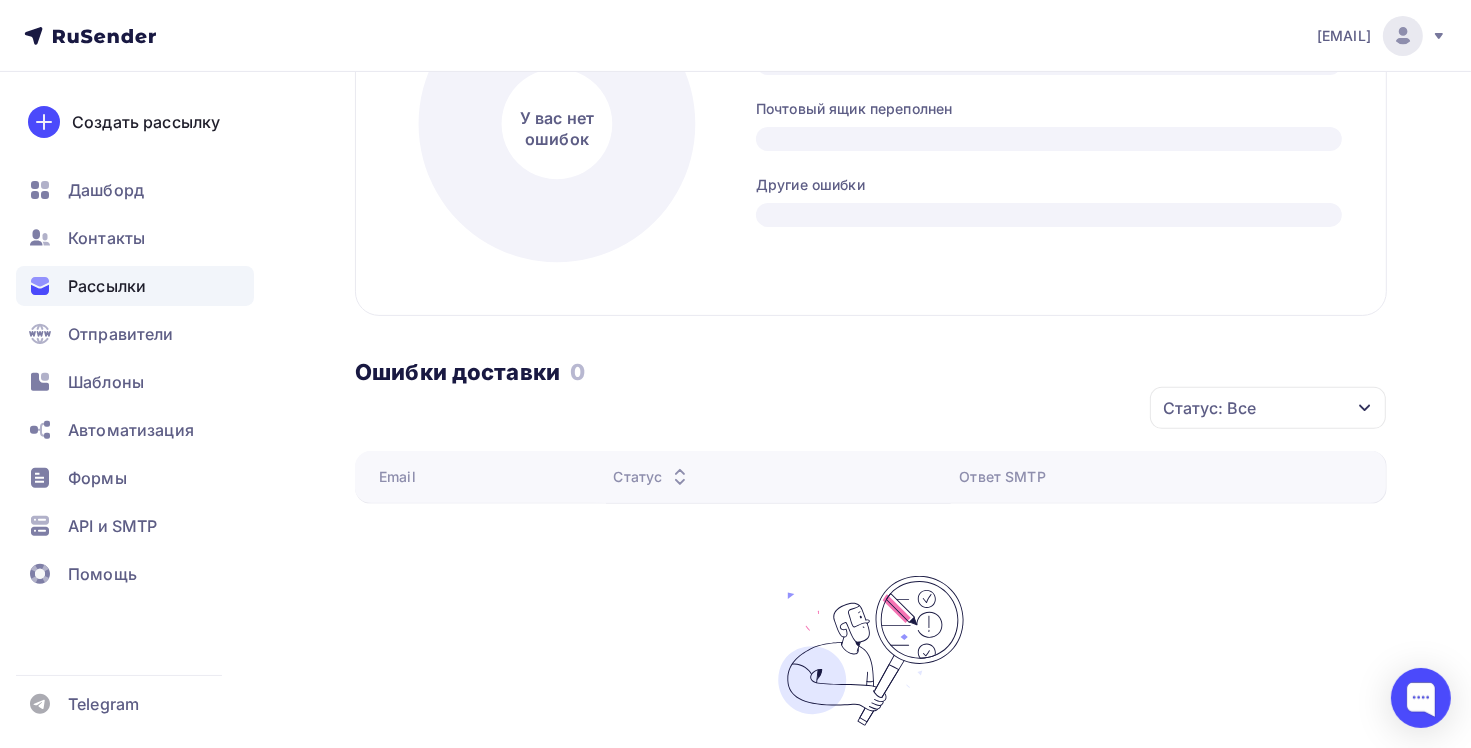 scroll, scrollTop: 373, scrollLeft: 0, axis: vertical 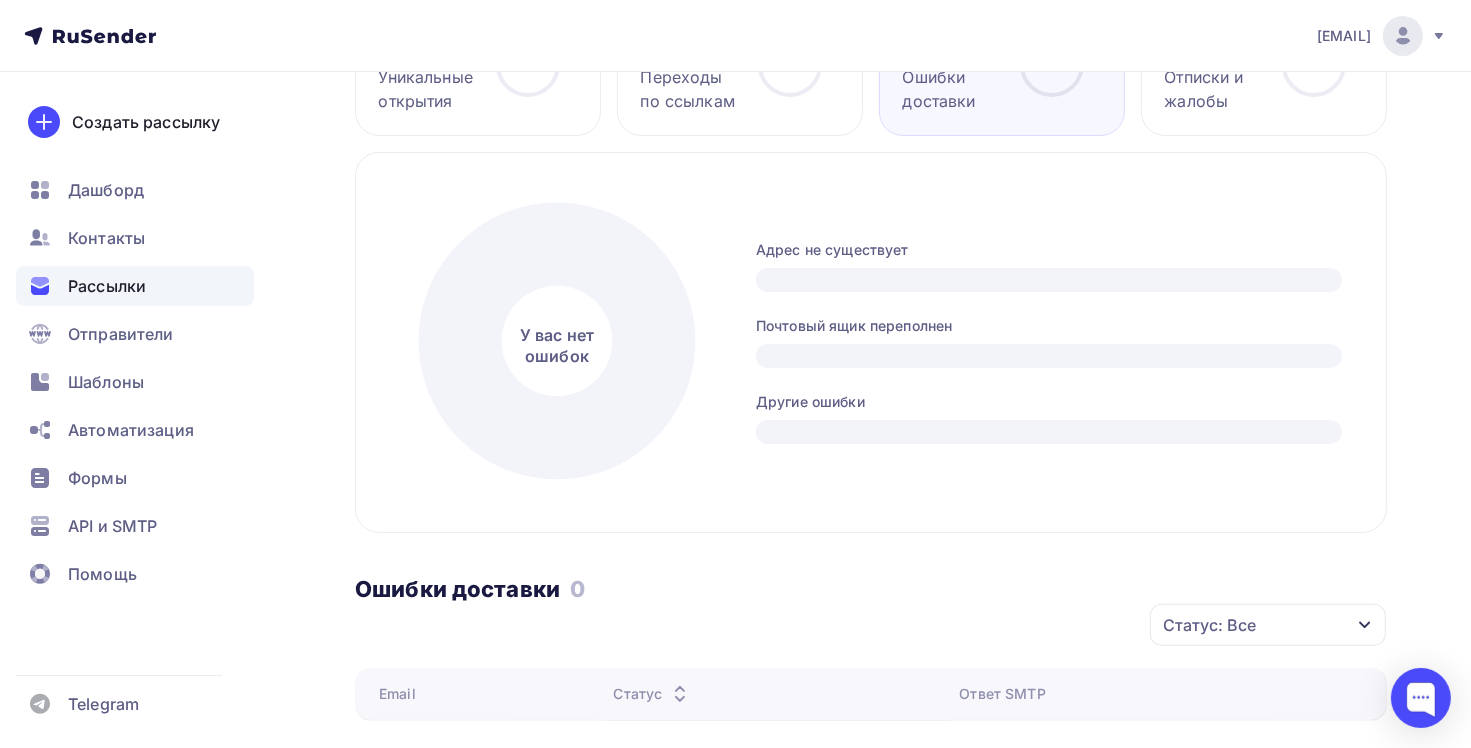 click on "Отписки и жалобы" at bounding box center [428, 89] 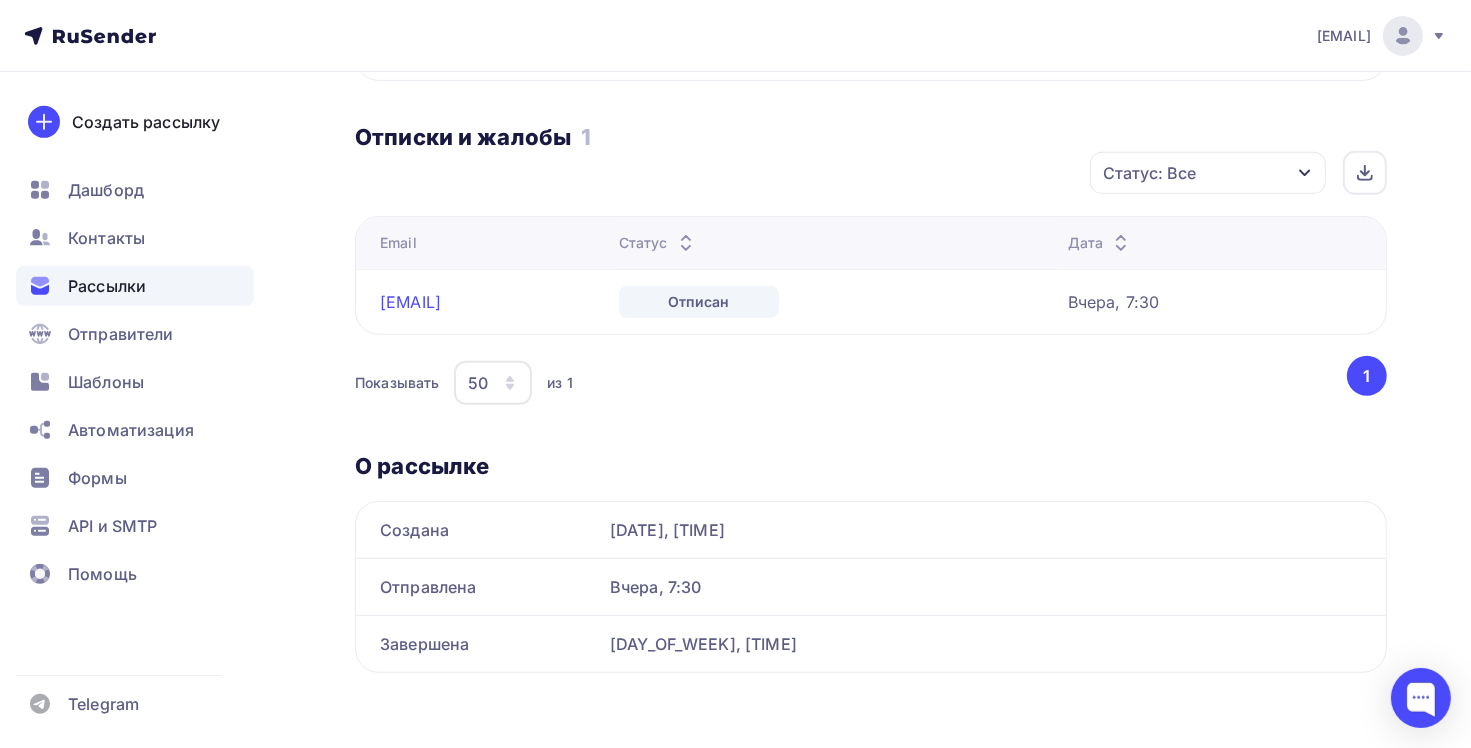 scroll, scrollTop: 827, scrollLeft: 0, axis: vertical 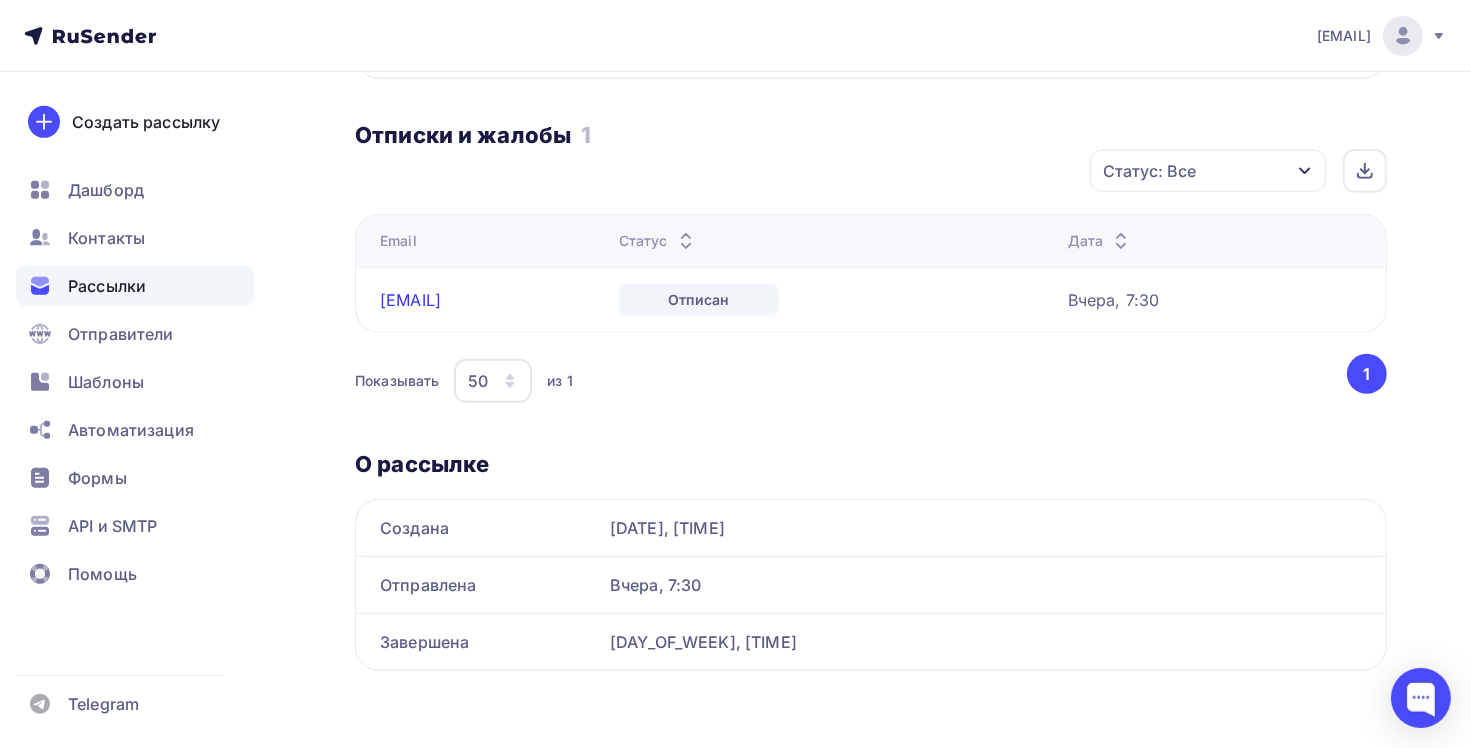 click on "[EMAIL]" at bounding box center [410, 300] 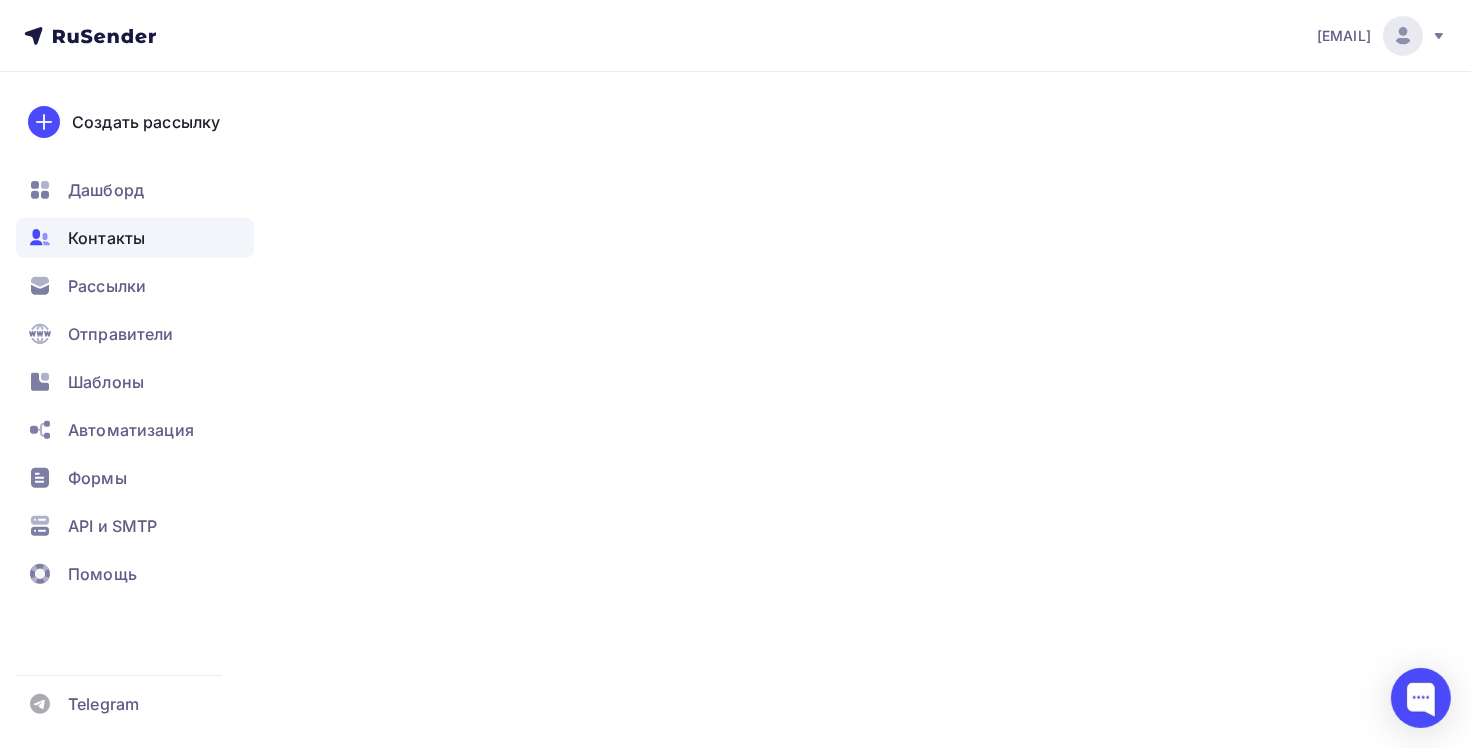 scroll, scrollTop: 0, scrollLeft: 0, axis: both 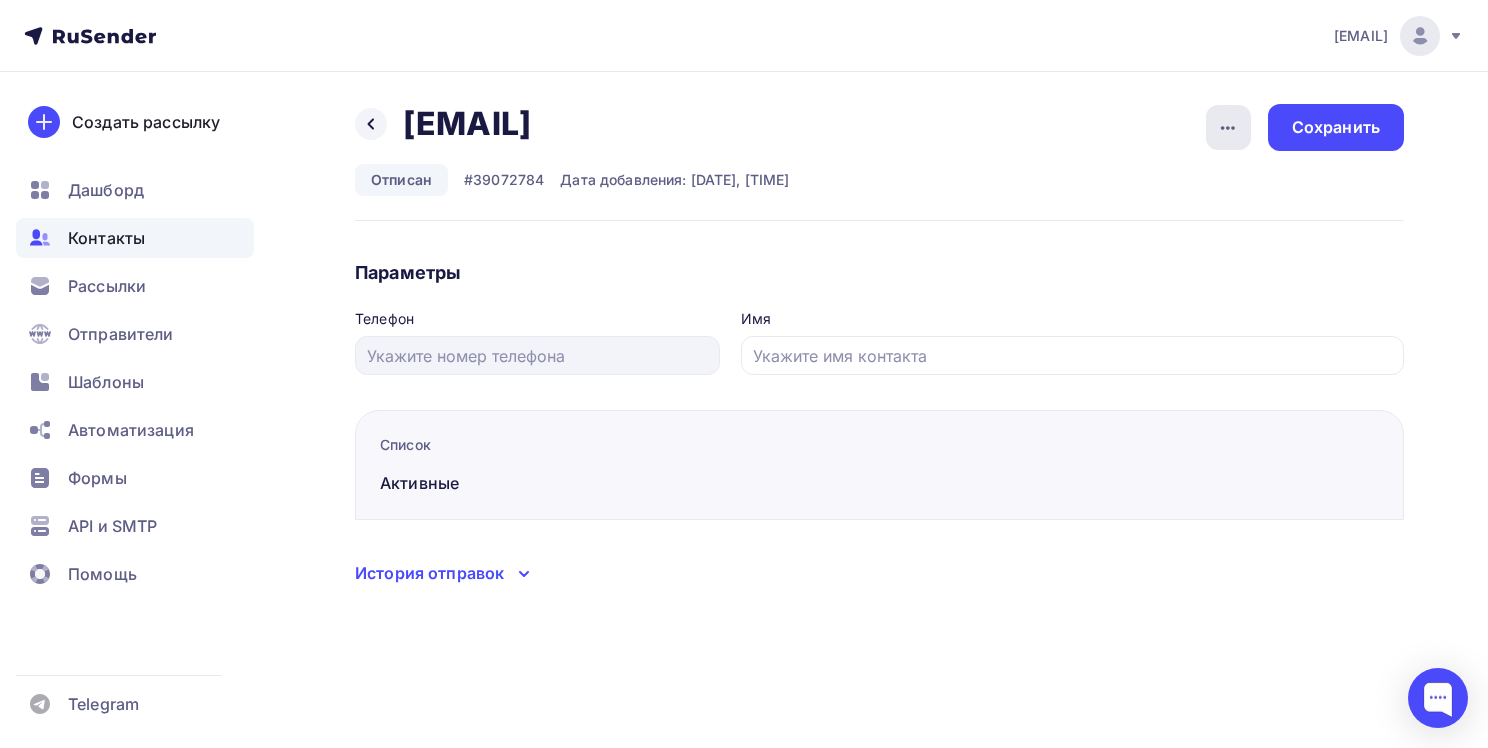 click at bounding box center [1228, 128] 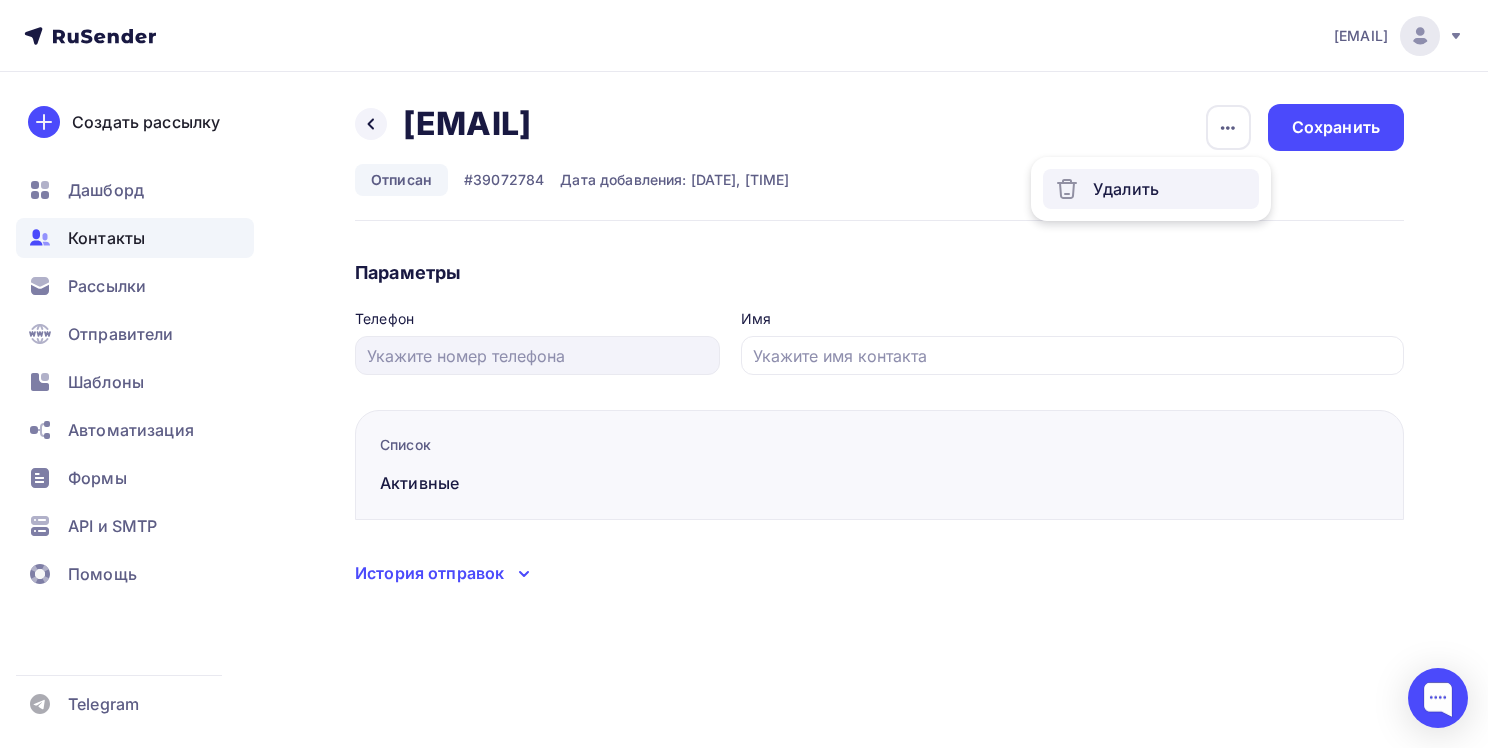 click on "Удалить" at bounding box center [1151, 189] 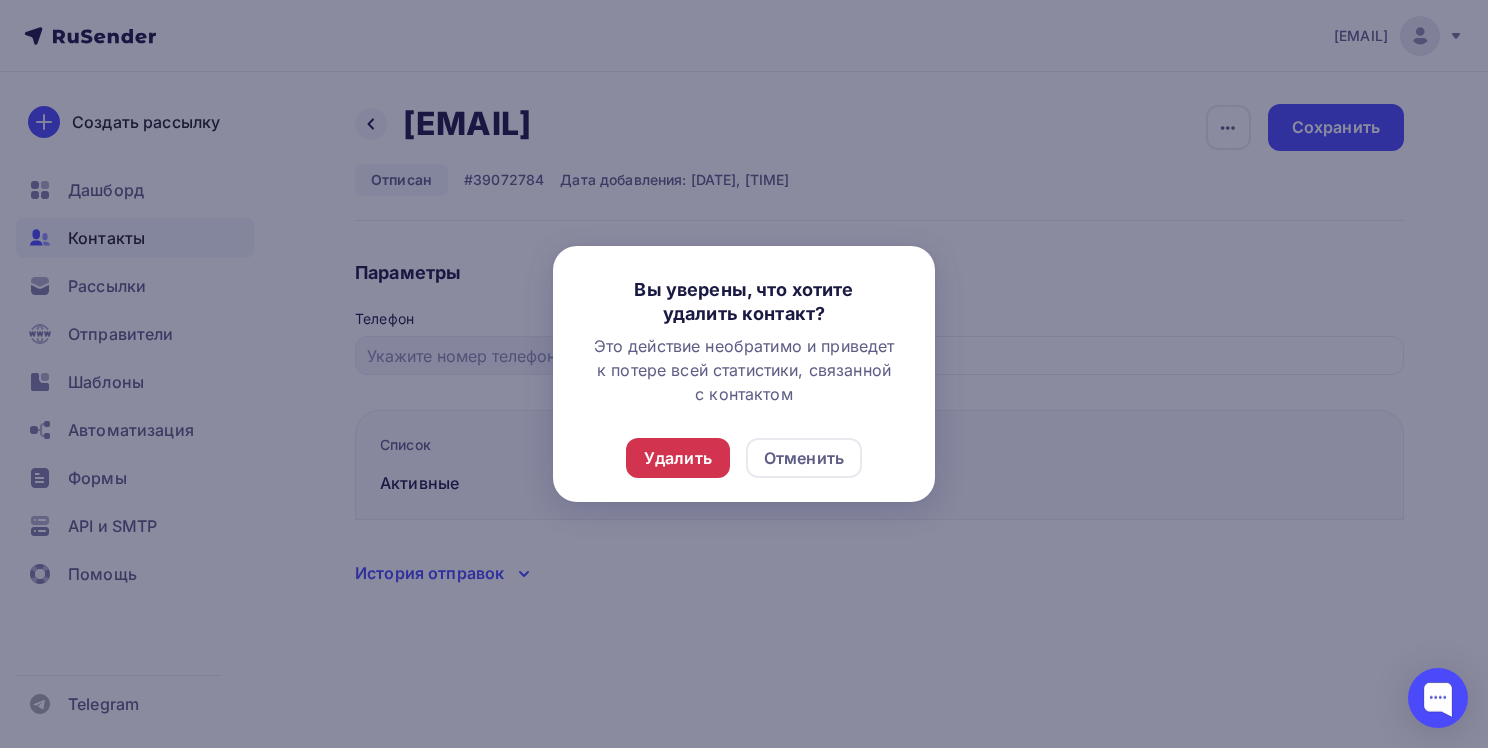 click on "Удалить" at bounding box center (678, 458) 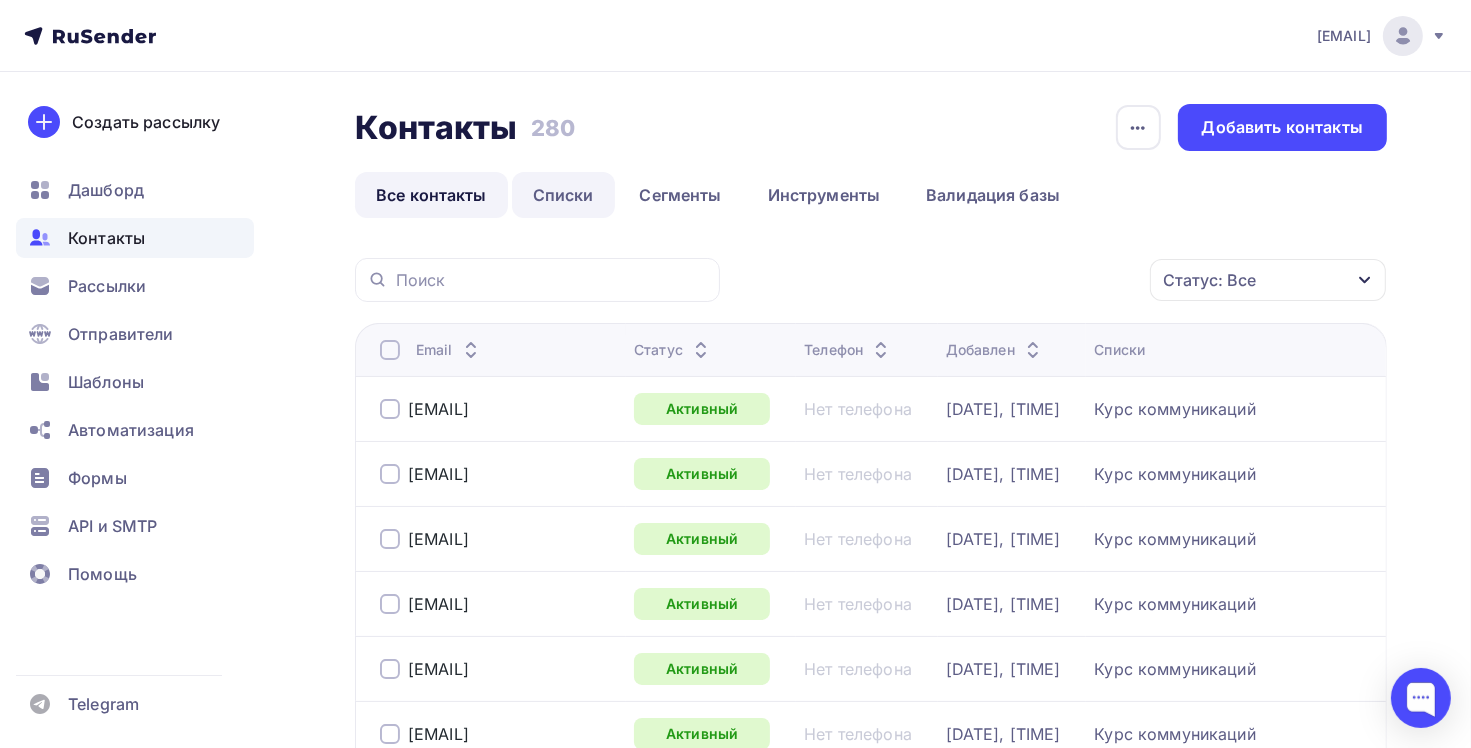 click on "Списки" at bounding box center (563, 195) 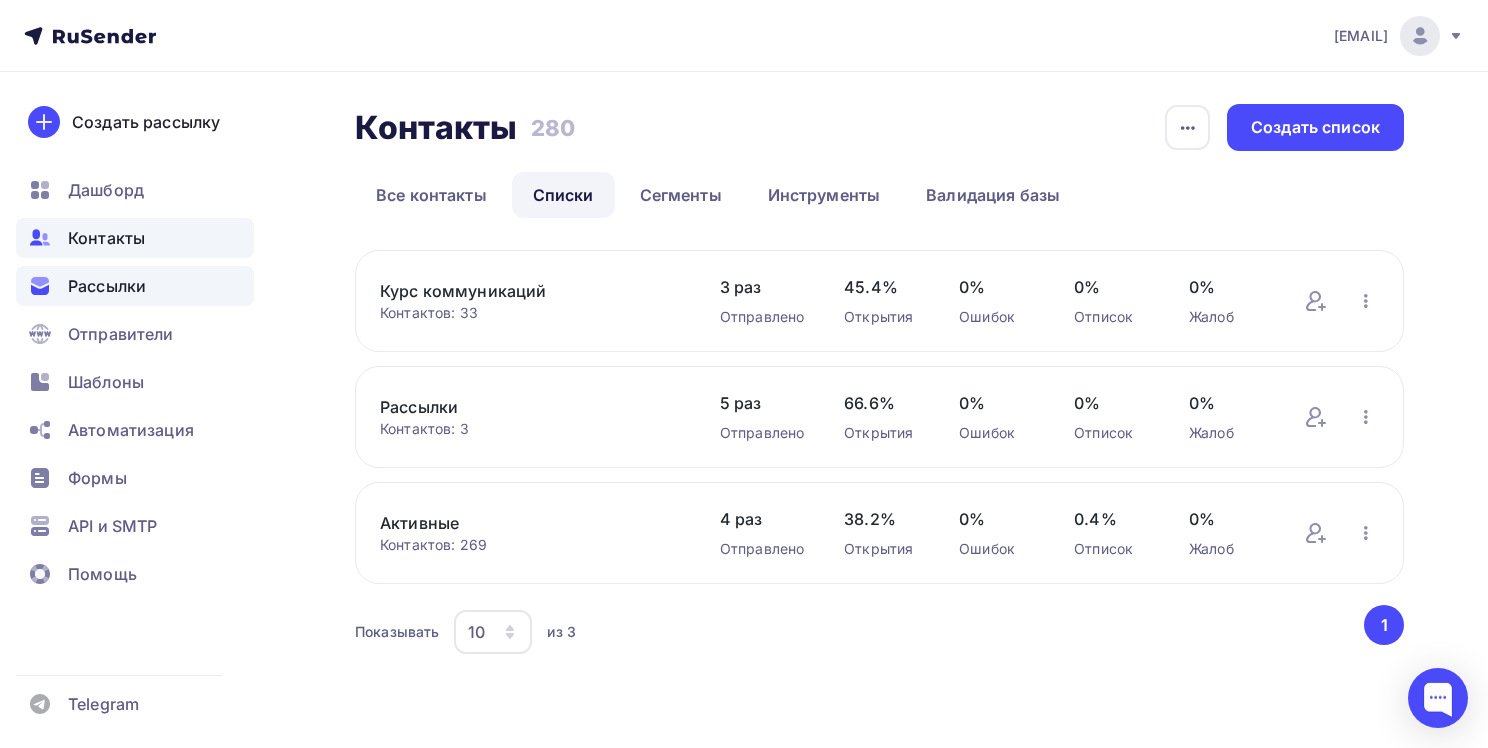 click on "Рассылки" at bounding box center [107, 286] 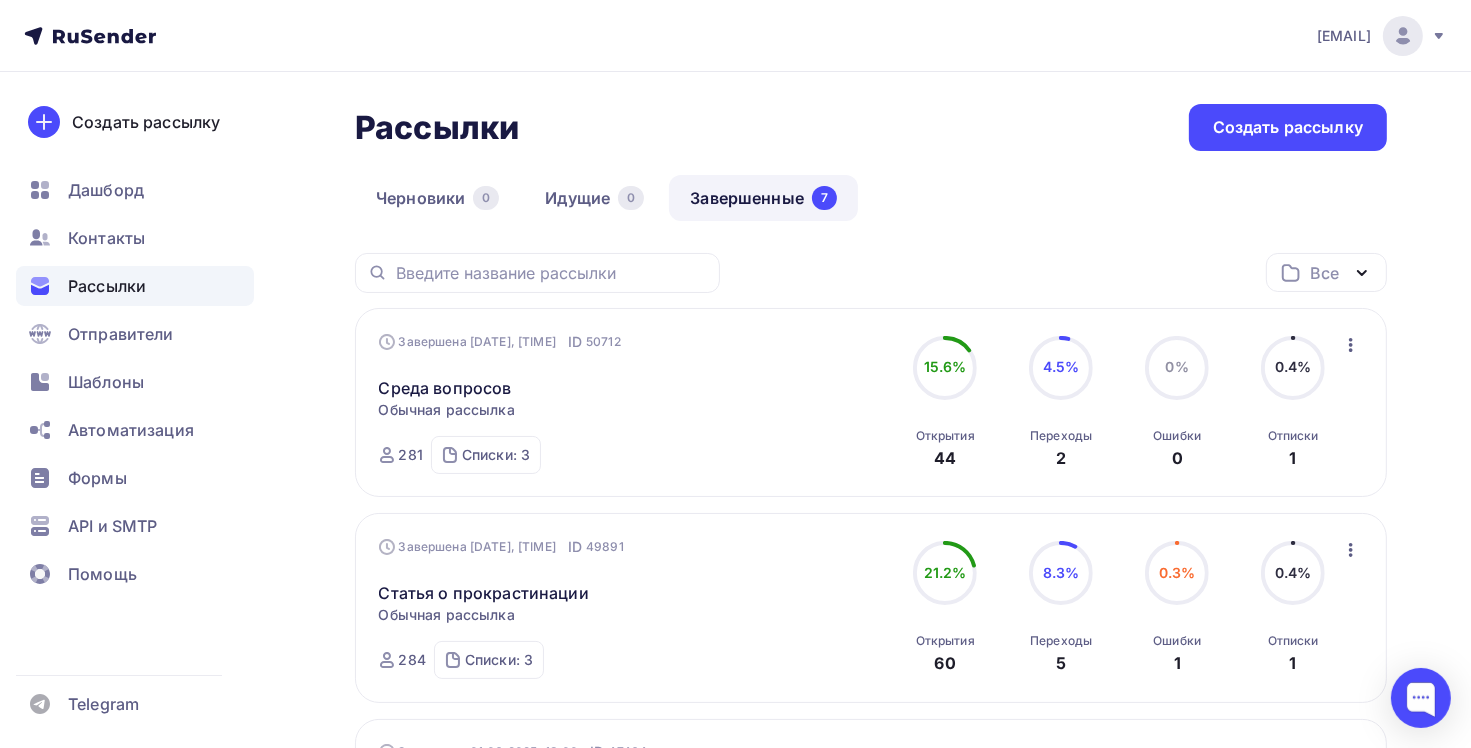 click on "Создать рассылку
Дашборд
Контакты
Рассылки
Отправители
Шаблоны
Автоматизация
Формы
API и SMTP
Помощь
Telegram" at bounding box center (135, 410) 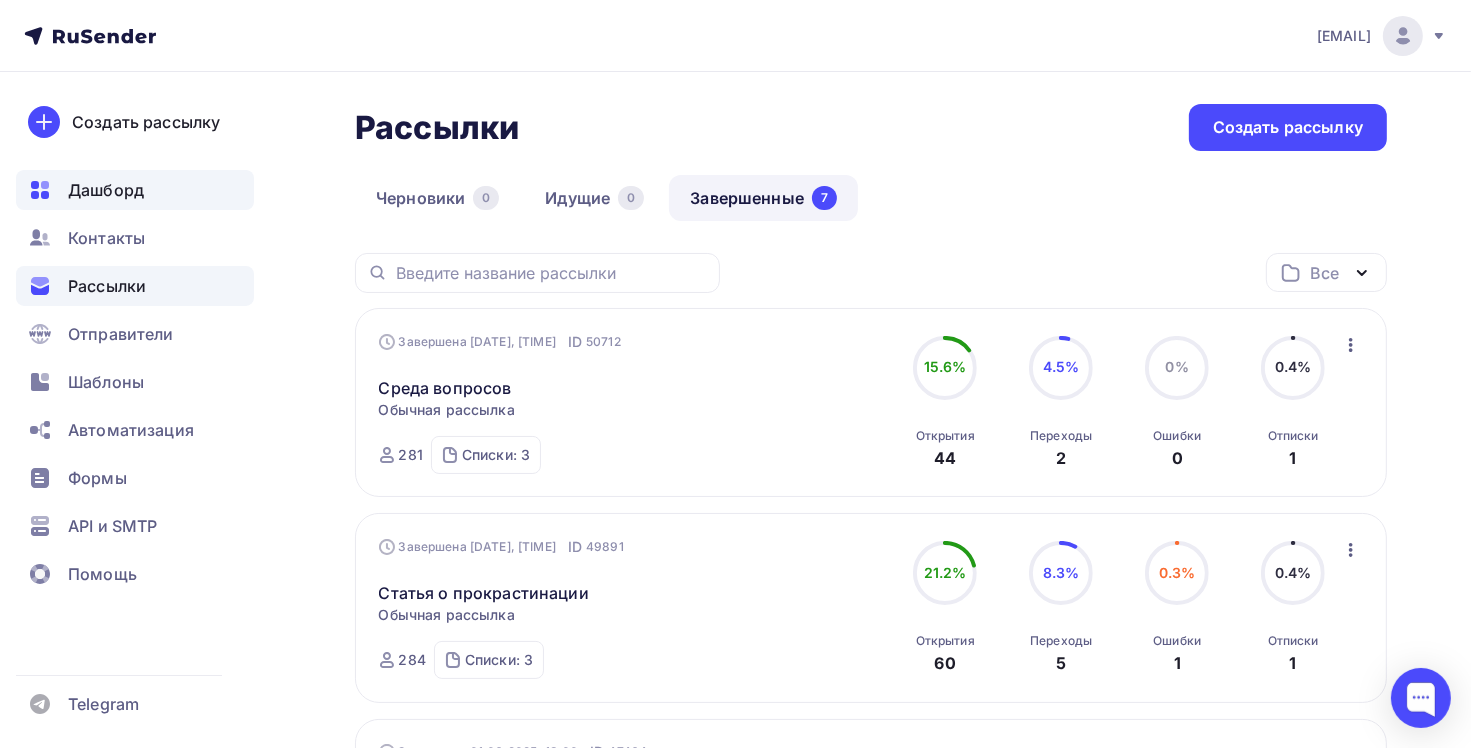 click on "Дашборд" at bounding box center (106, 190) 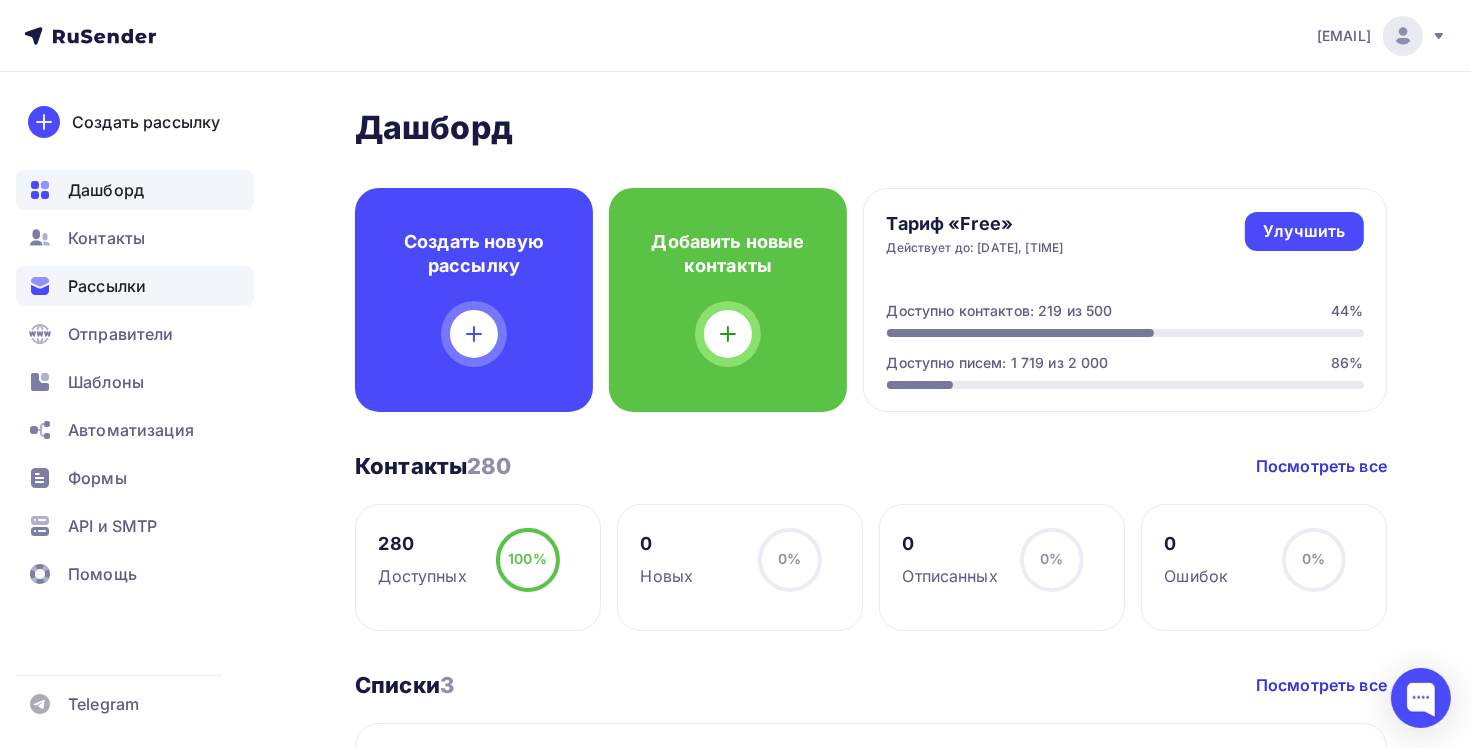 click on "Рассылки" at bounding box center (135, 286) 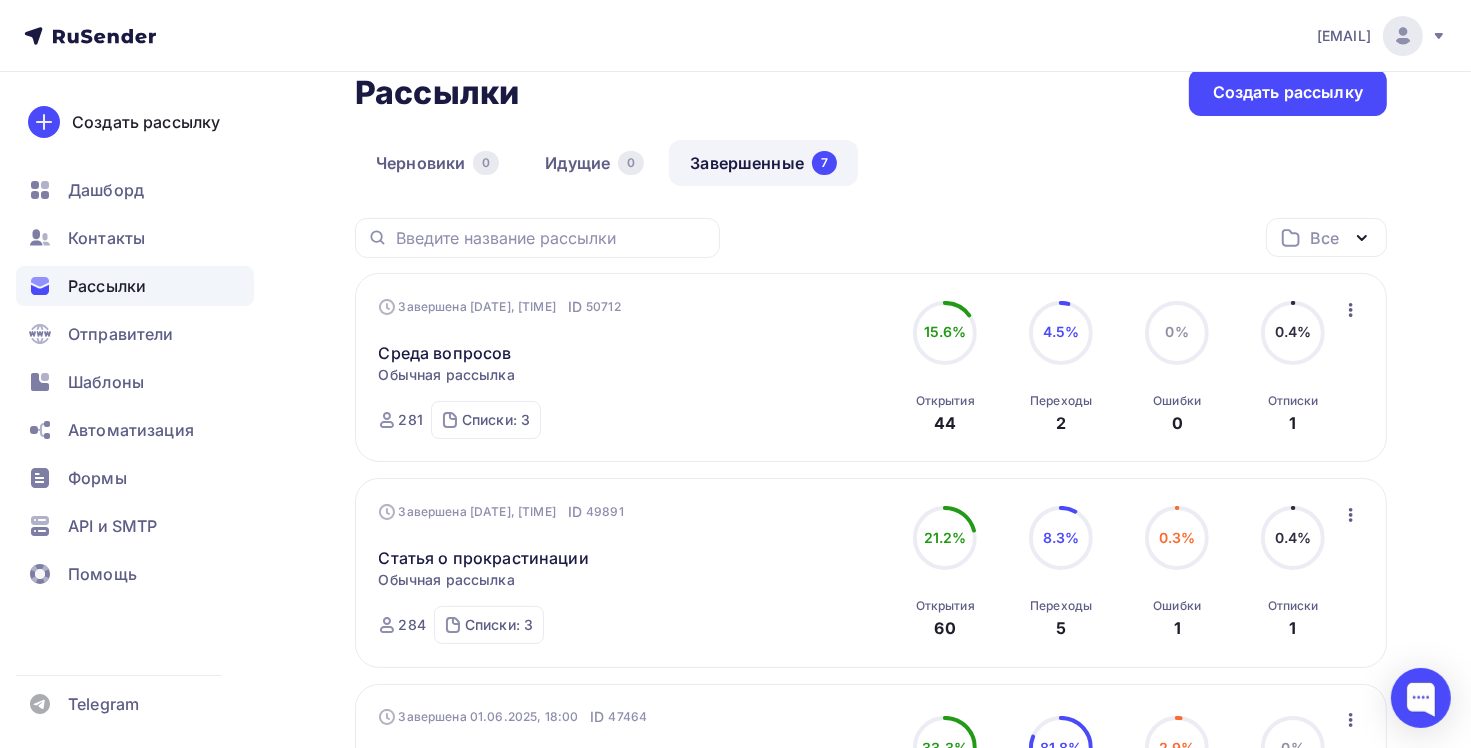scroll, scrollTop: 0, scrollLeft: 0, axis: both 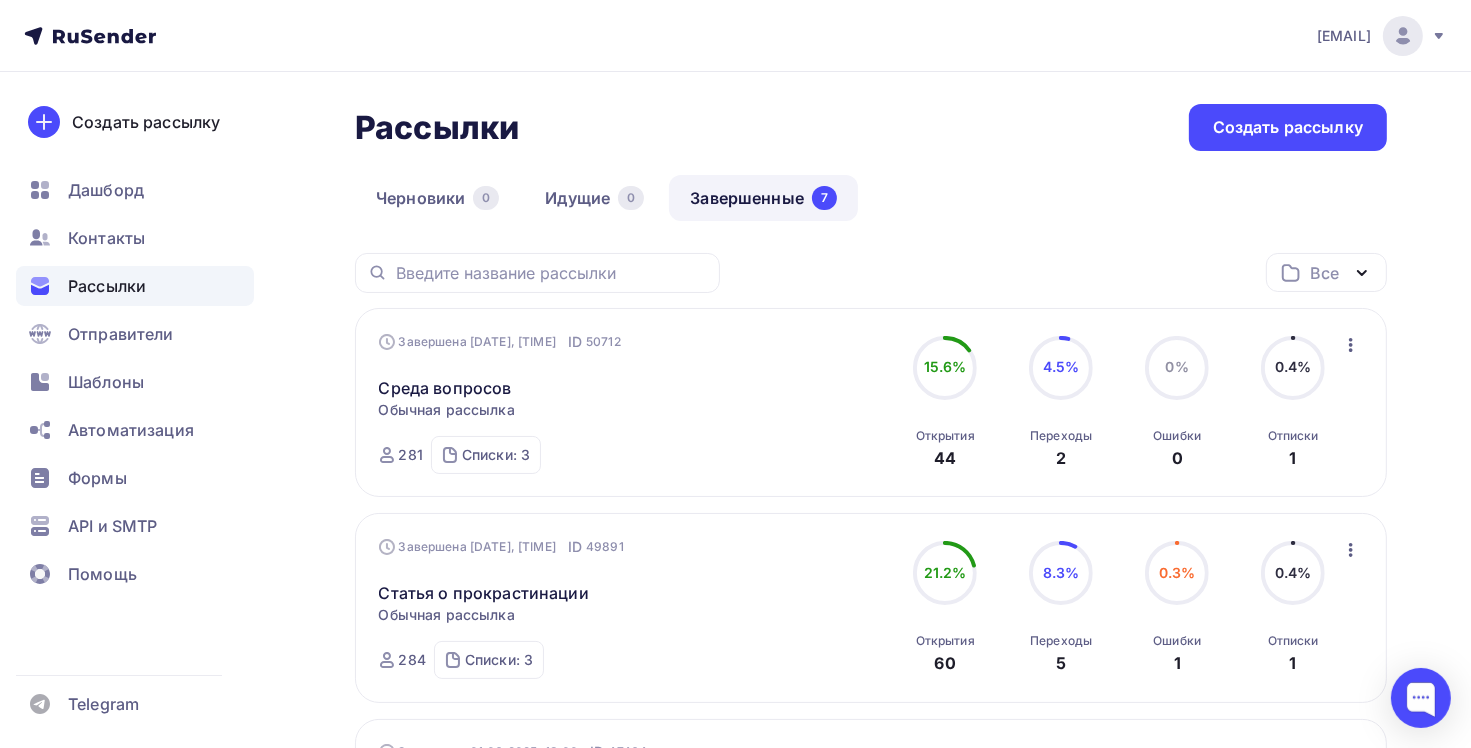 click on "Рассылки" at bounding box center [107, 286] 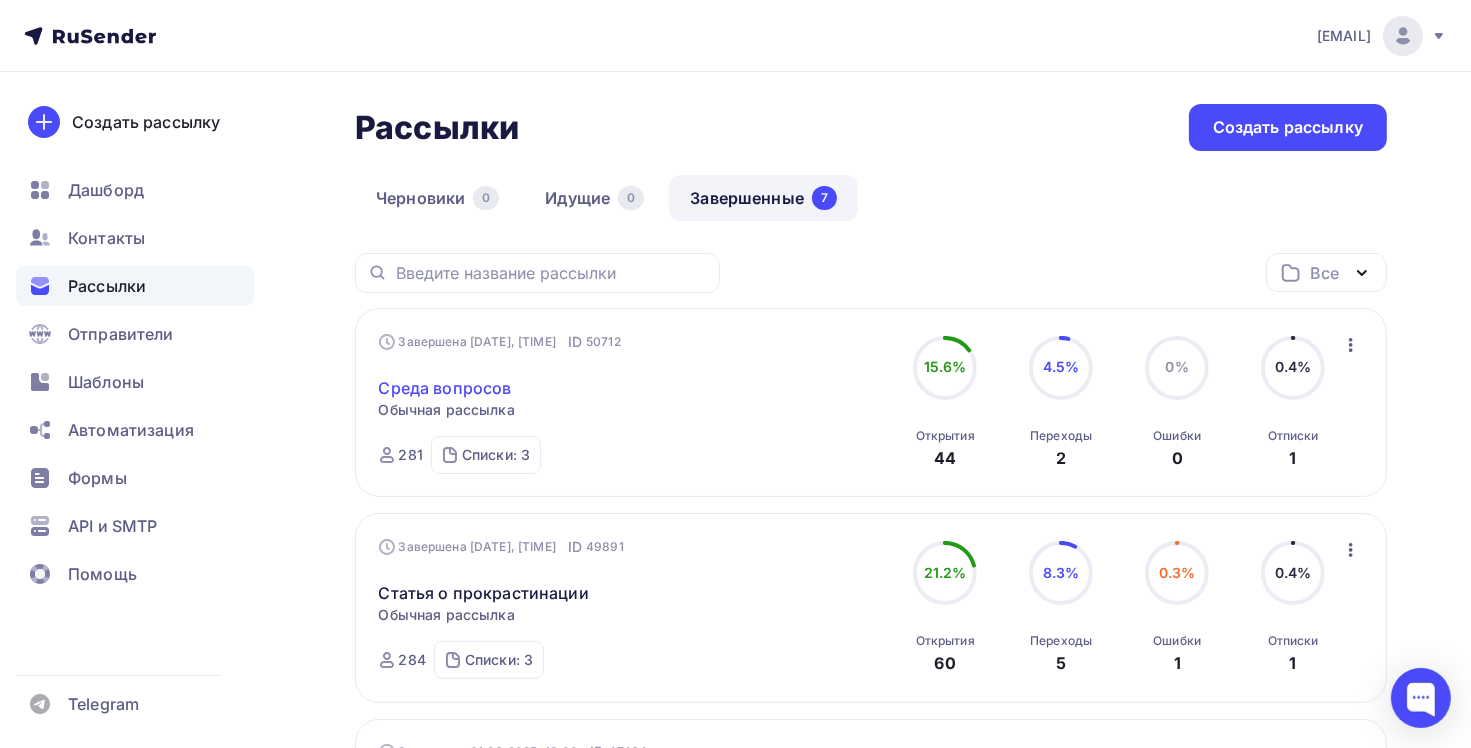 click on "Среда вопросов" at bounding box center (445, 388) 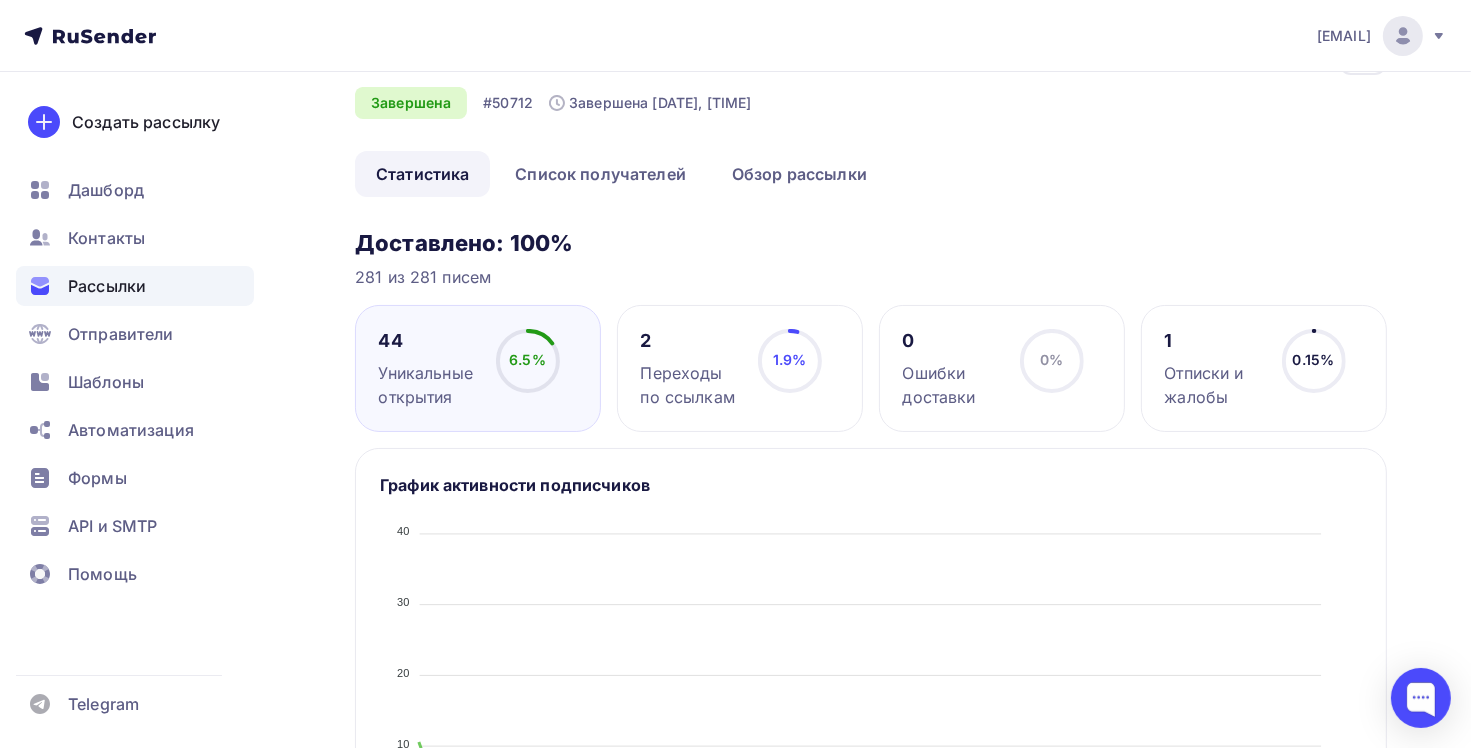 scroll, scrollTop: 100, scrollLeft: 0, axis: vertical 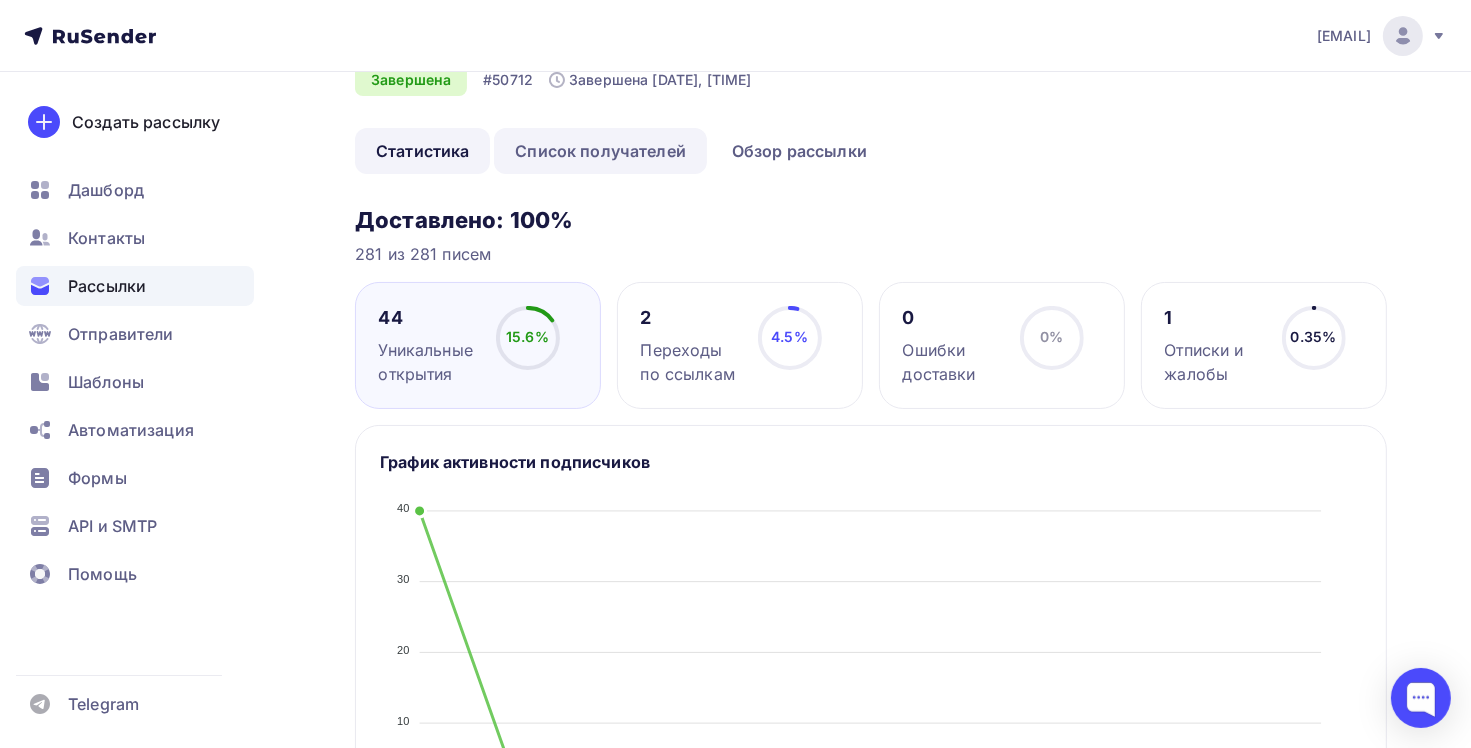 click on "Список получателей" at bounding box center (600, 151) 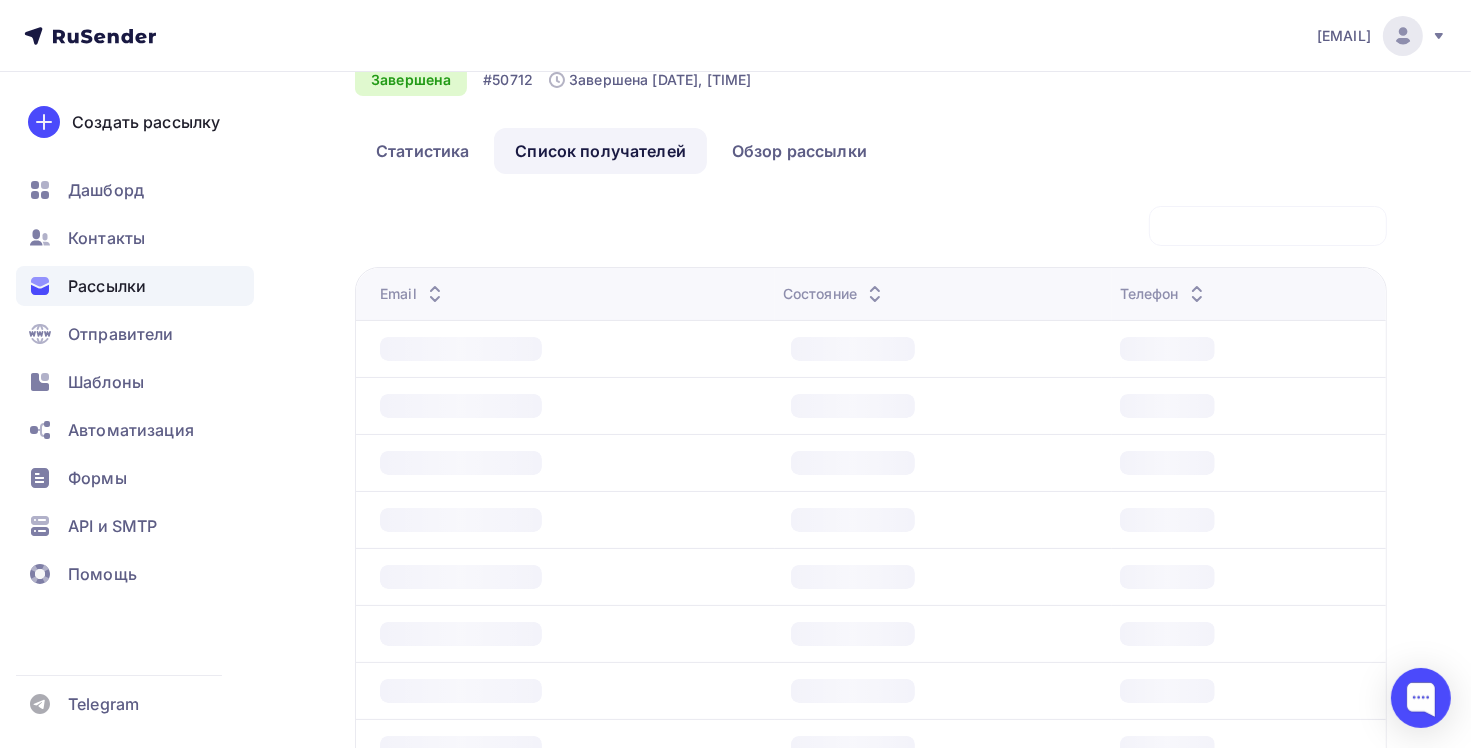 scroll, scrollTop: 0, scrollLeft: 0, axis: both 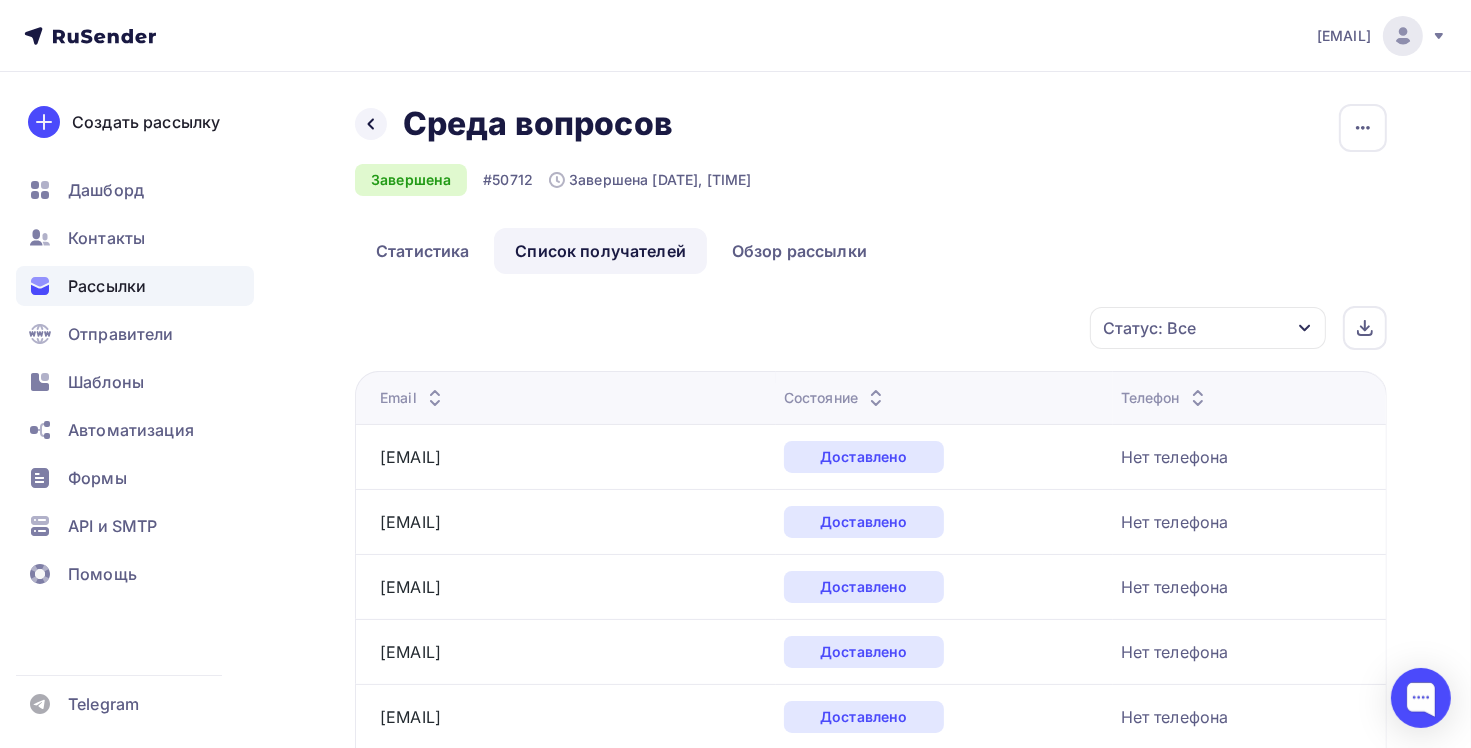 click at bounding box center (1305, 328) 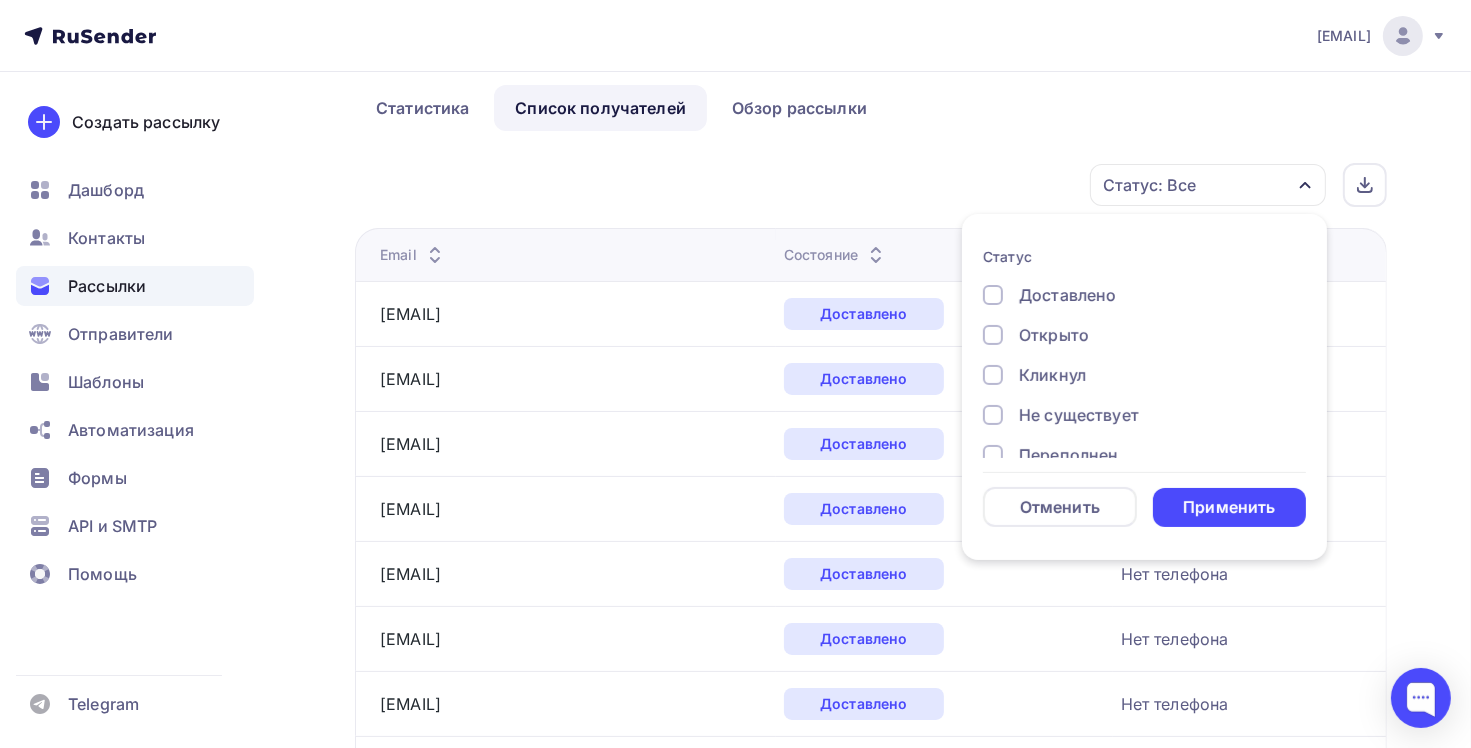 scroll, scrollTop: 100, scrollLeft: 0, axis: vertical 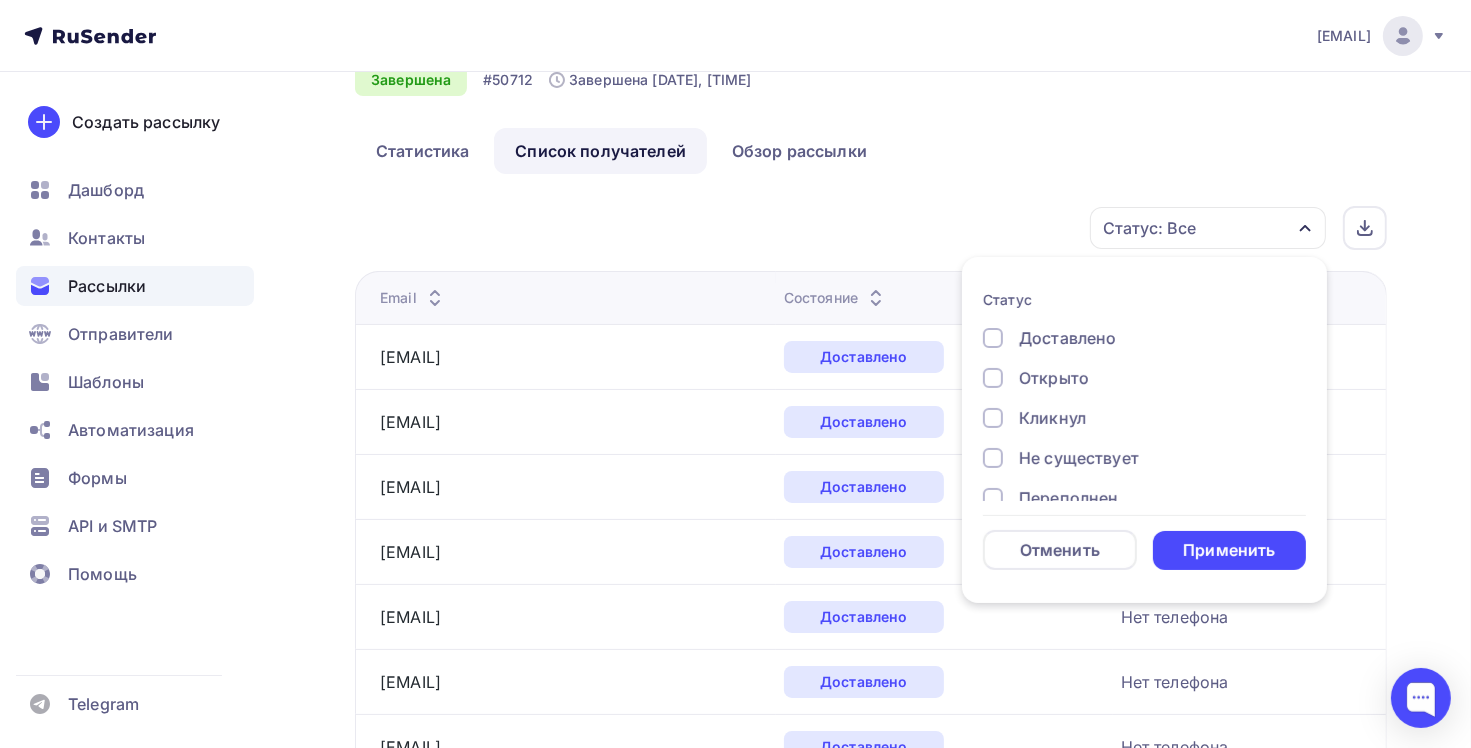 click on "Статус: Все
Статус
Доставлено
Открыто
Кликнул
Не существует
Переполнен
Недоступен
Отписан
Жалоба
В ожидании
Отменить       Применить" at bounding box center [878, 228] 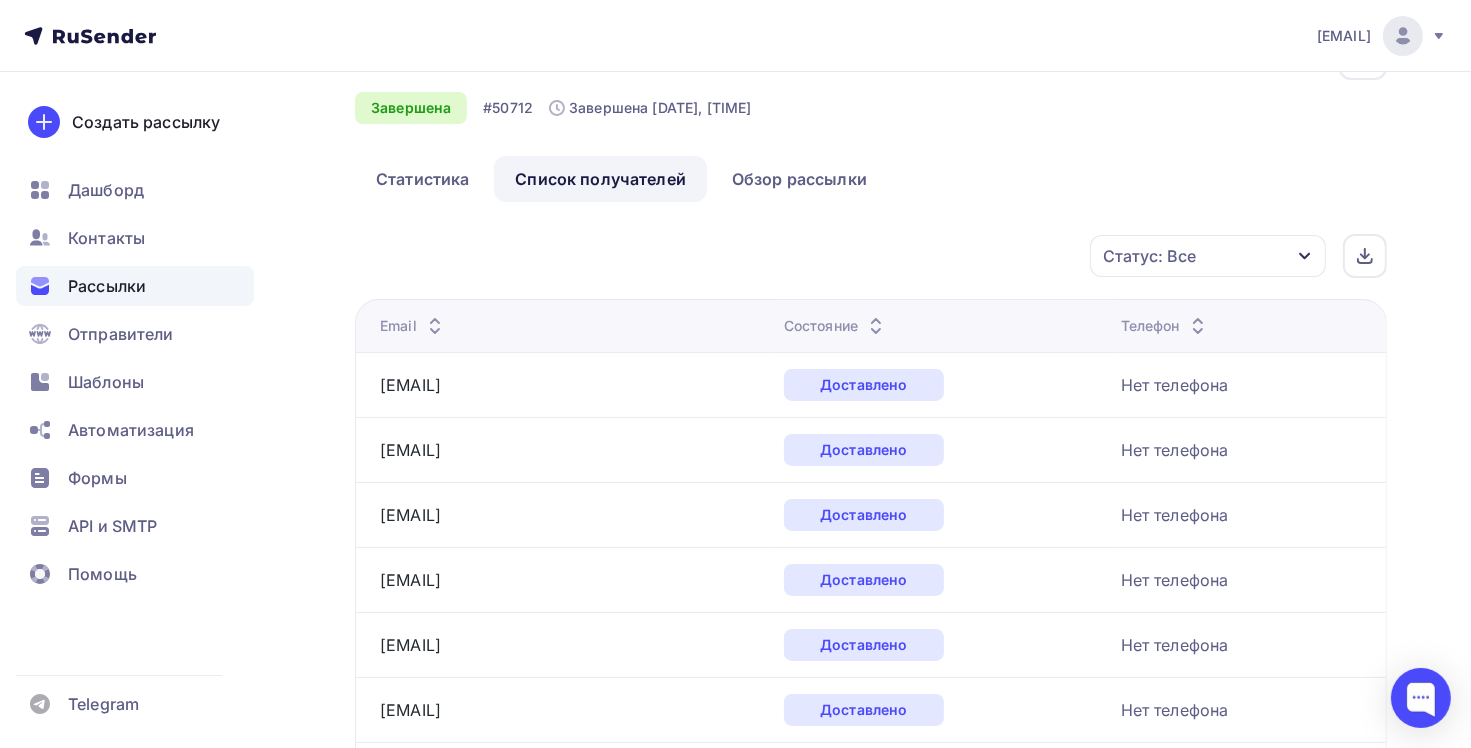scroll, scrollTop: 472, scrollLeft: 0, axis: vertical 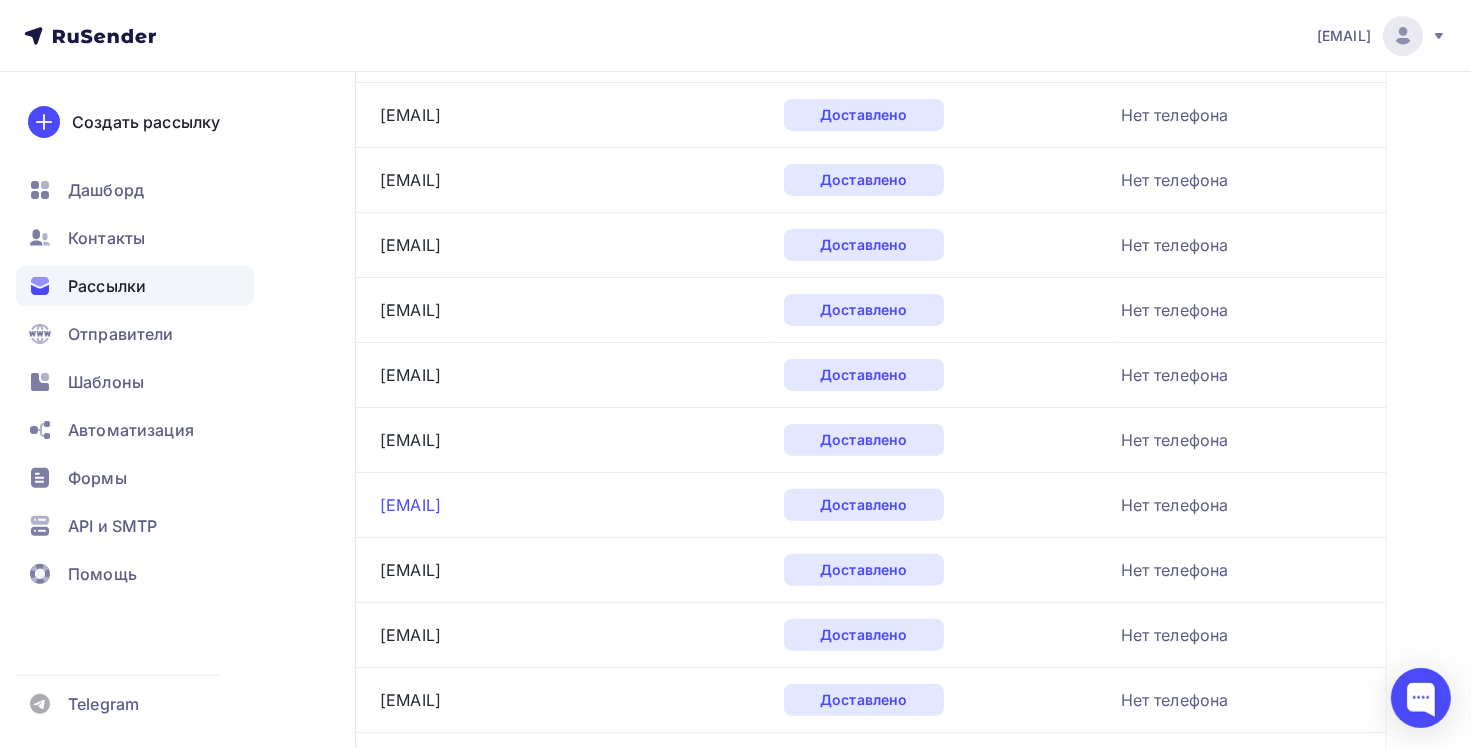 click on "[EMAIL]" at bounding box center [410, 505] 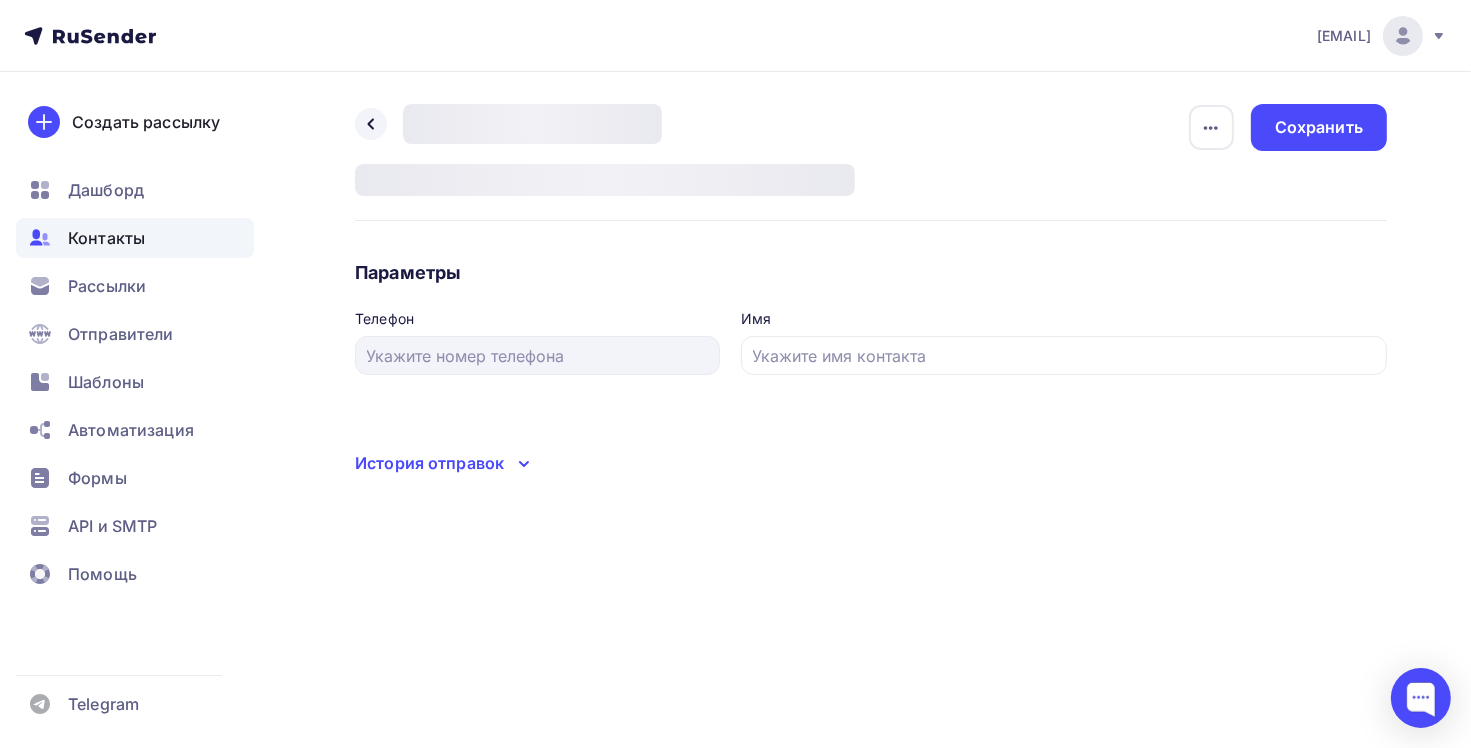 scroll, scrollTop: 0, scrollLeft: 0, axis: both 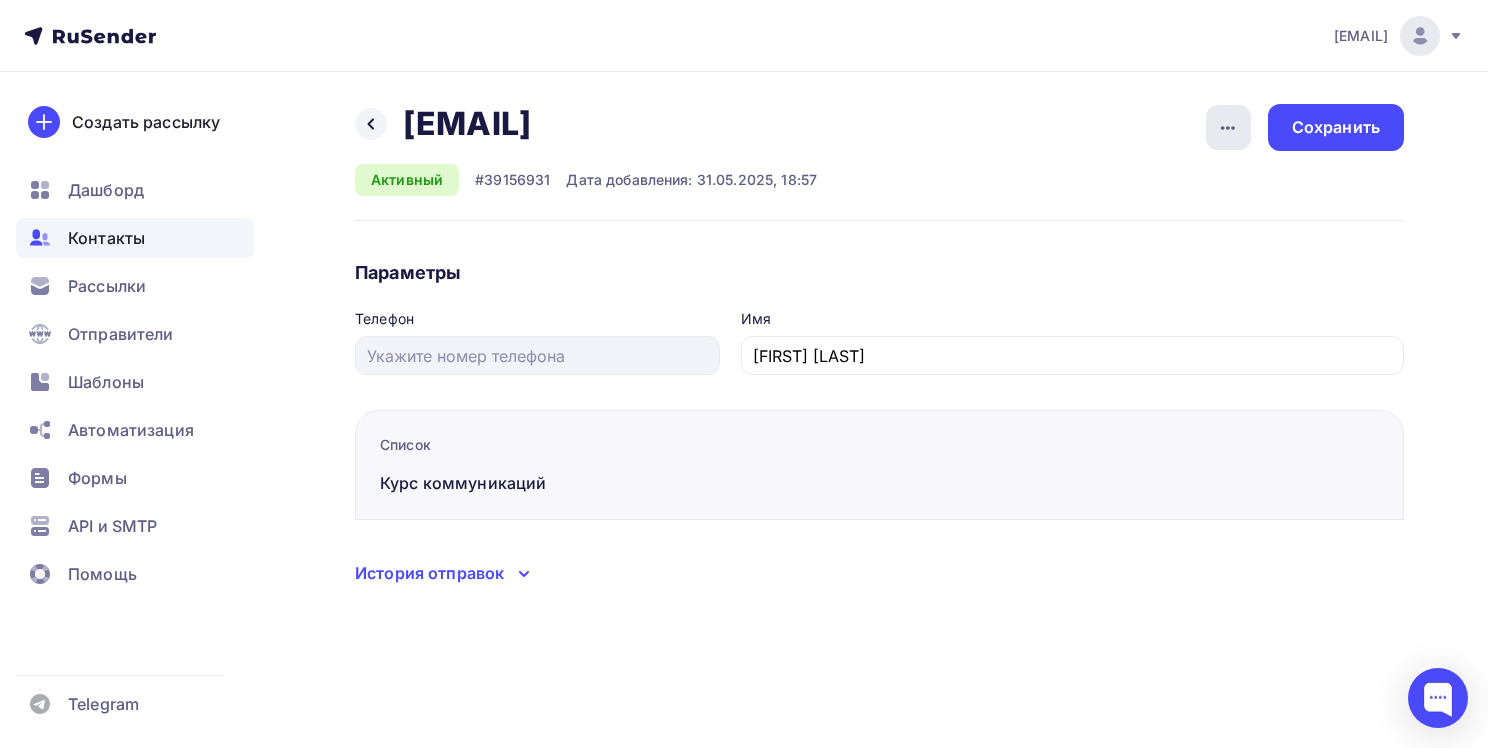 click at bounding box center (1228, 128) 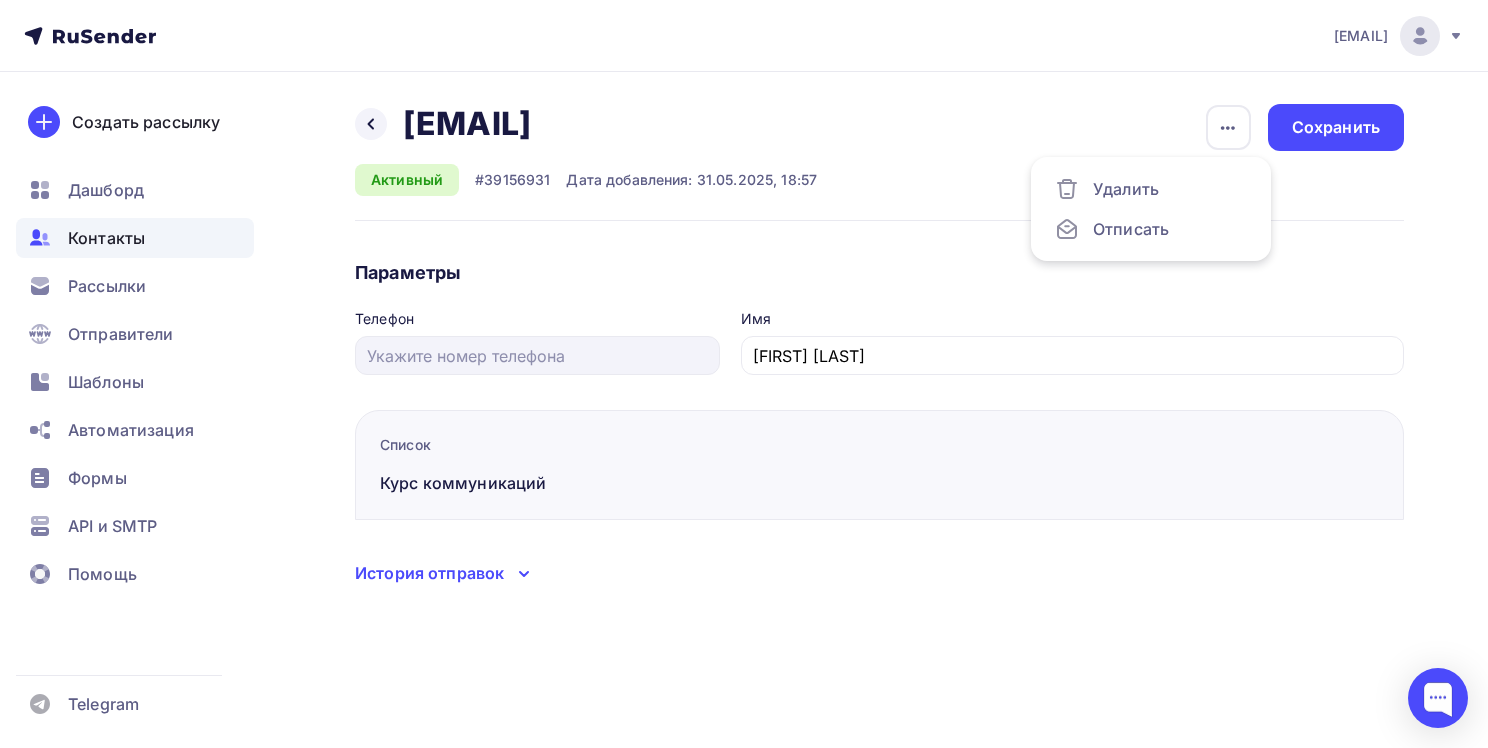 click on "Контакты" at bounding box center [106, 238] 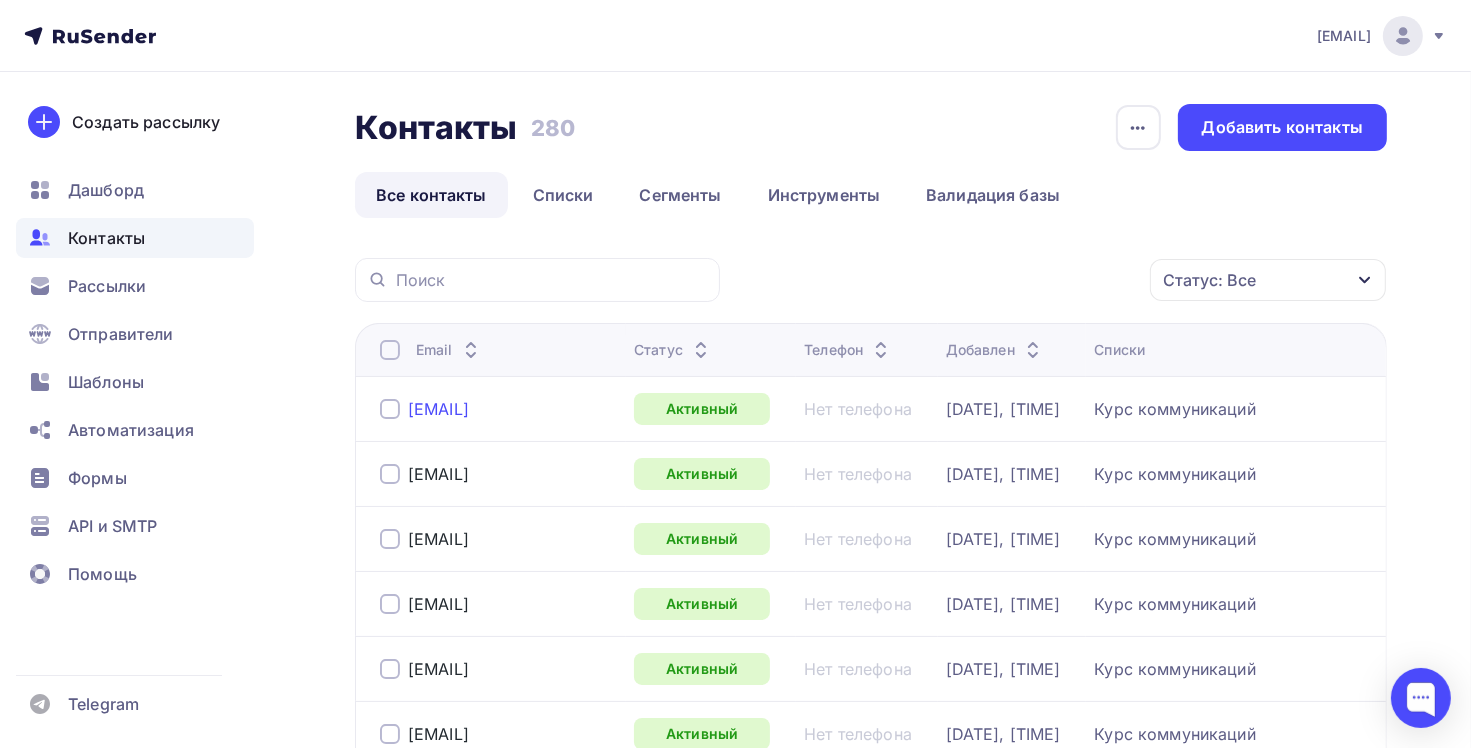 click on "[EMAIL]" at bounding box center [438, 409] 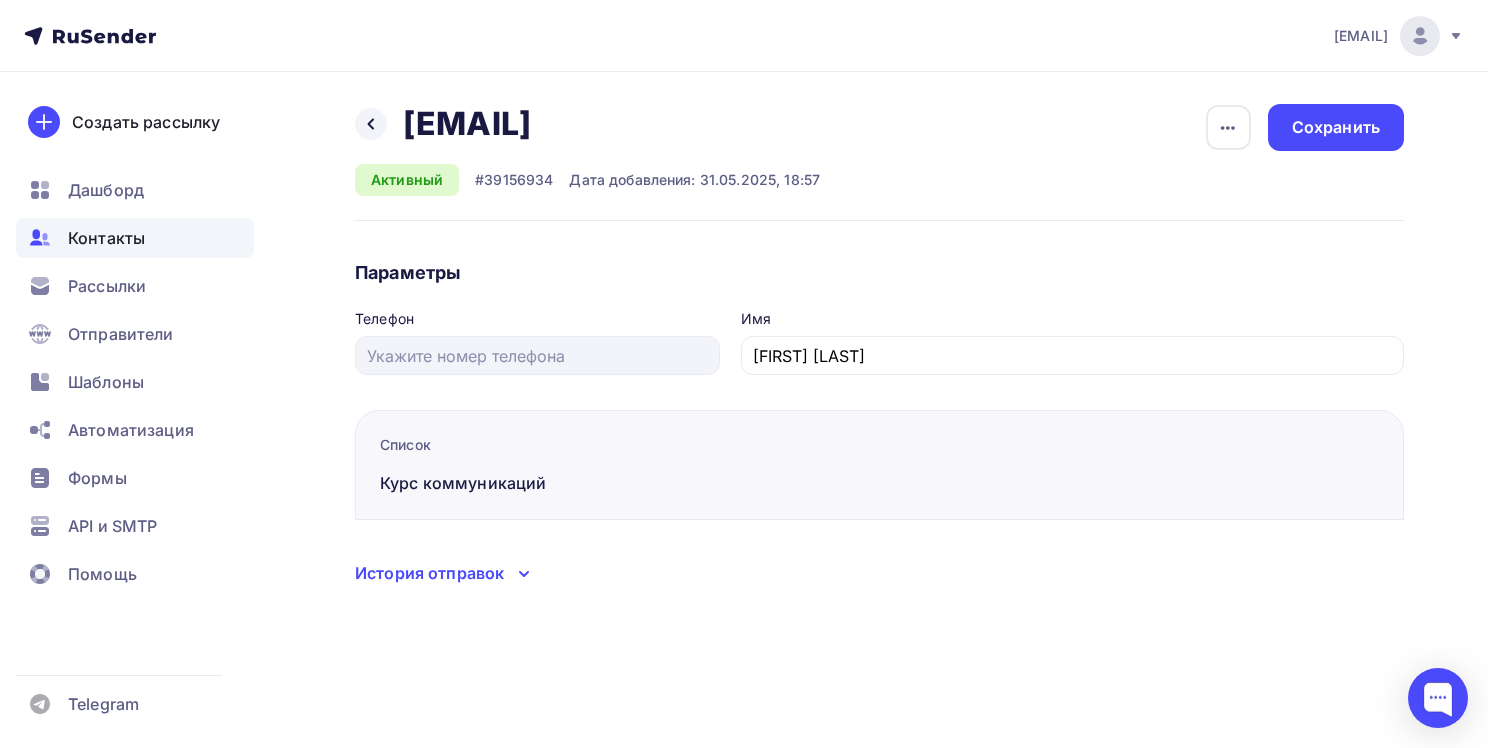 click on "Курс коммуникаций" at bounding box center [552, 483] 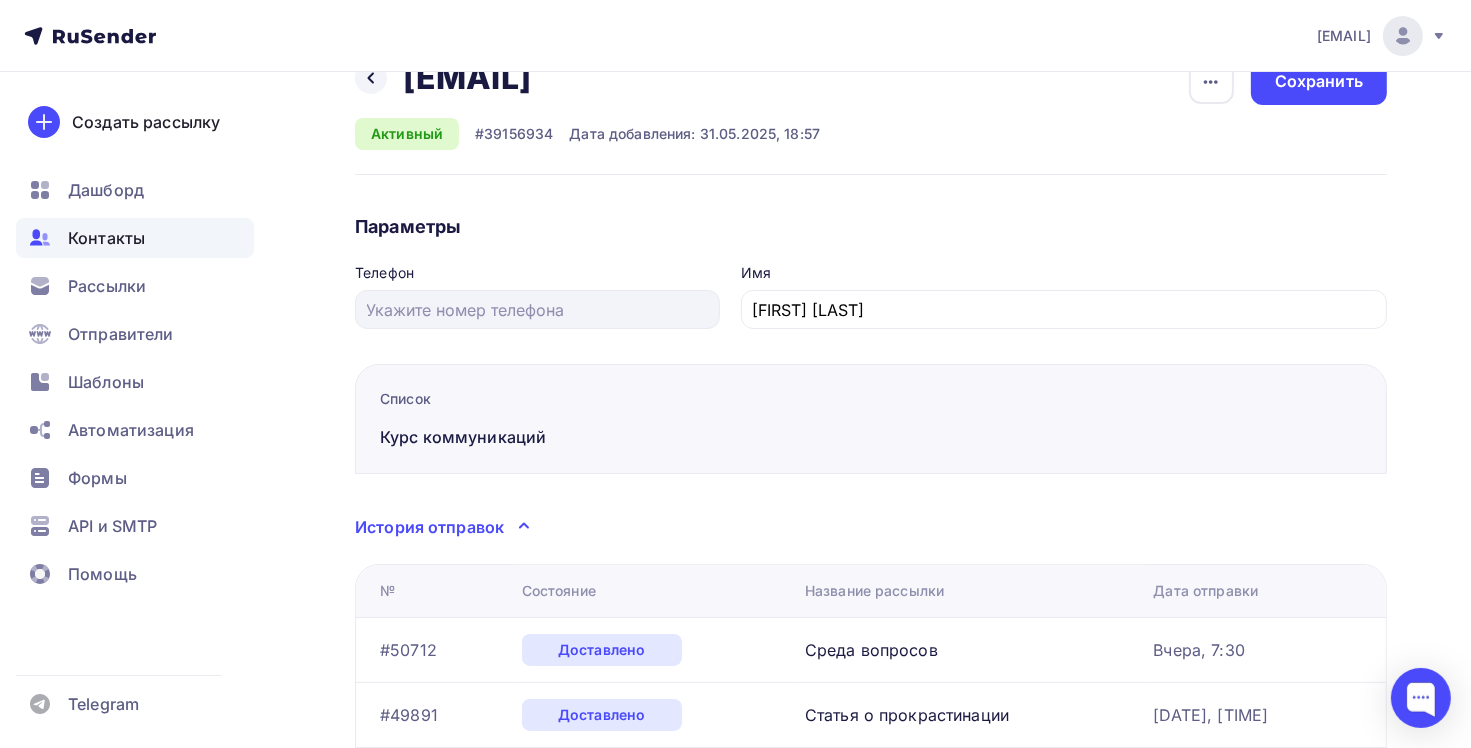 scroll, scrollTop: 0, scrollLeft: 0, axis: both 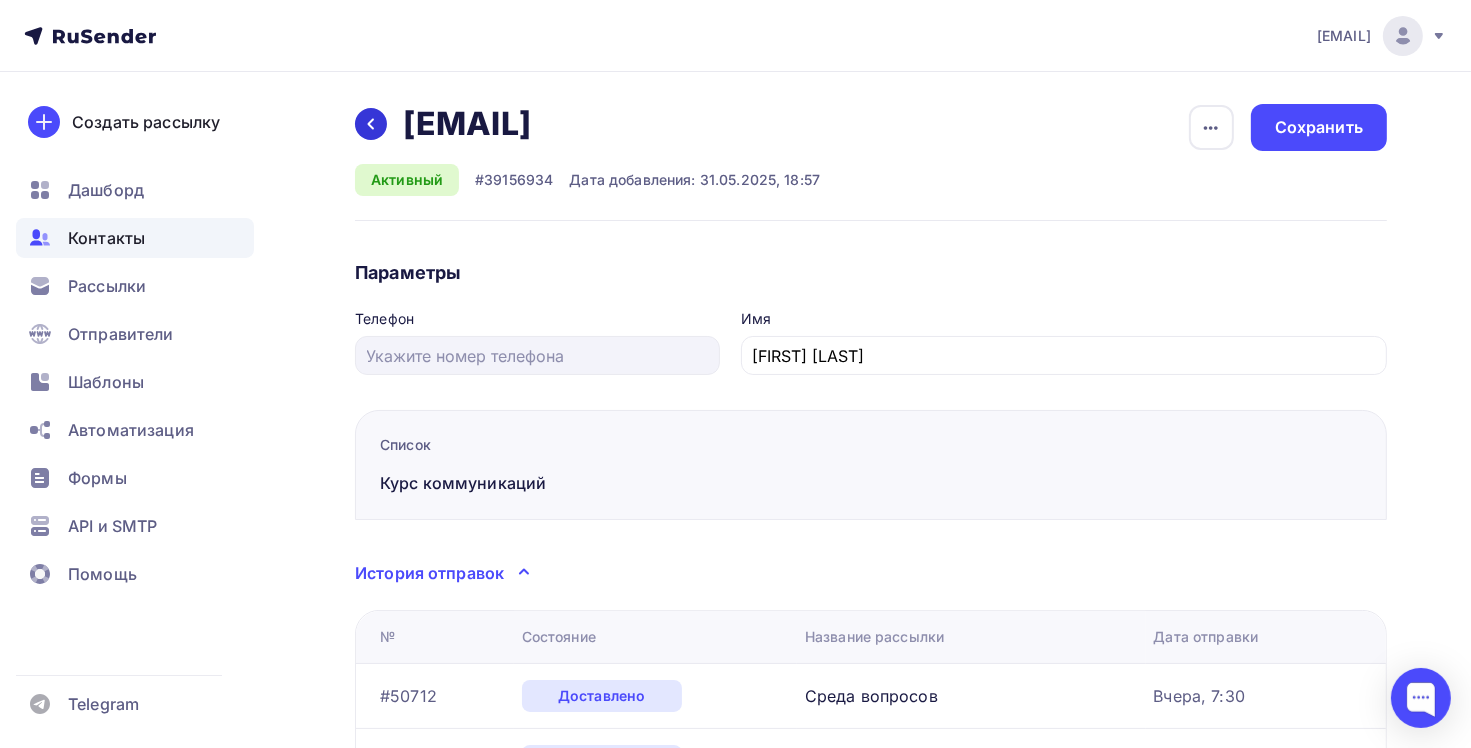 click at bounding box center [371, 124] 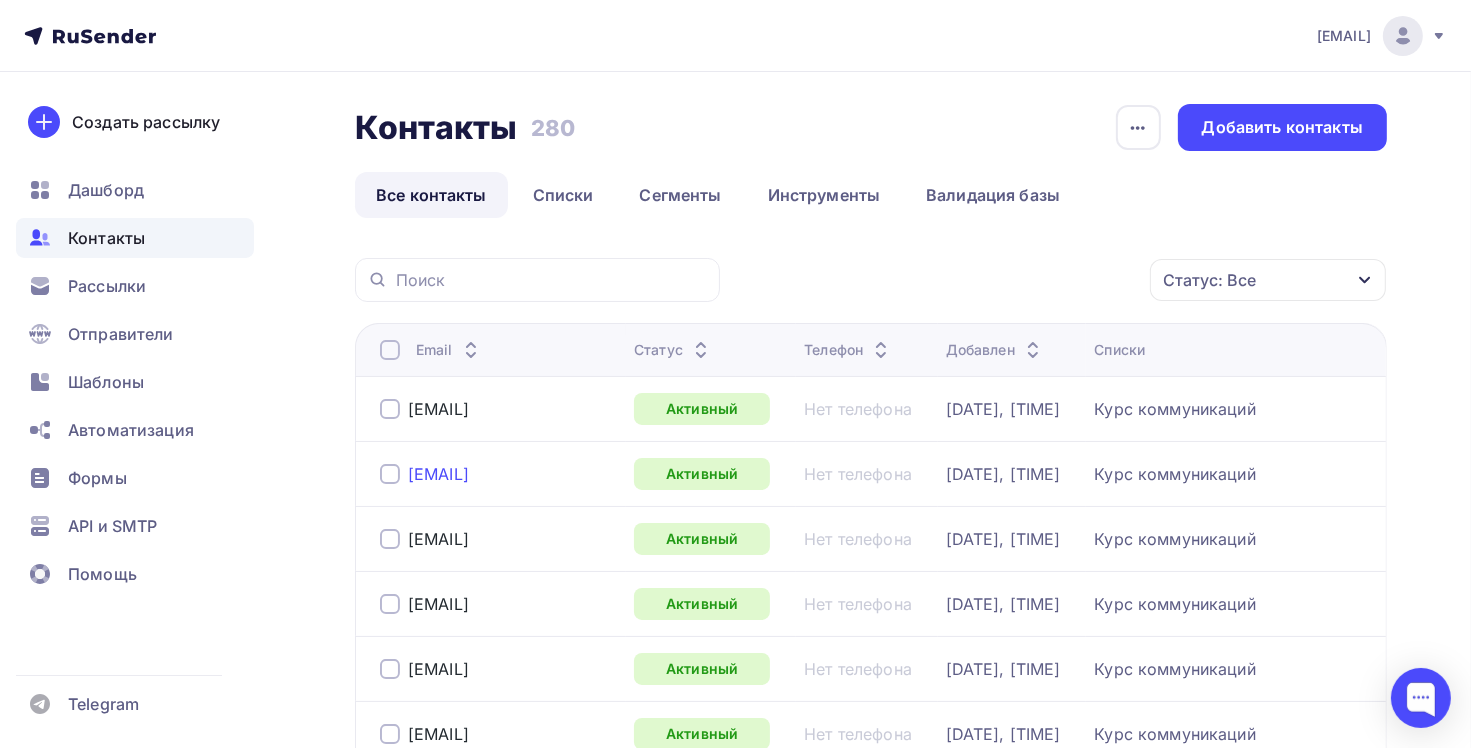 click on "[EMAIL]" at bounding box center [438, 474] 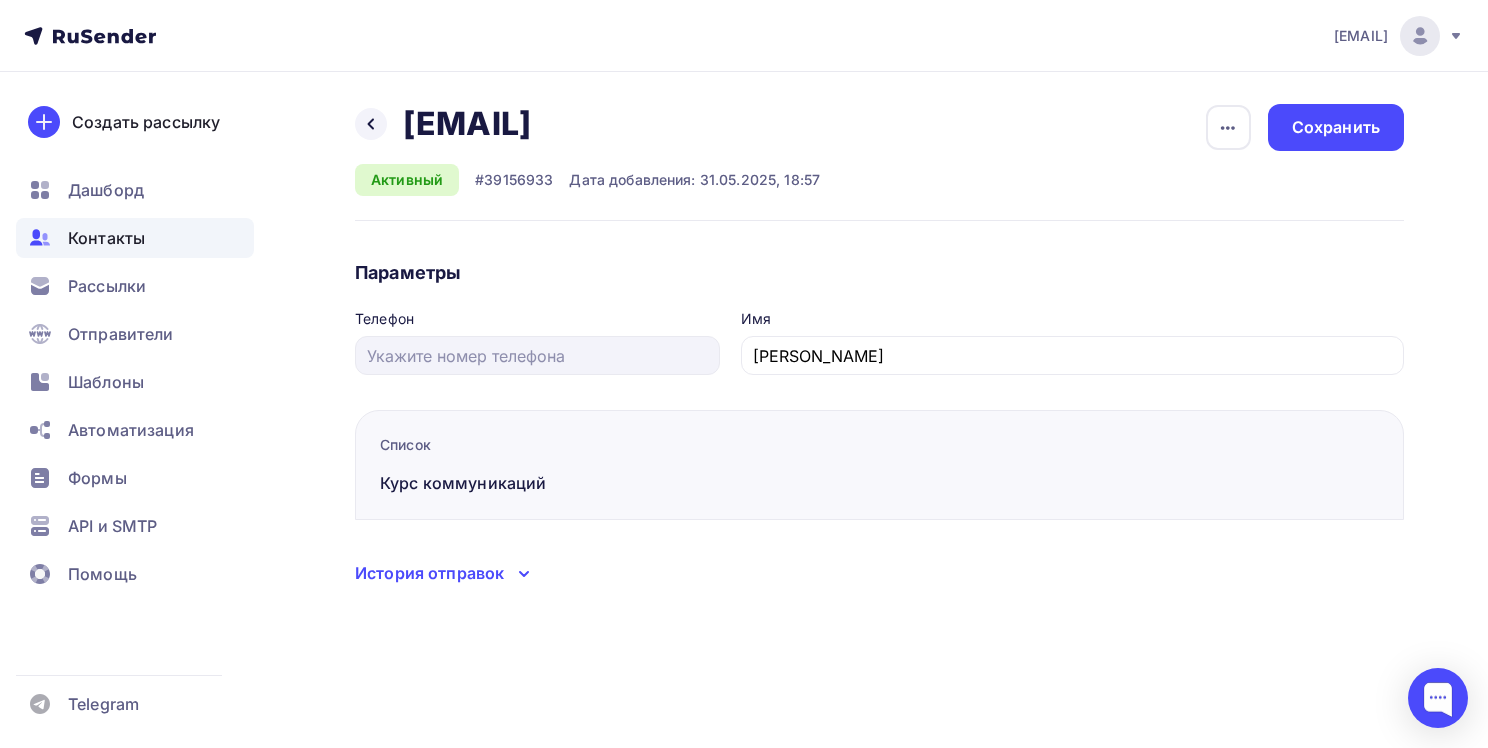click at bounding box center [524, 573] 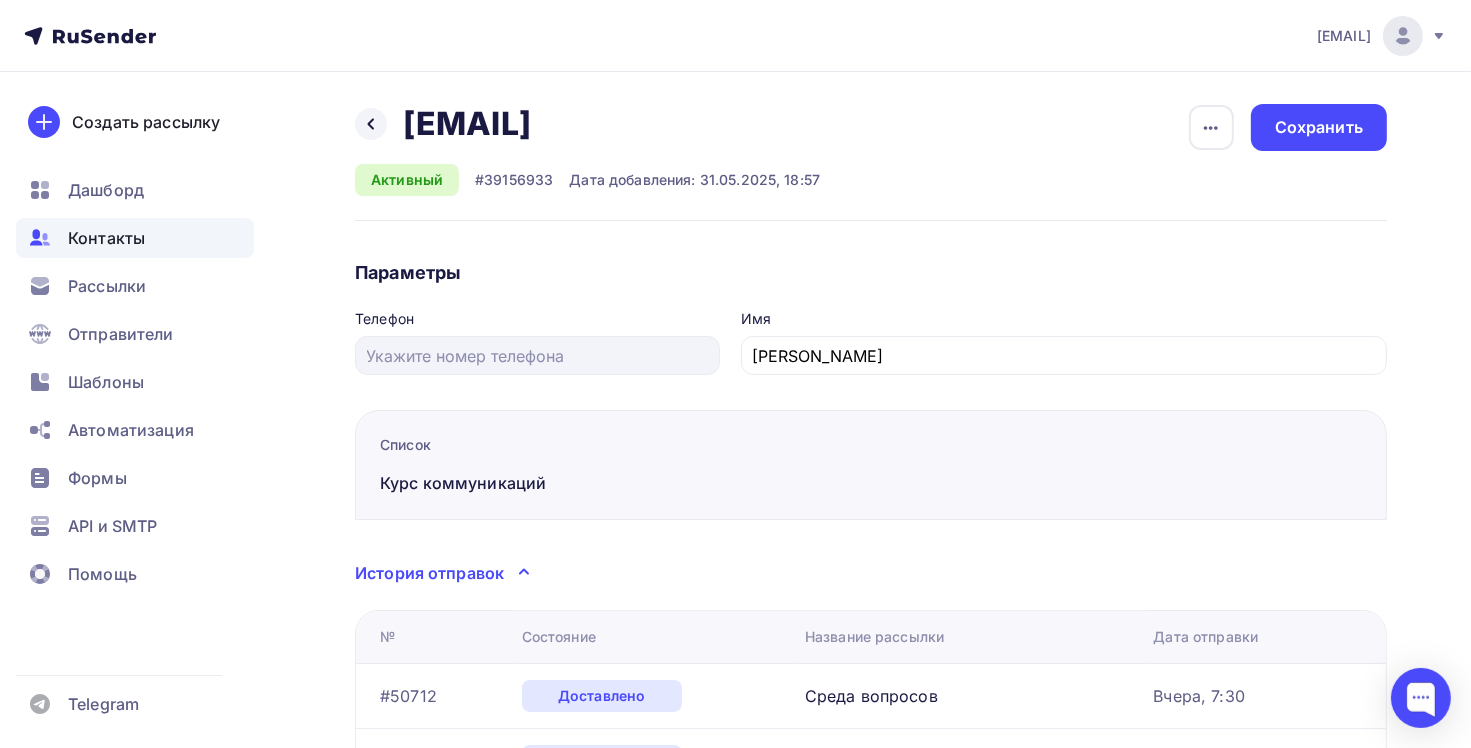 scroll, scrollTop: 264, scrollLeft: 0, axis: vertical 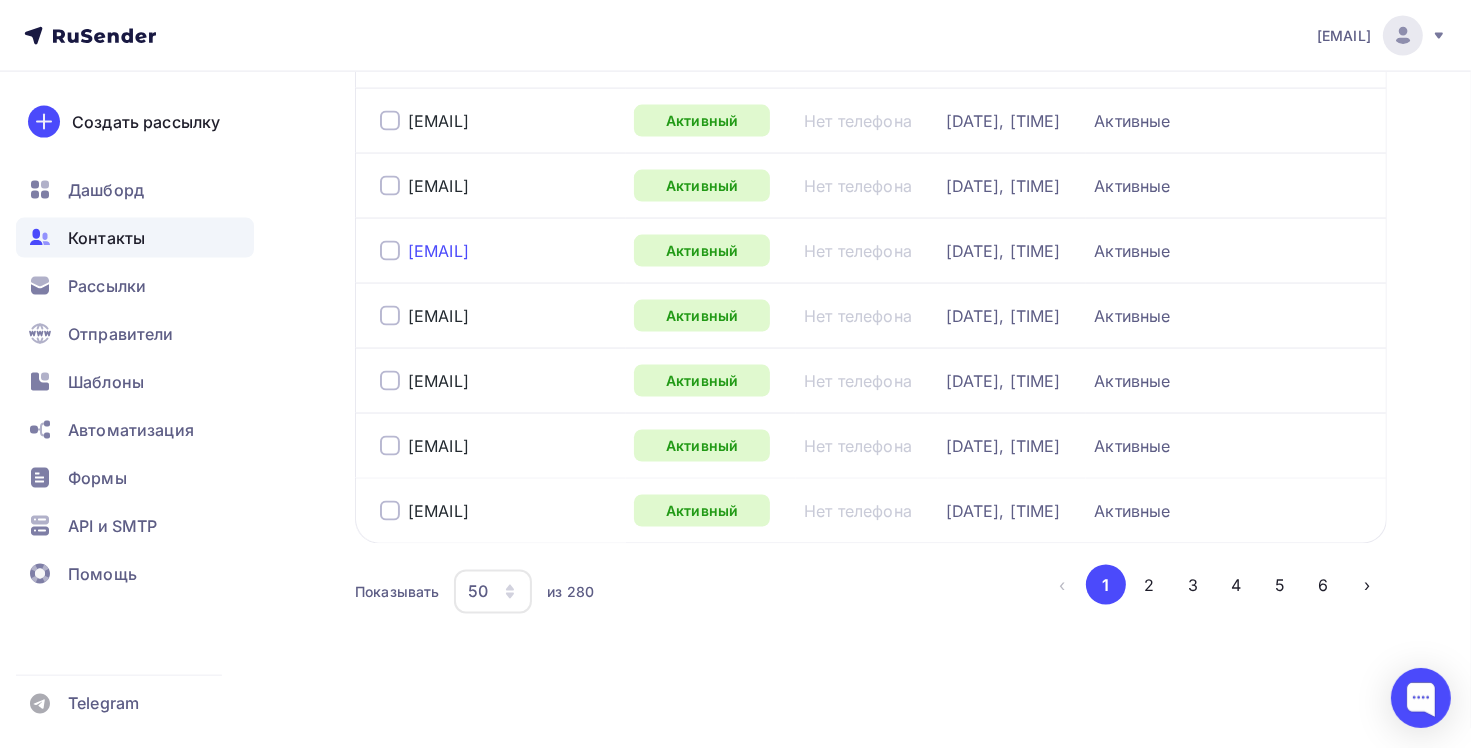 click on "[EMAIL]" at bounding box center (438, 251) 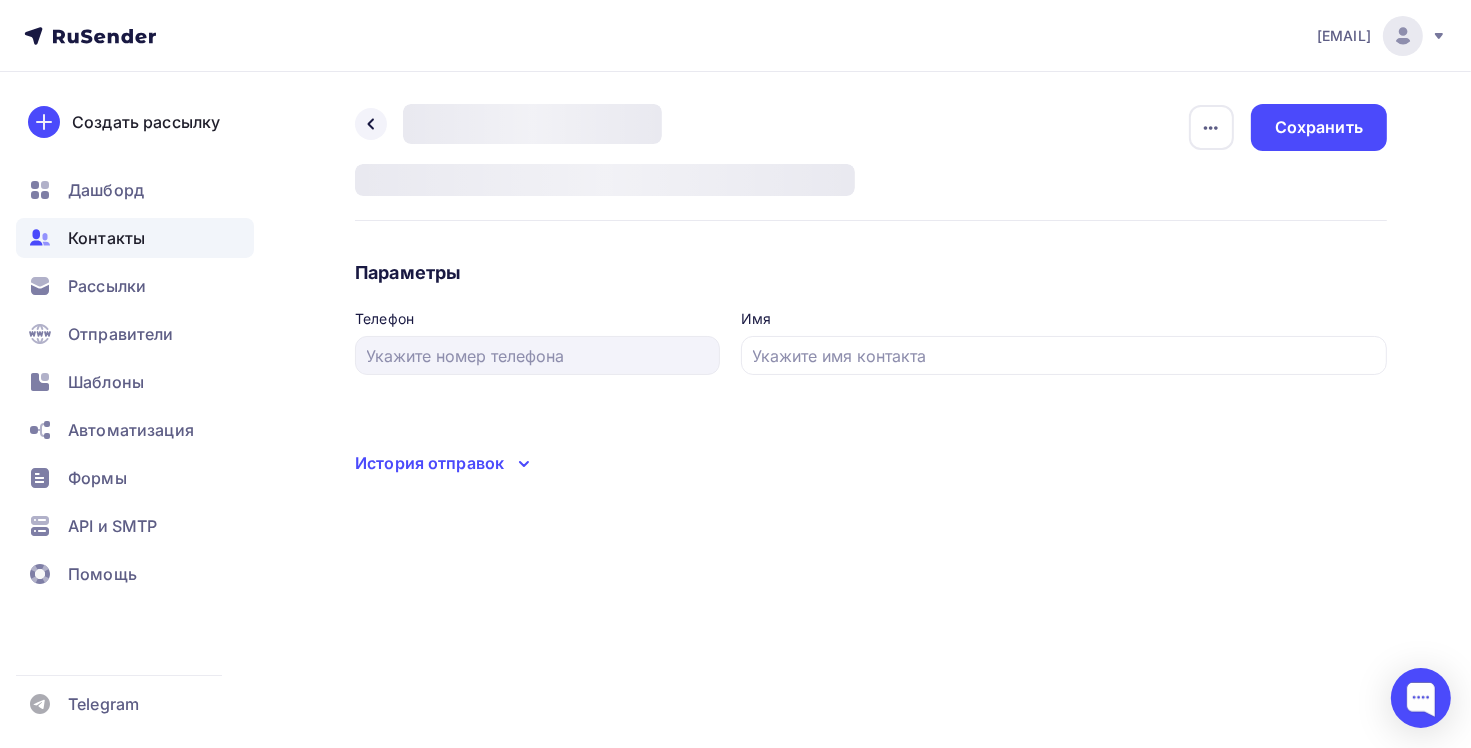 scroll, scrollTop: 0, scrollLeft: 0, axis: both 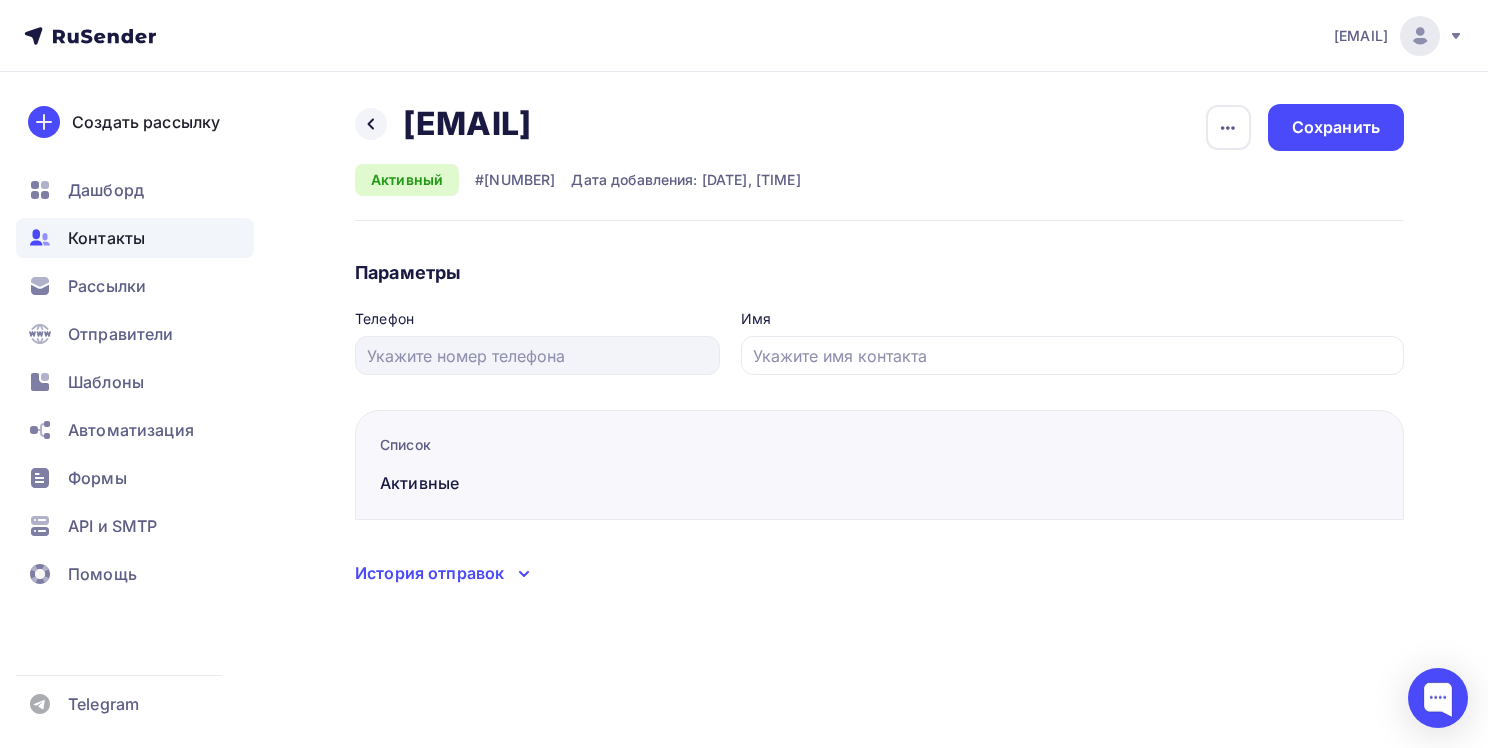 click on "История отправок" at bounding box center [429, 573] 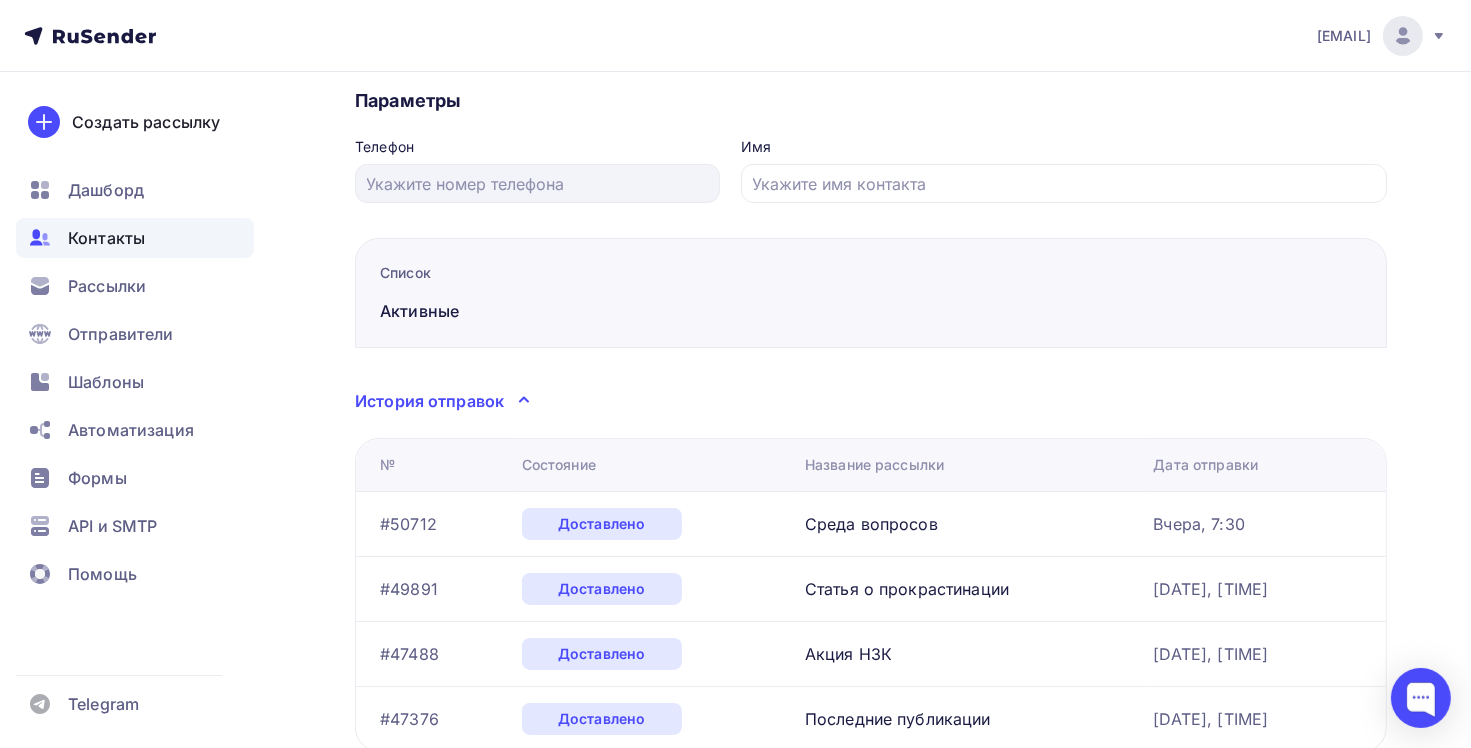 scroll, scrollTop: 0, scrollLeft: 0, axis: both 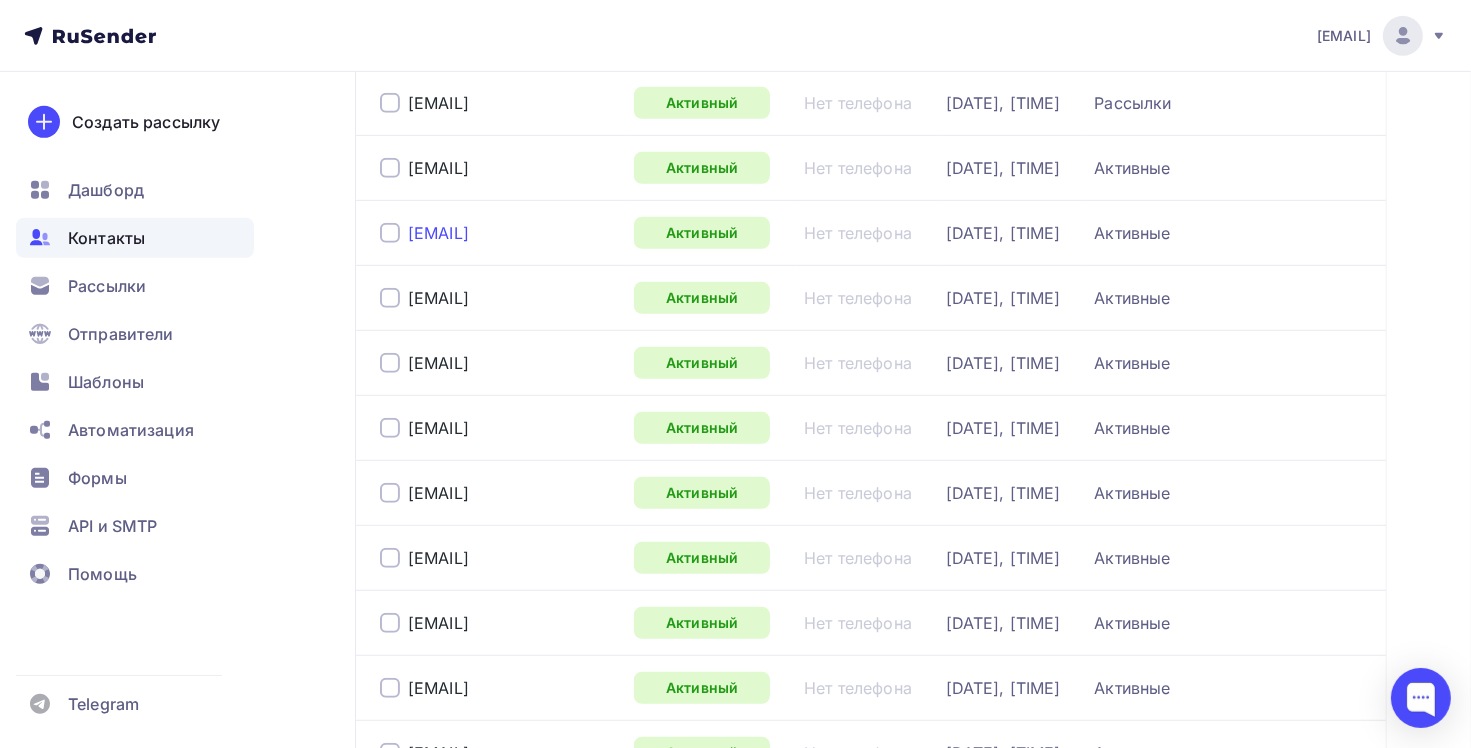 click on "[EMAIL]" at bounding box center [438, 233] 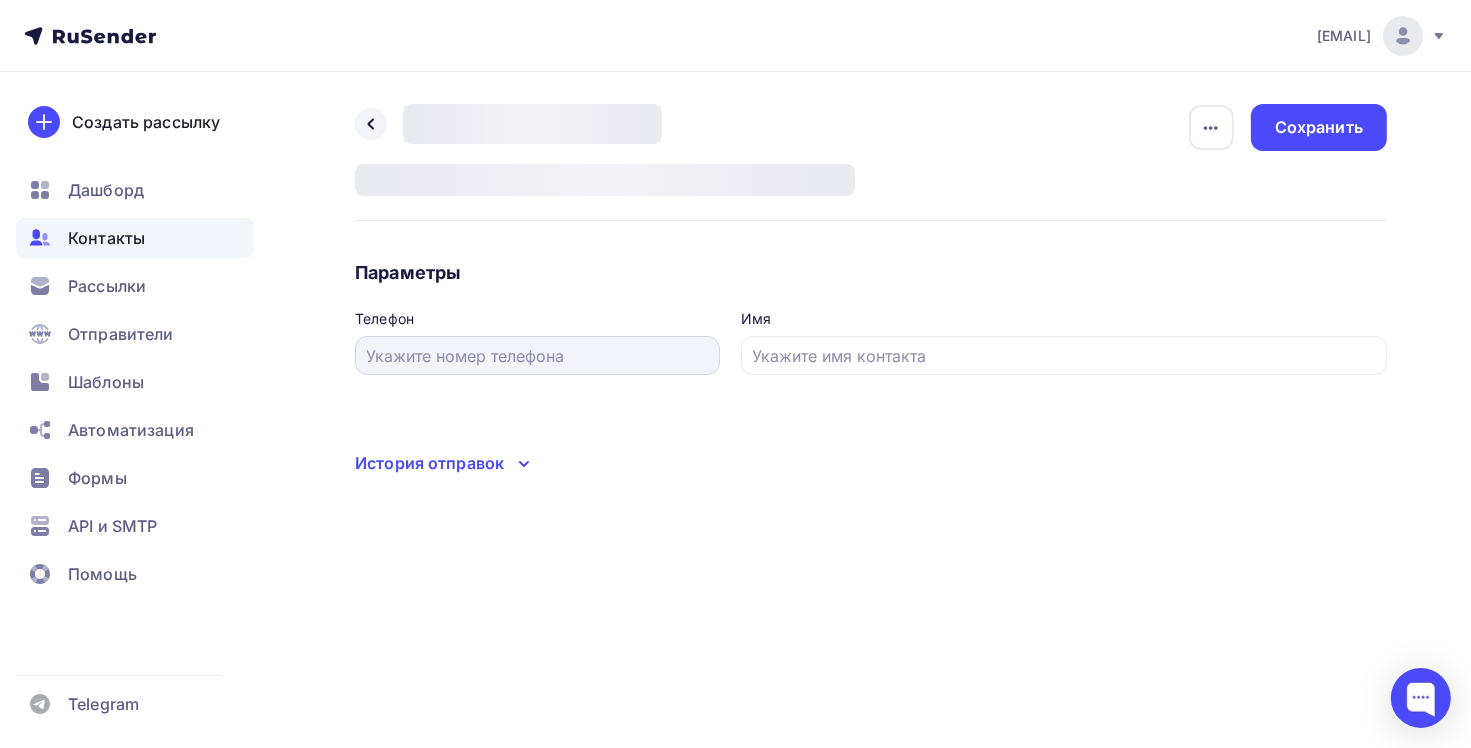 scroll, scrollTop: 0, scrollLeft: 0, axis: both 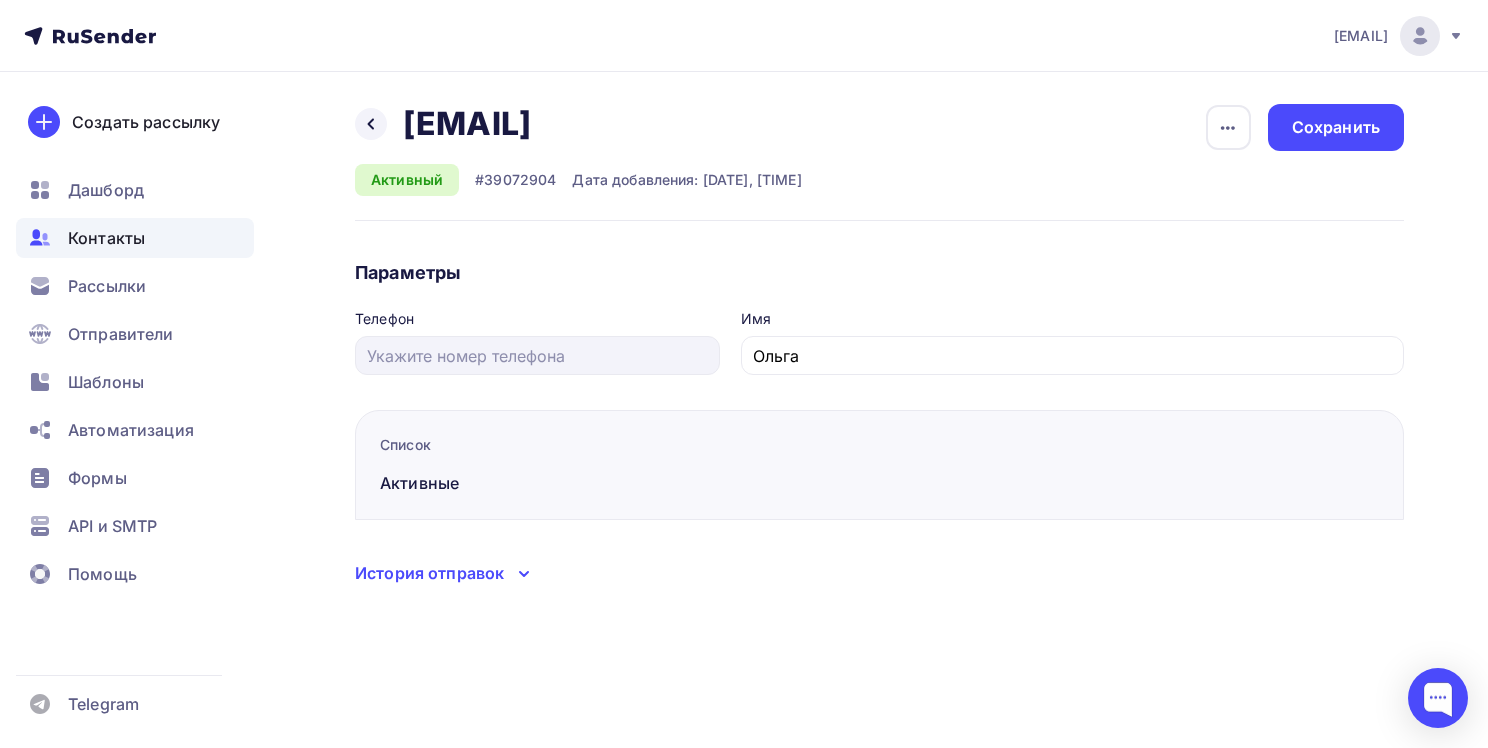 click at bounding box center (524, 574) 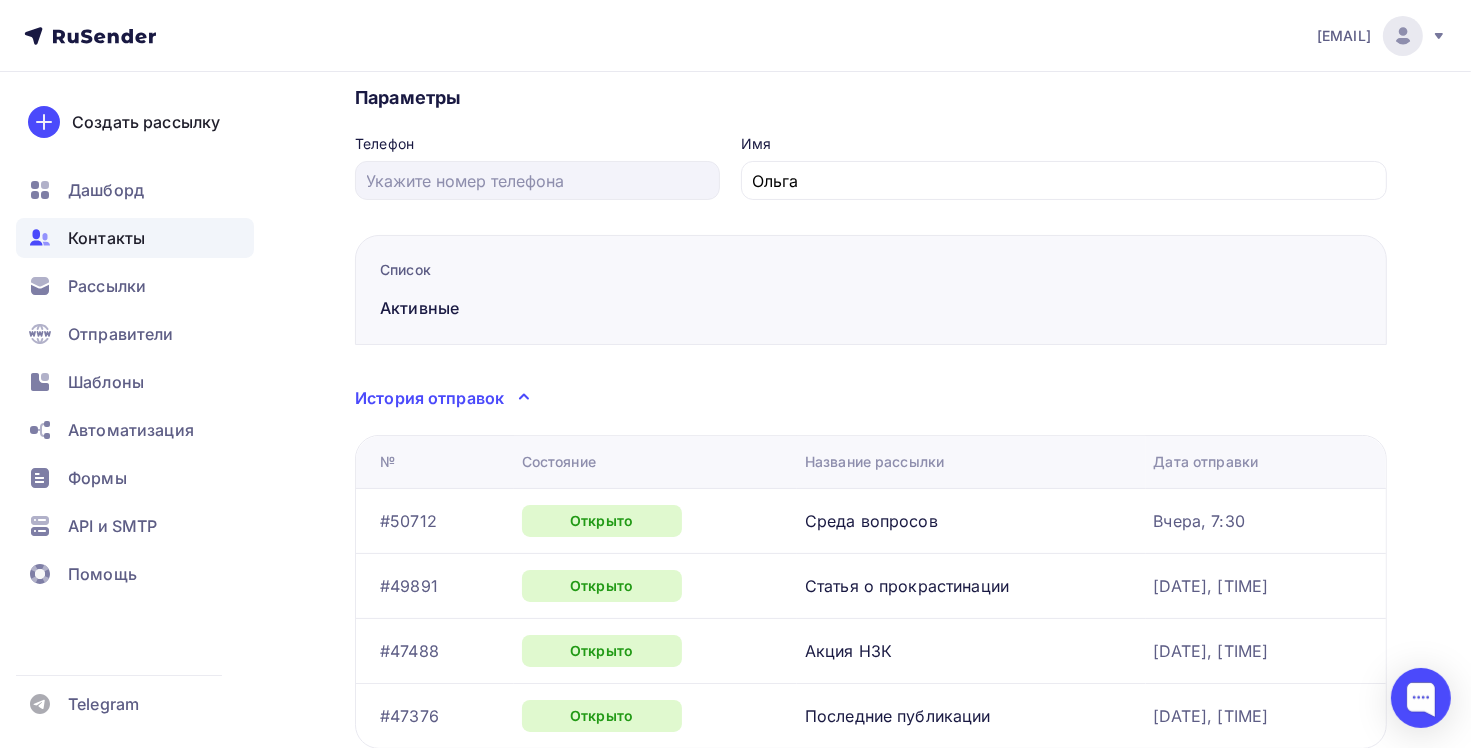 scroll, scrollTop: 328, scrollLeft: 0, axis: vertical 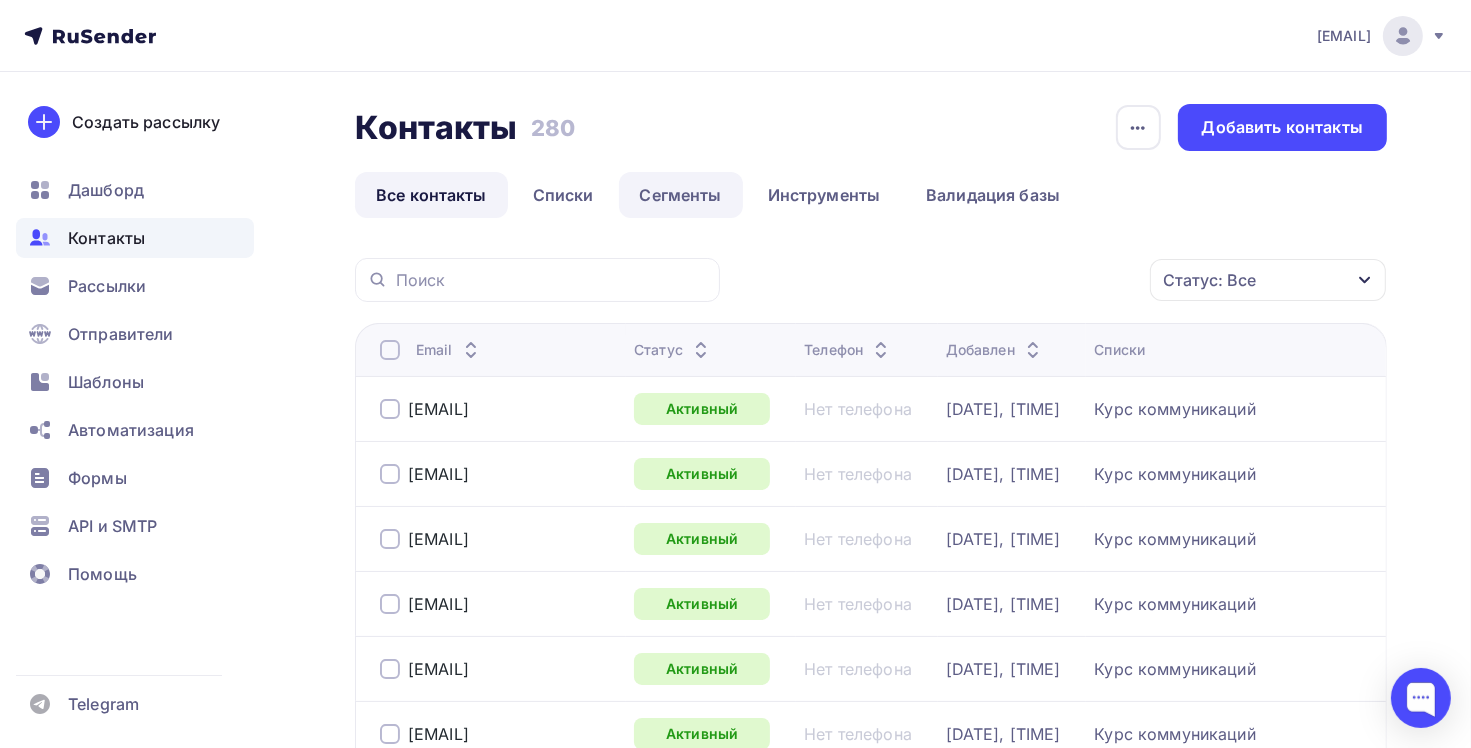 click on "Сегменты" at bounding box center [681, 195] 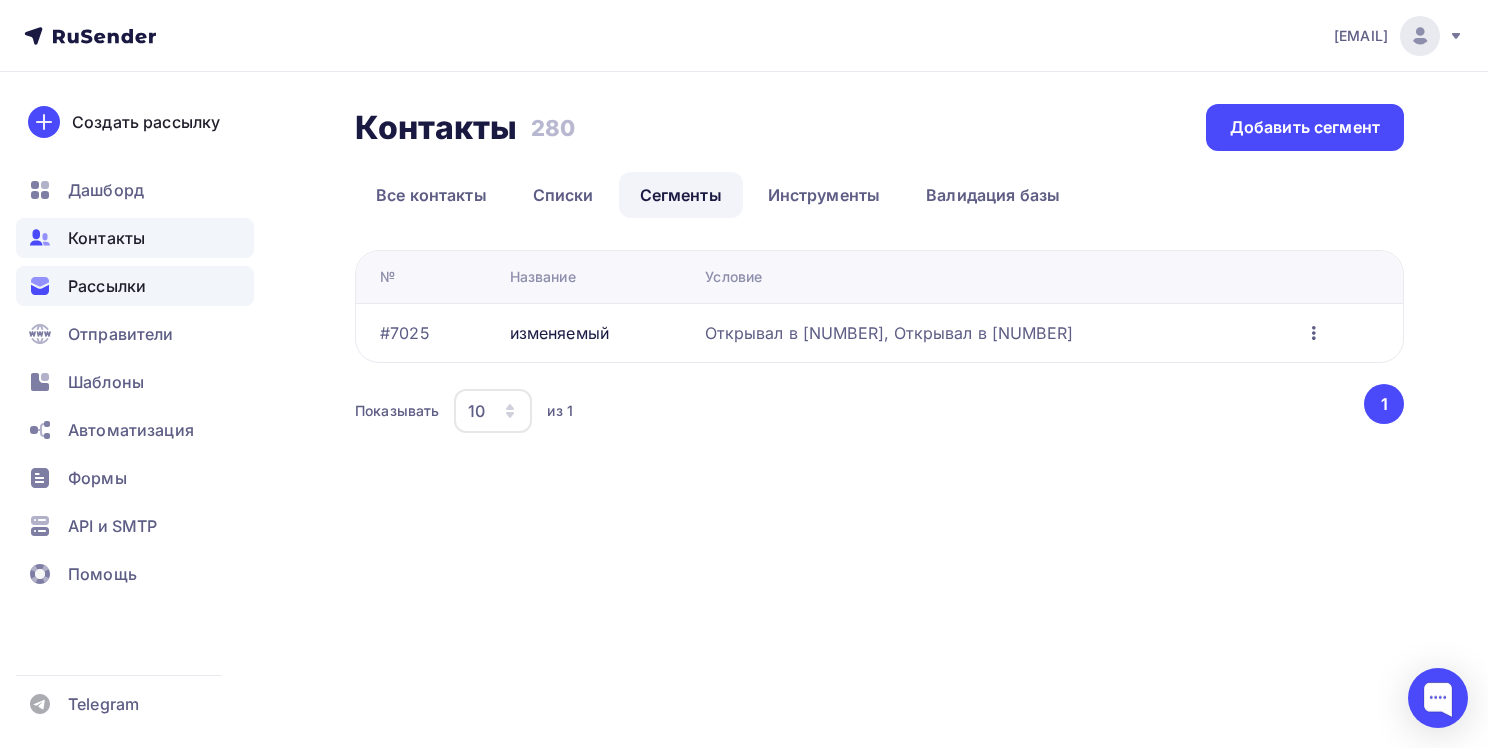 click on "Рассылки" at bounding box center [107, 286] 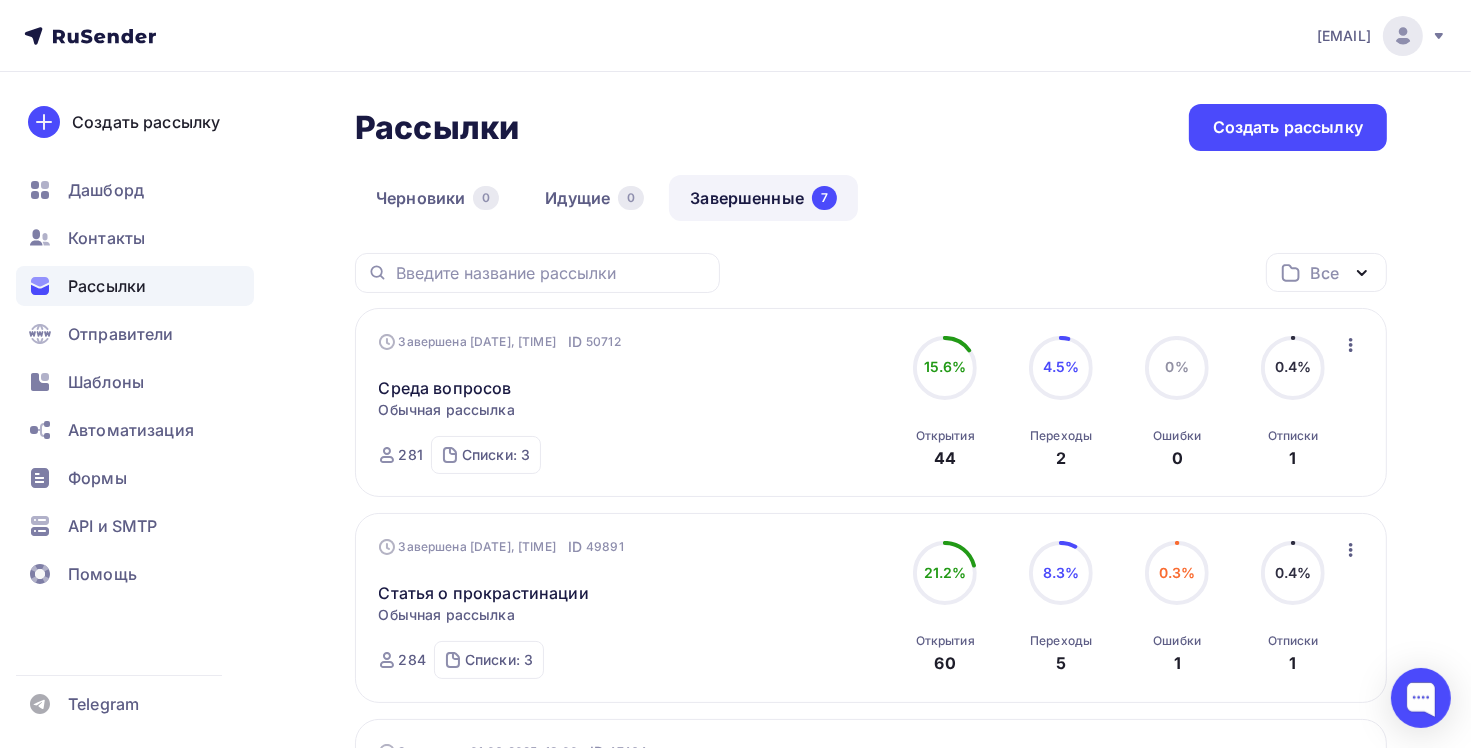 click on "0.4%" at bounding box center (945, 367) 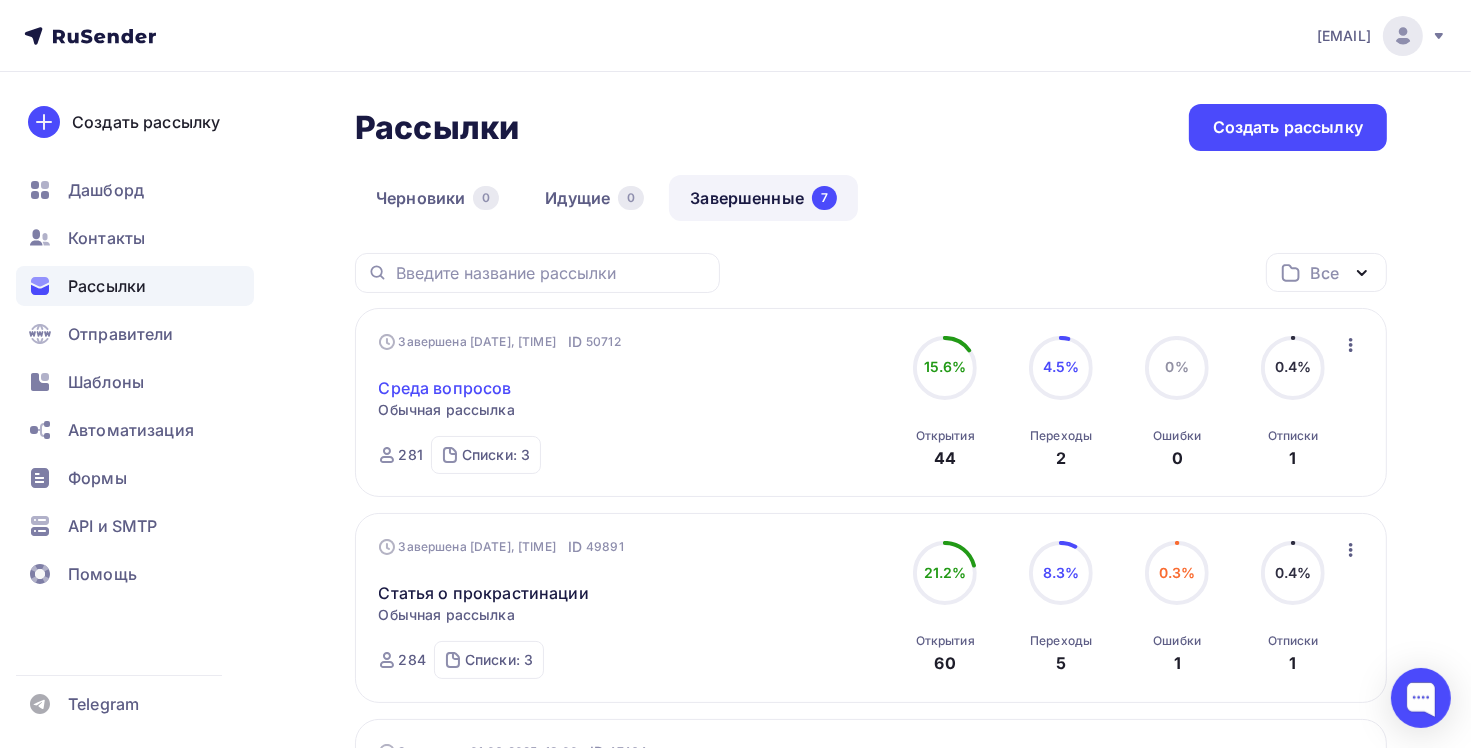 click on "Среда вопросов" at bounding box center (445, 388) 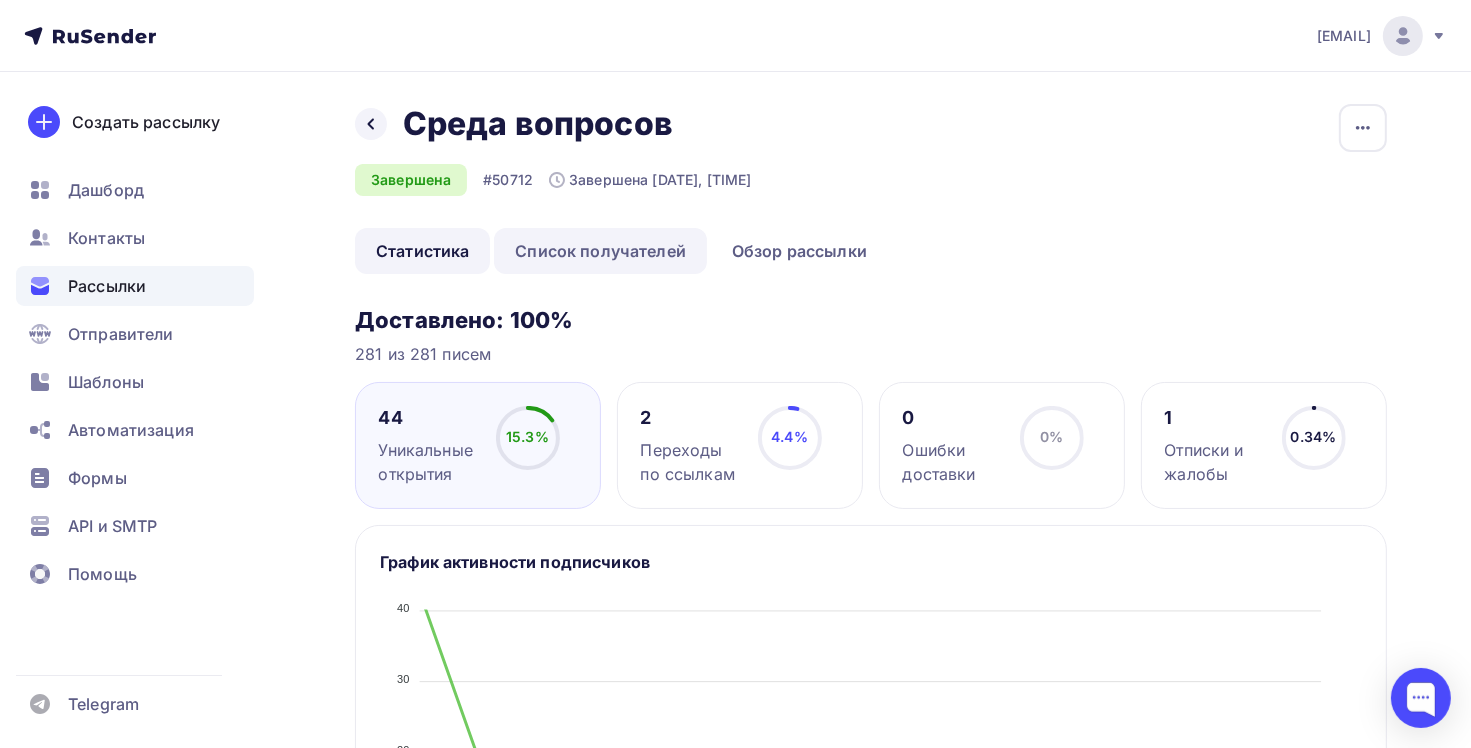 click on "Список получателей" at bounding box center [600, 251] 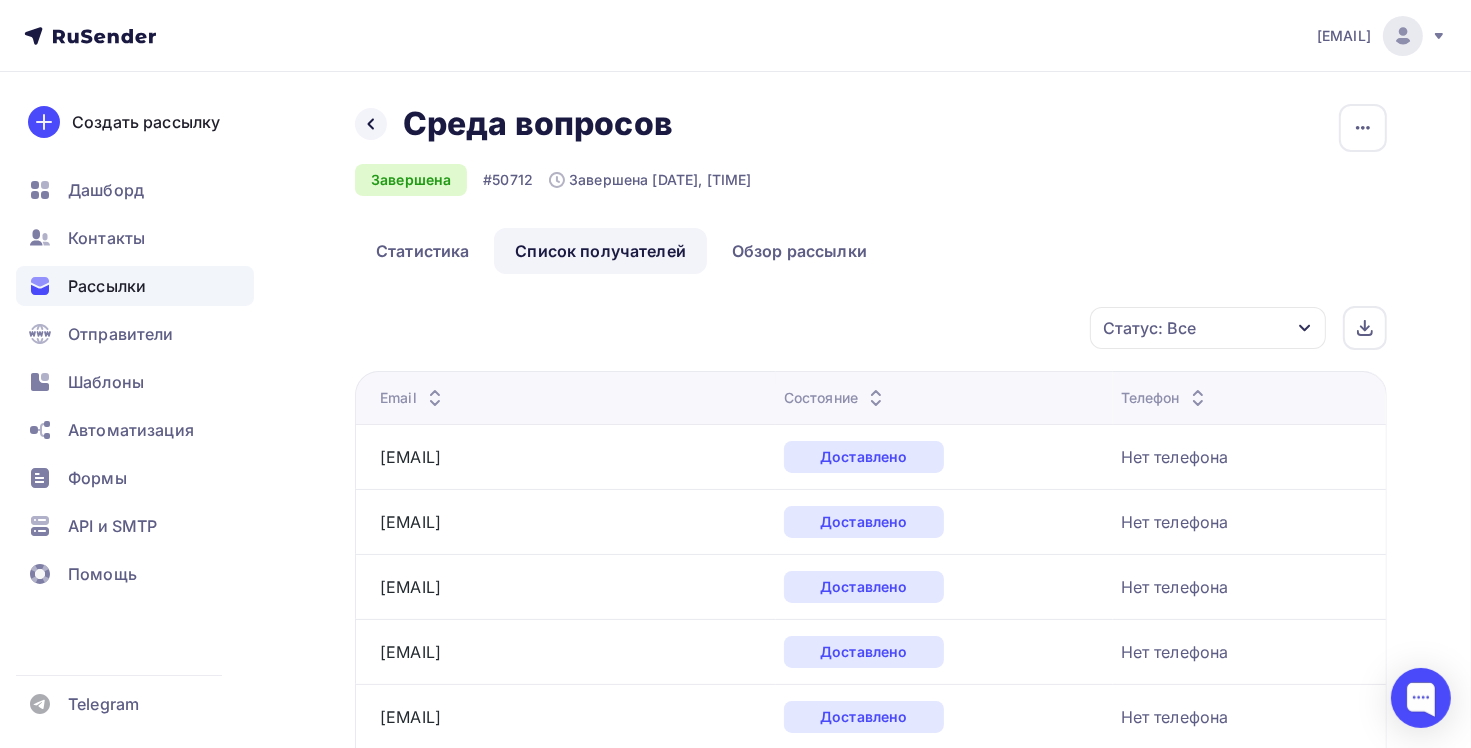 click at bounding box center (435, 403) 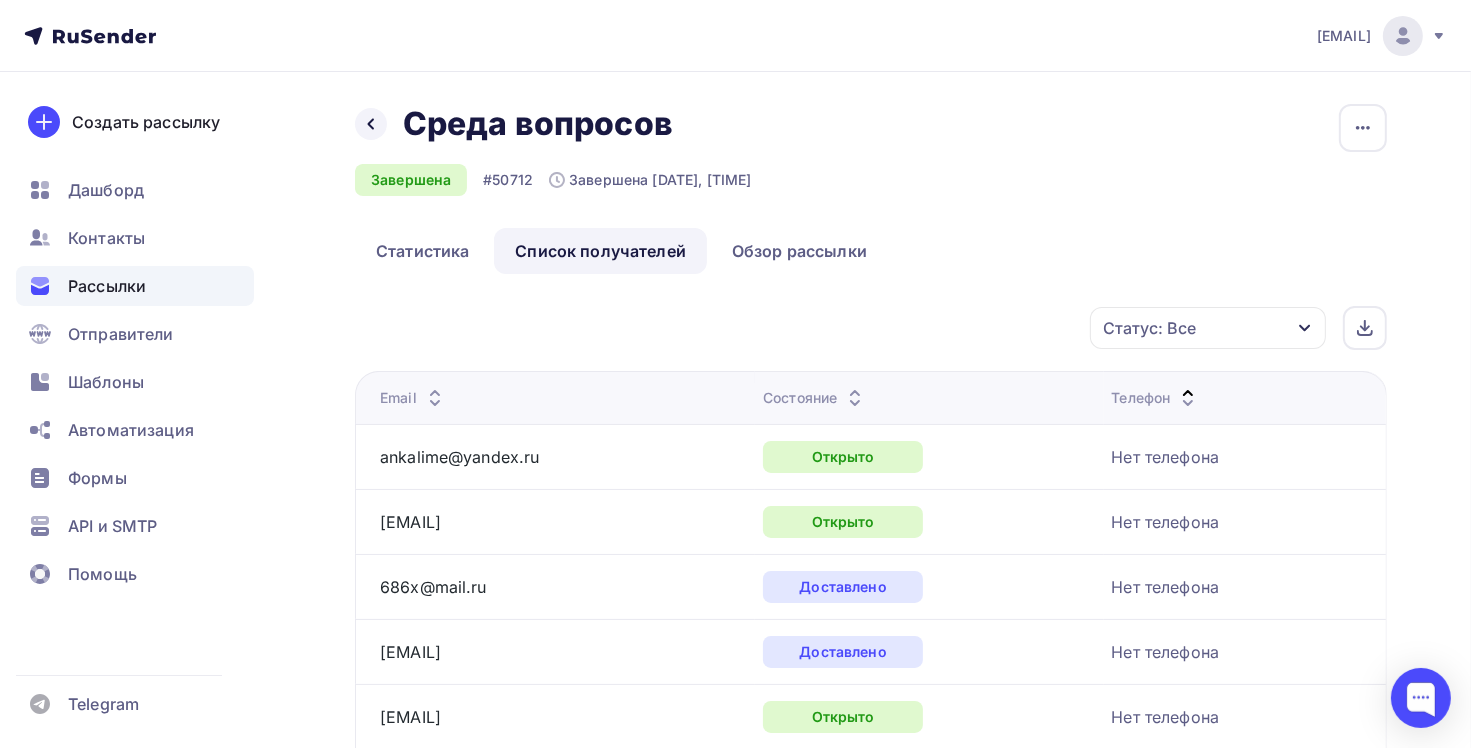 click on "Статус: Все" at bounding box center [1208, 328] 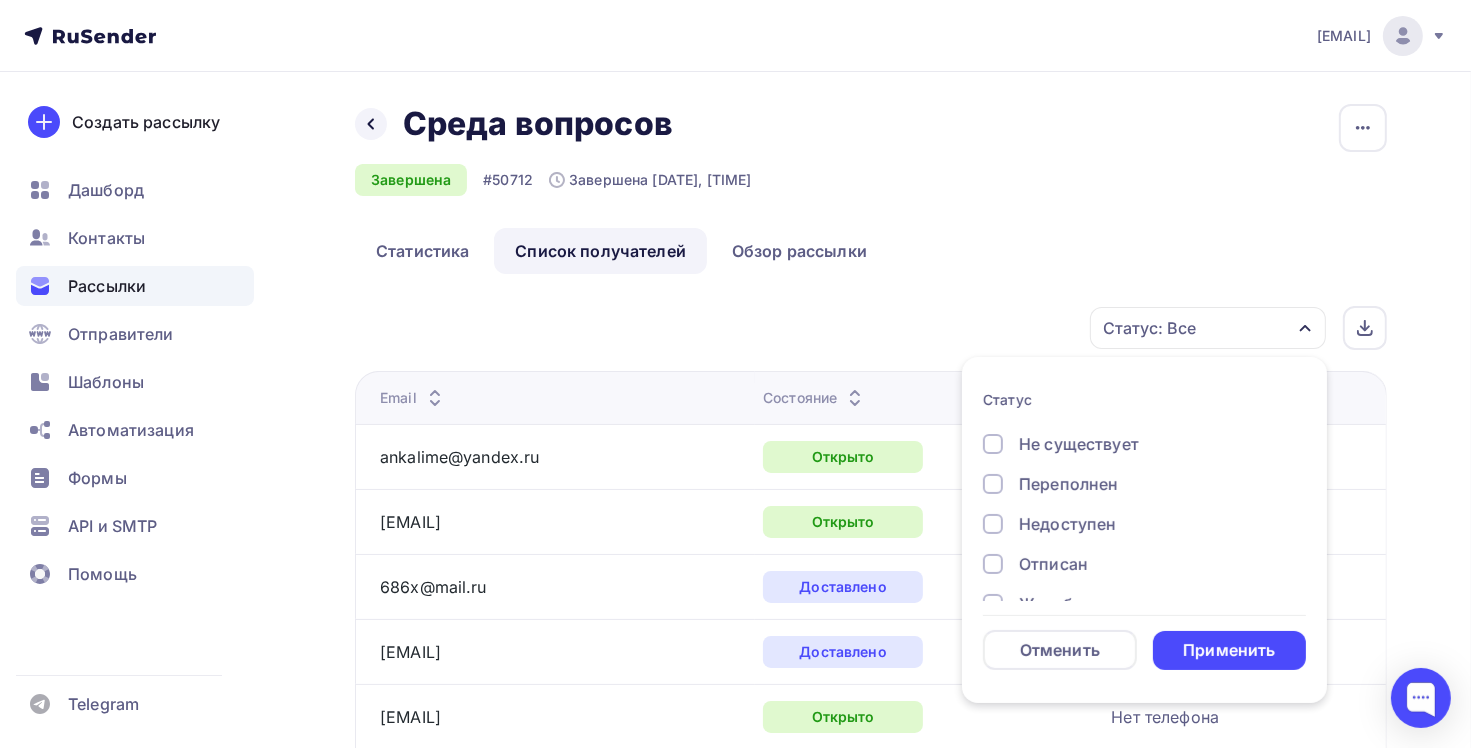 scroll, scrollTop: 184, scrollLeft: 0, axis: vertical 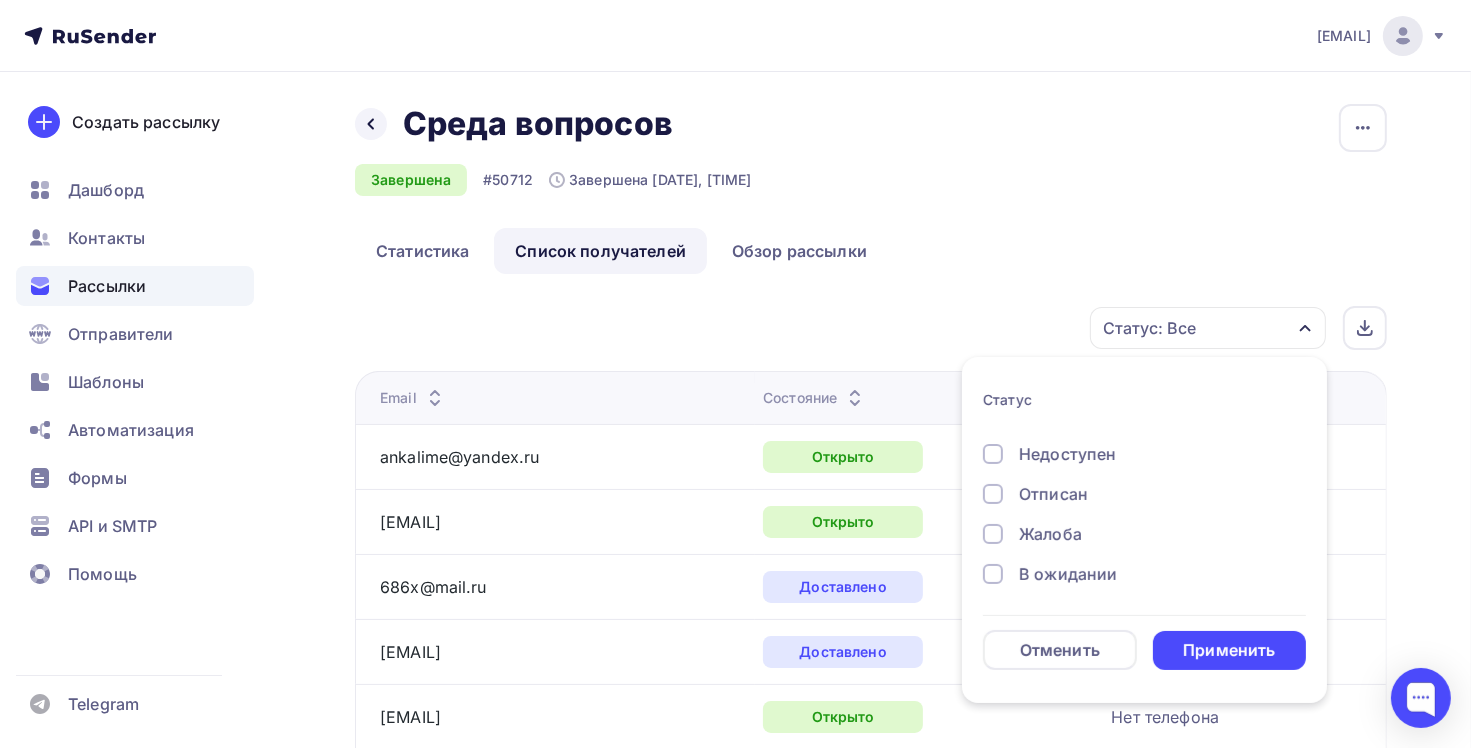 click at bounding box center (993, 254) 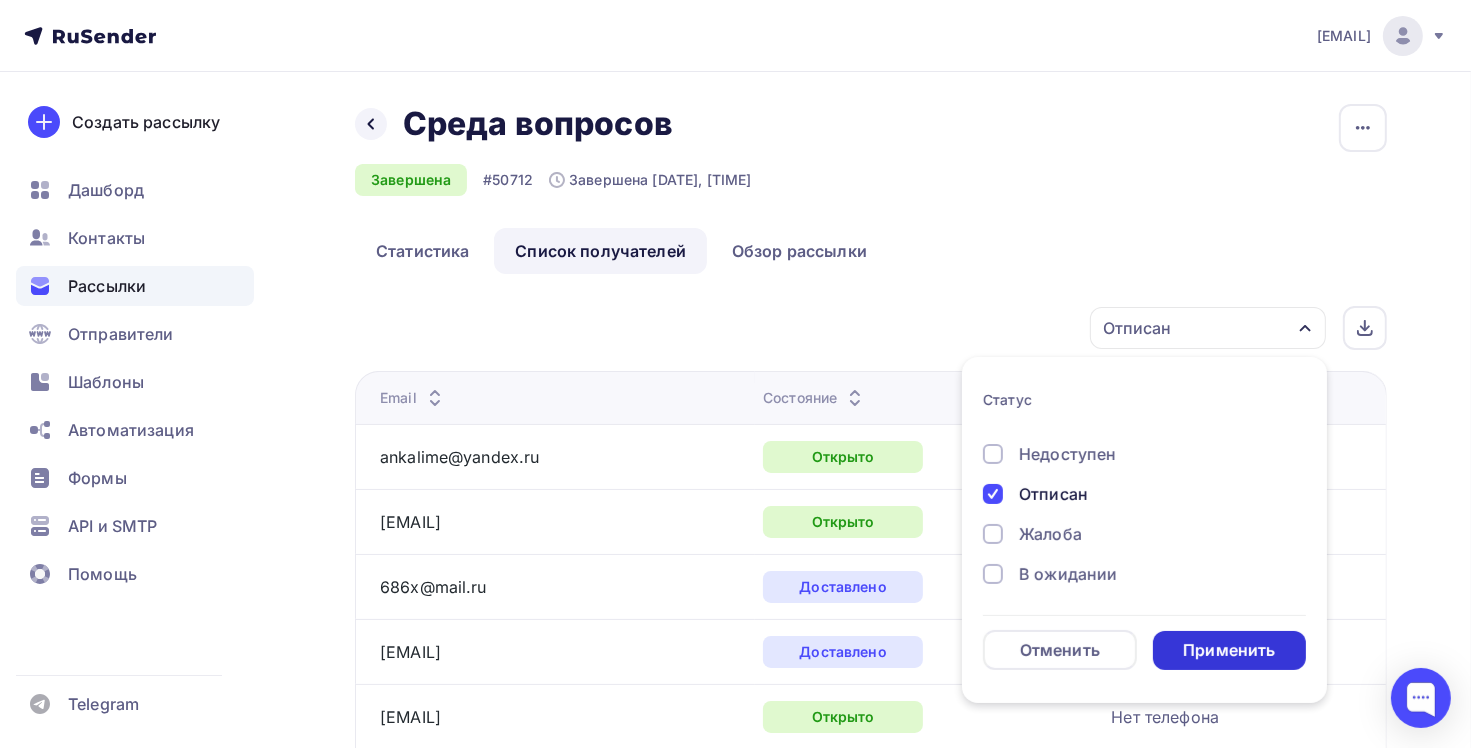 click on "Применить" at bounding box center (1229, 650) 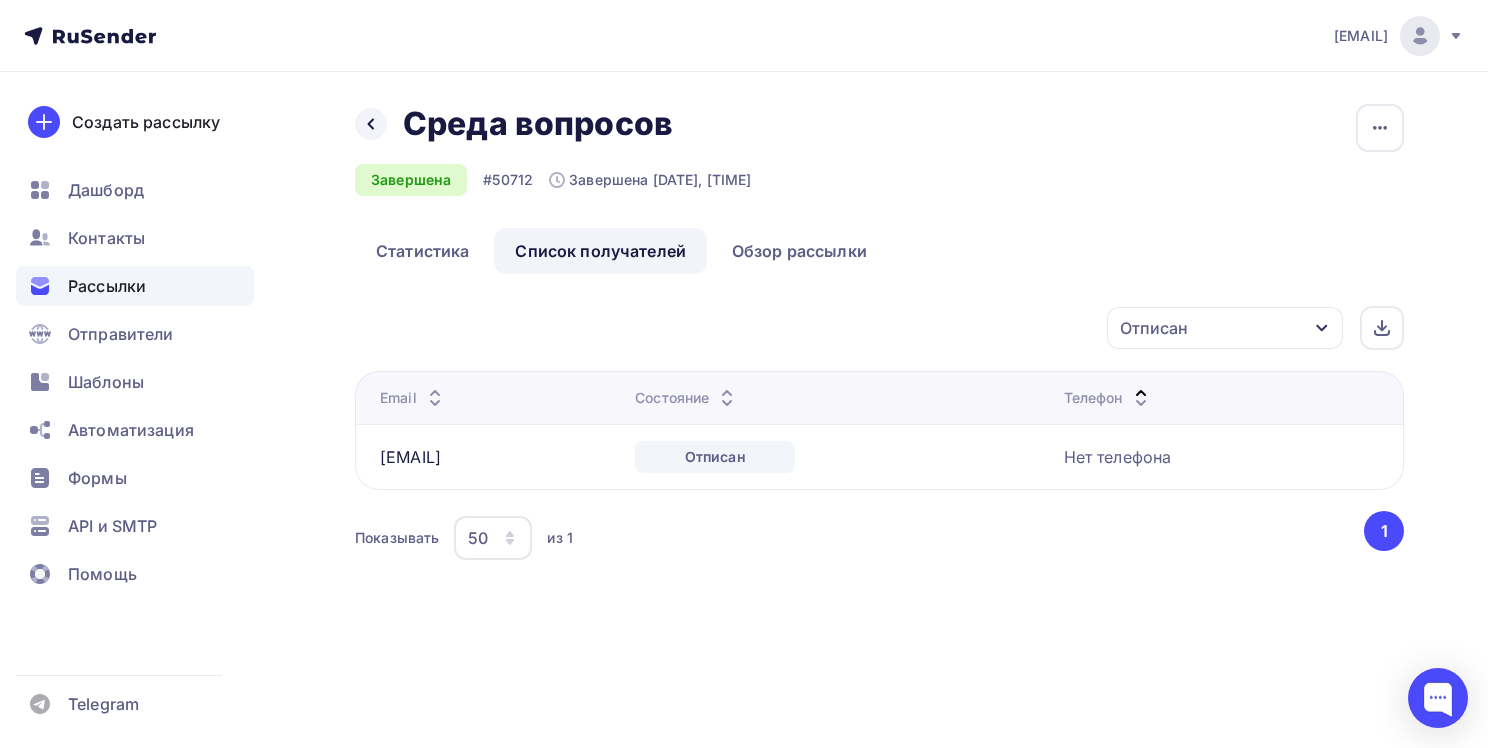 click on "Рассылки" at bounding box center (107, 286) 